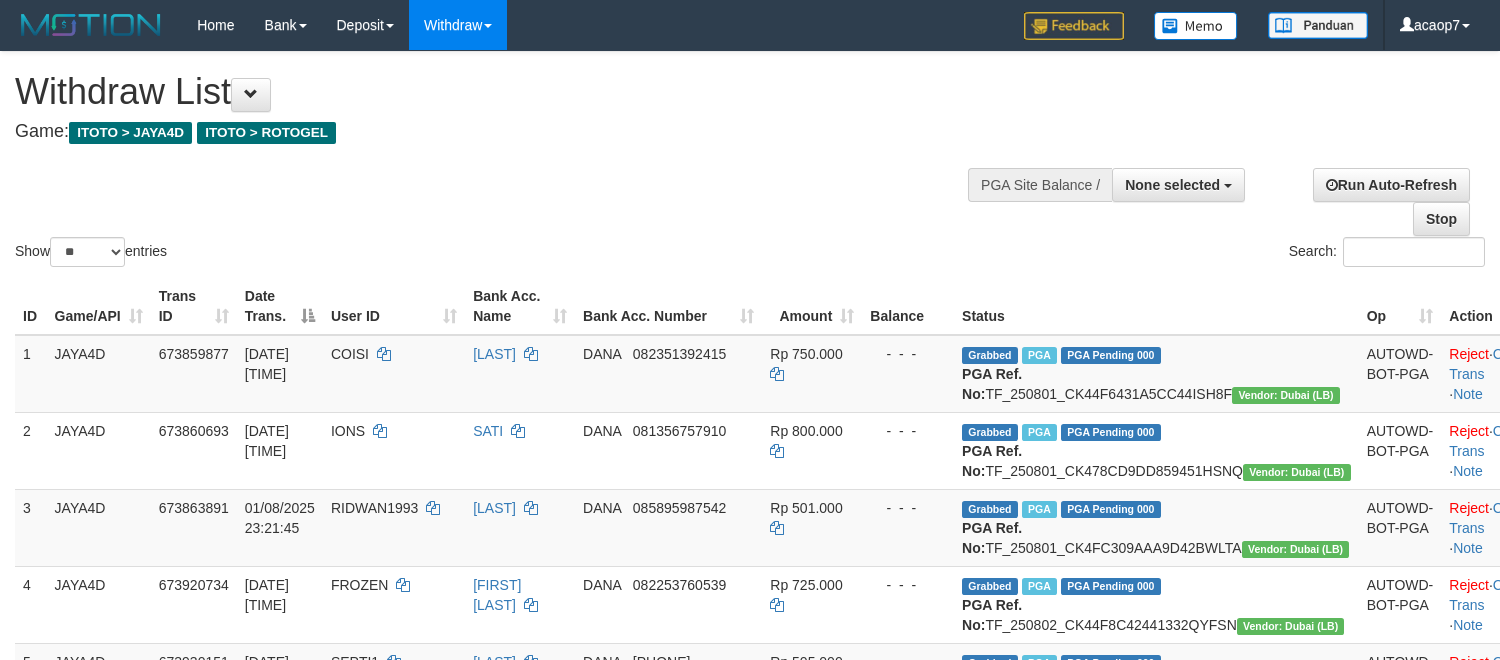 select 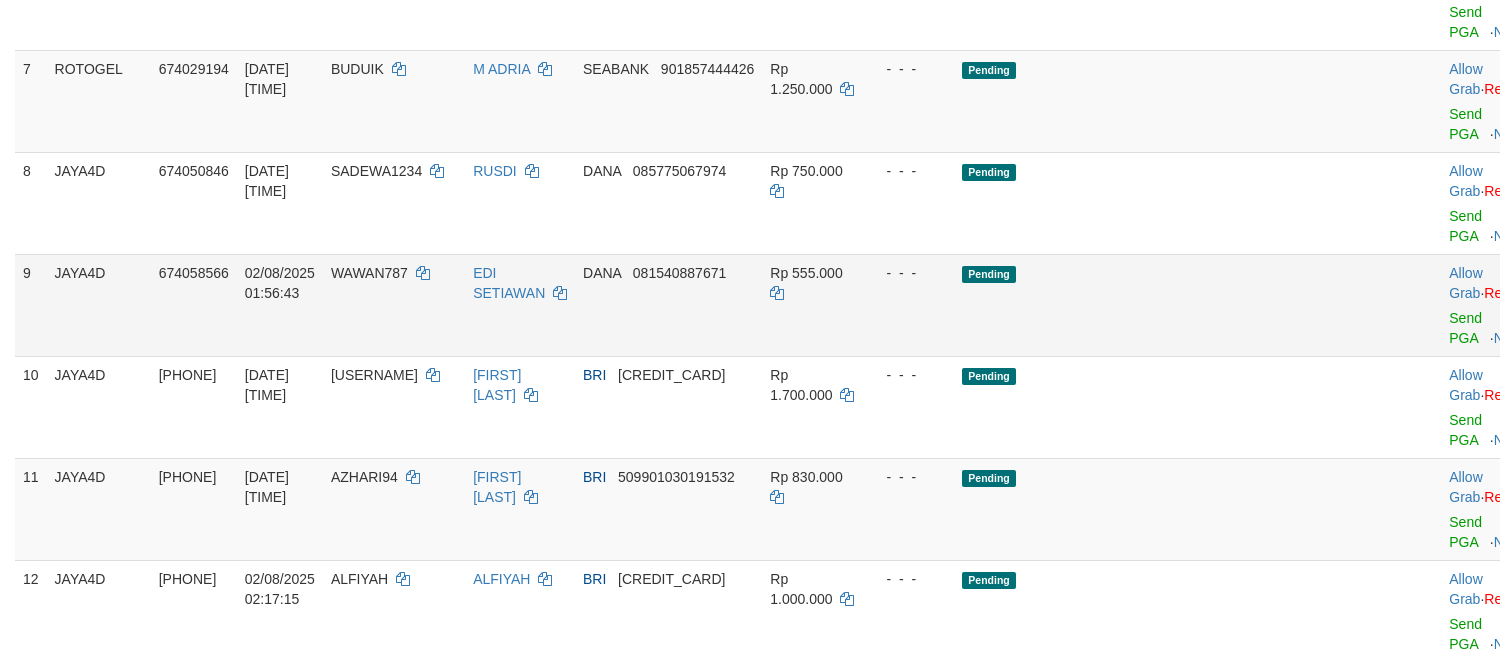 scroll, scrollTop: 1023, scrollLeft: 0, axis: vertical 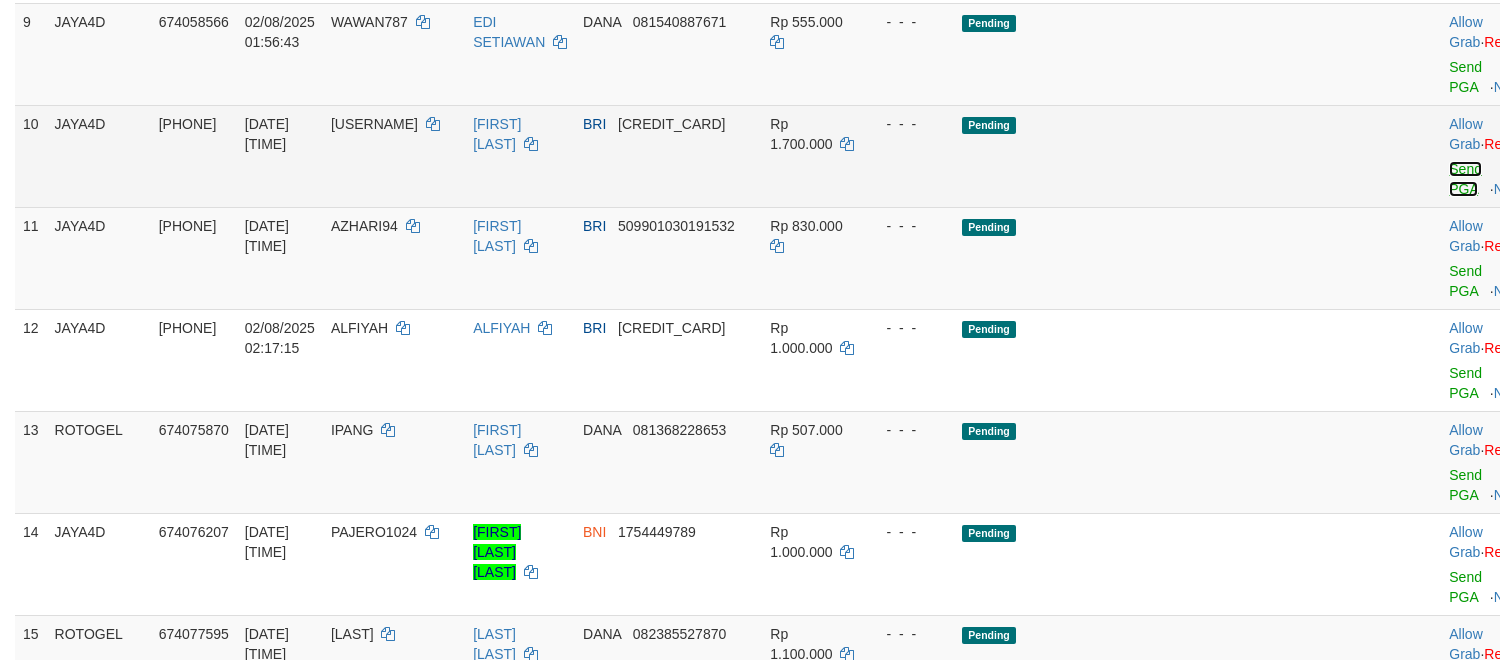 click on "Send PGA" at bounding box center [1465, 179] 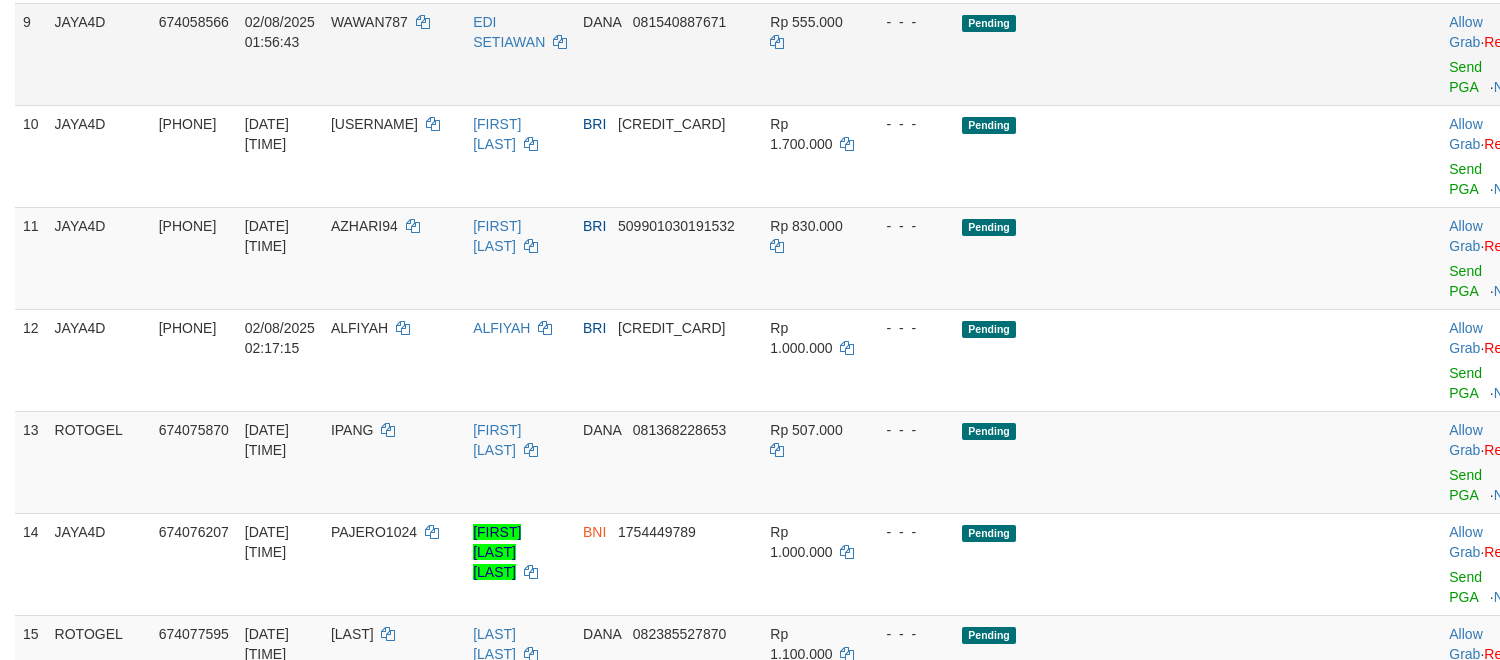 click on "Pending" at bounding box center (1156, 54) 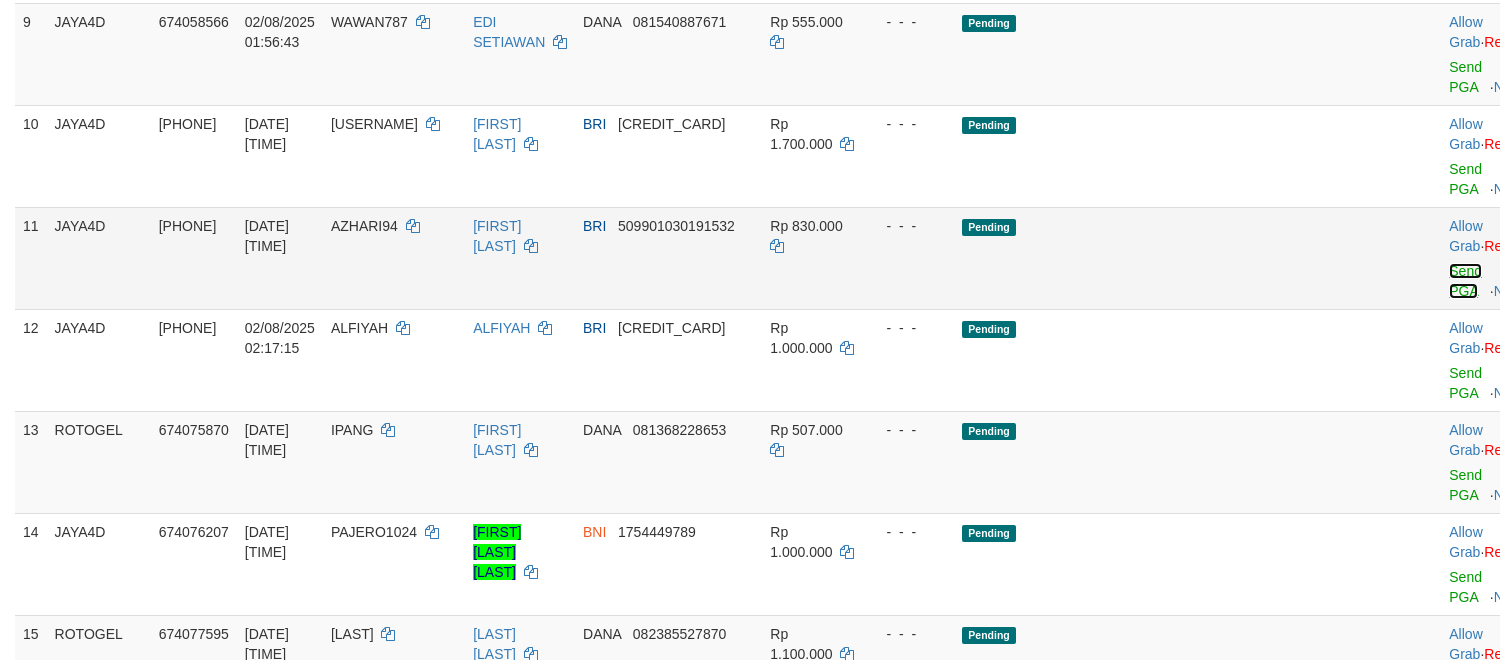 click on "Send PGA" at bounding box center (1465, 281) 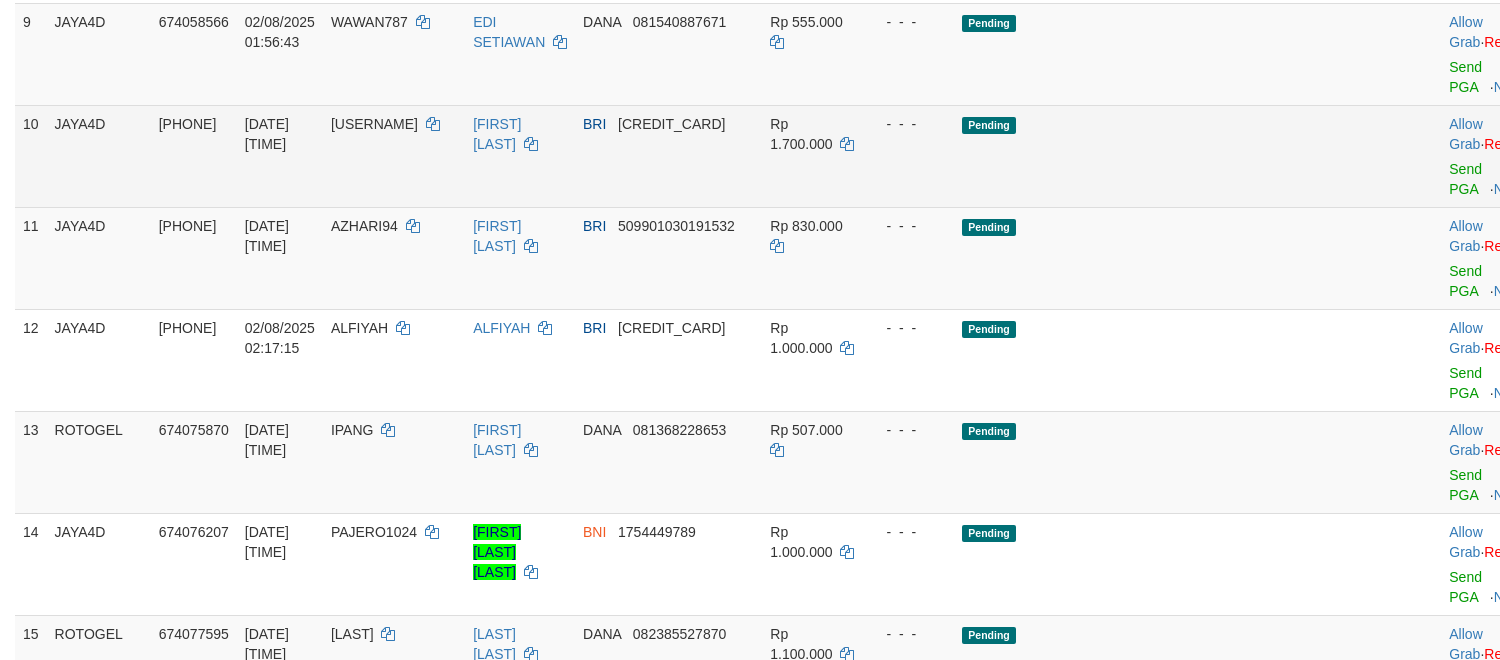 click at bounding box center (1400, 156) 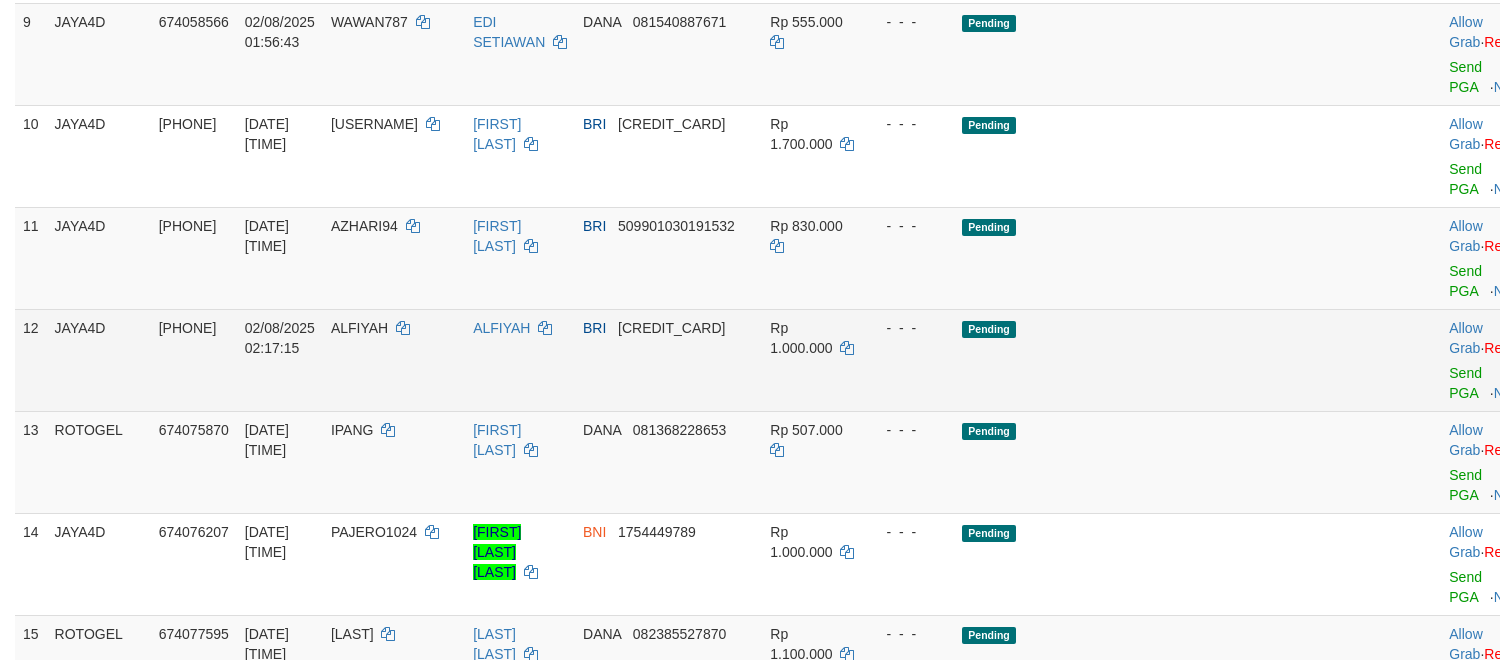 click on "Allow Grab   ·    Reject Send PGA     ·    Note" at bounding box center [1490, 360] 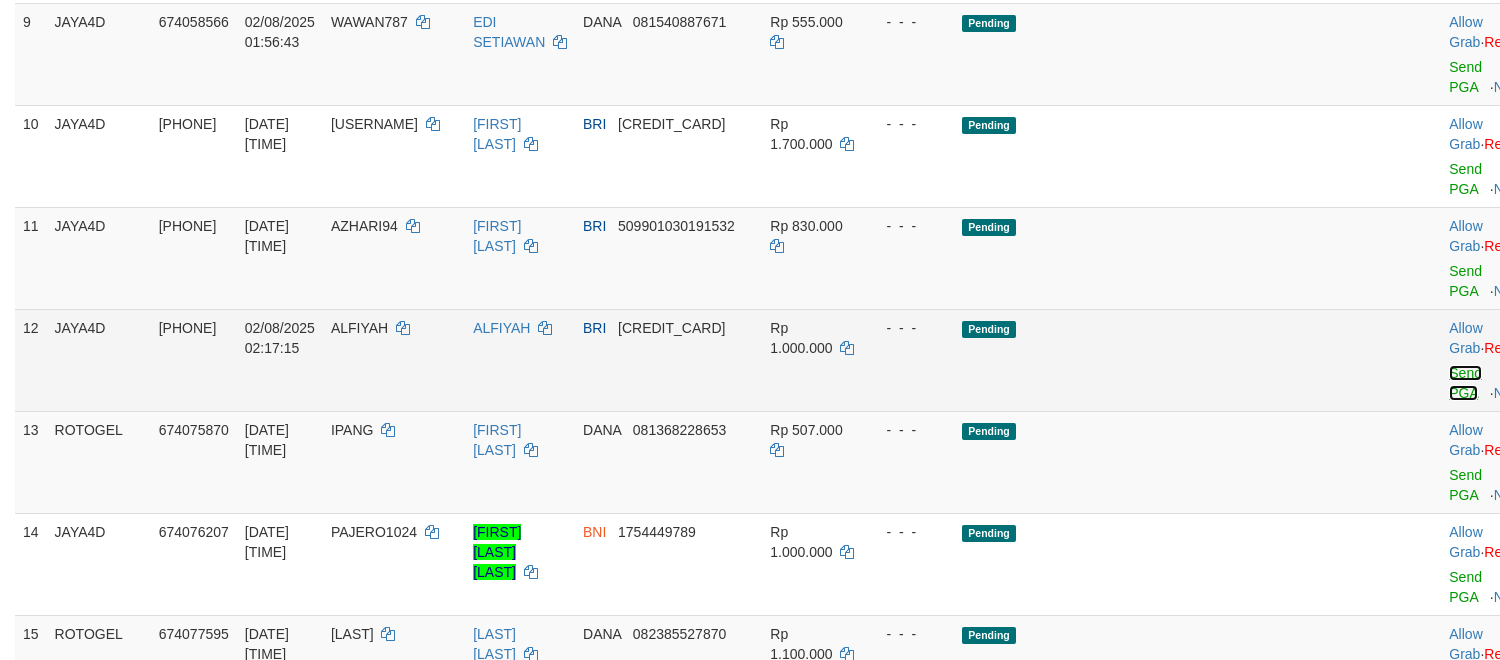click on "Send PGA" at bounding box center [1465, 383] 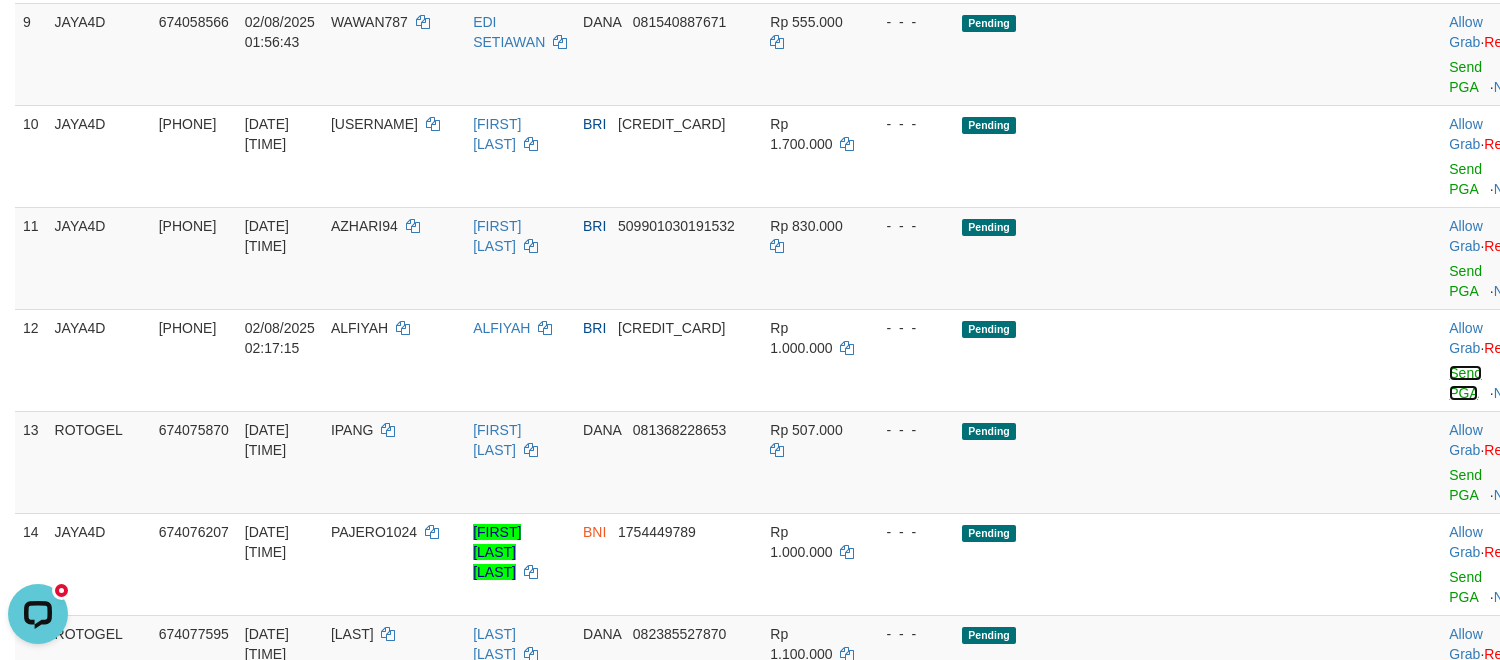 scroll, scrollTop: 0, scrollLeft: 0, axis: both 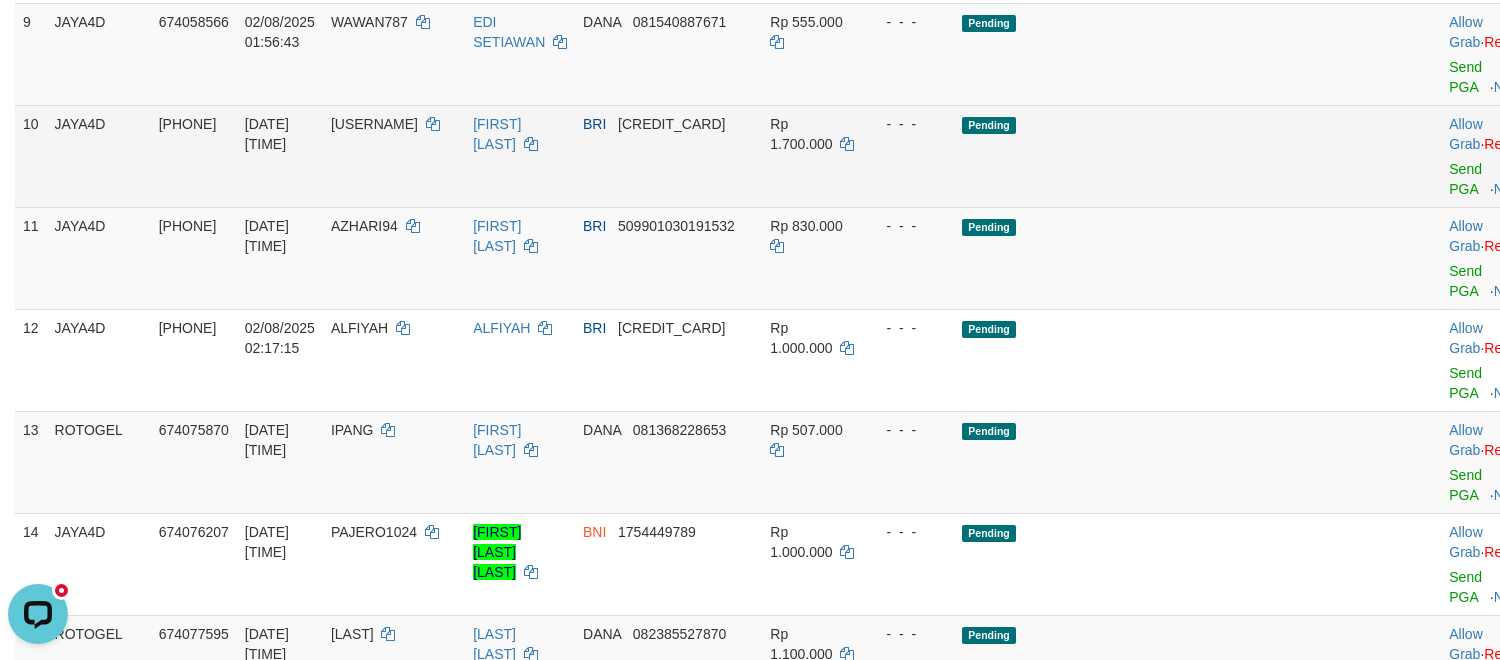 click at bounding box center [1400, 156] 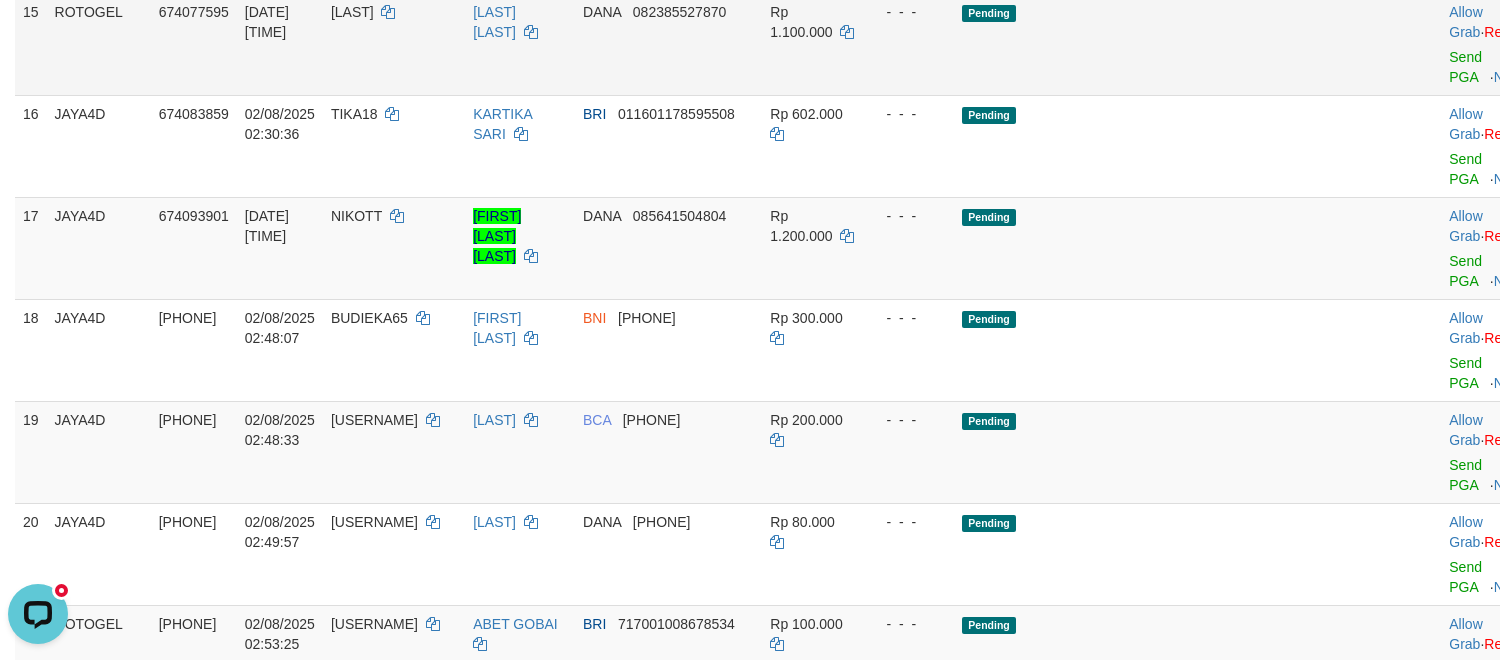 scroll, scrollTop: 1536, scrollLeft: 0, axis: vertical 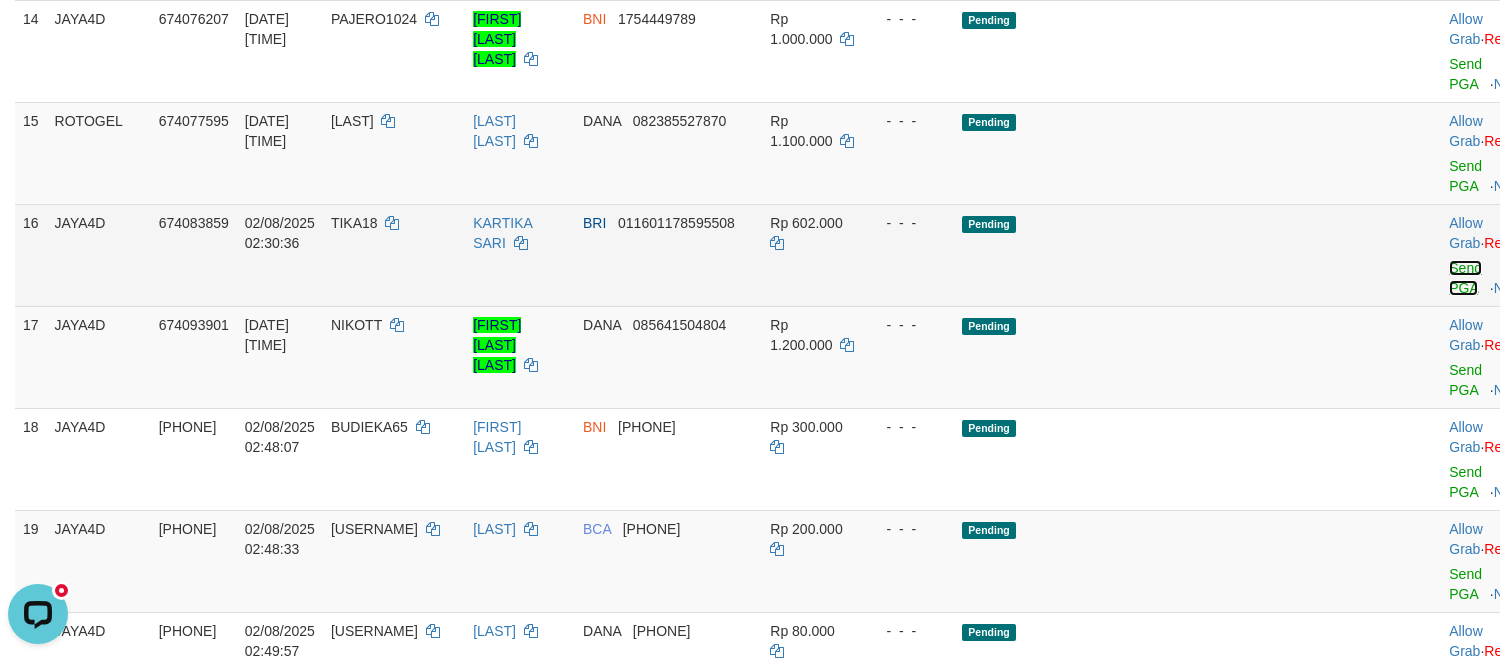 click on "Send PGA" at bounding box center (1465, 278) 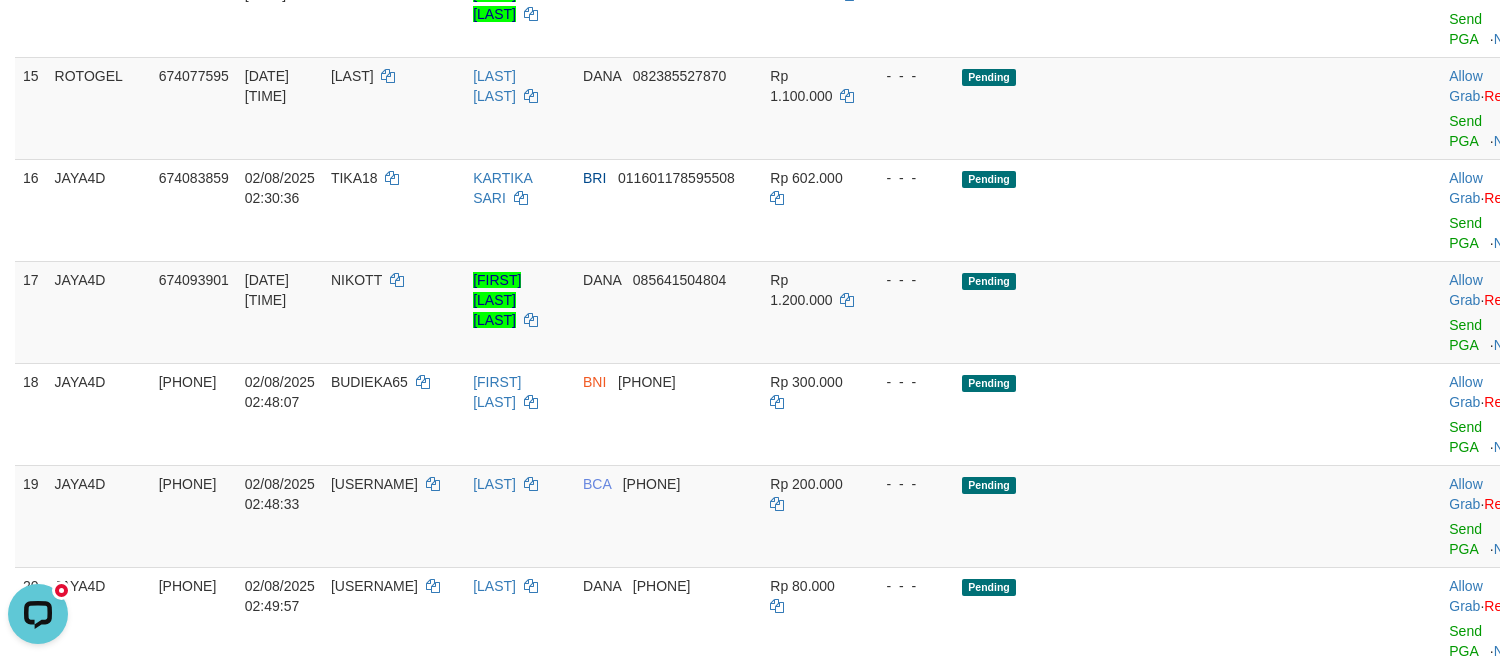 scroll, scrollTop: 1447, scrollLeft: 0, axis: vertical 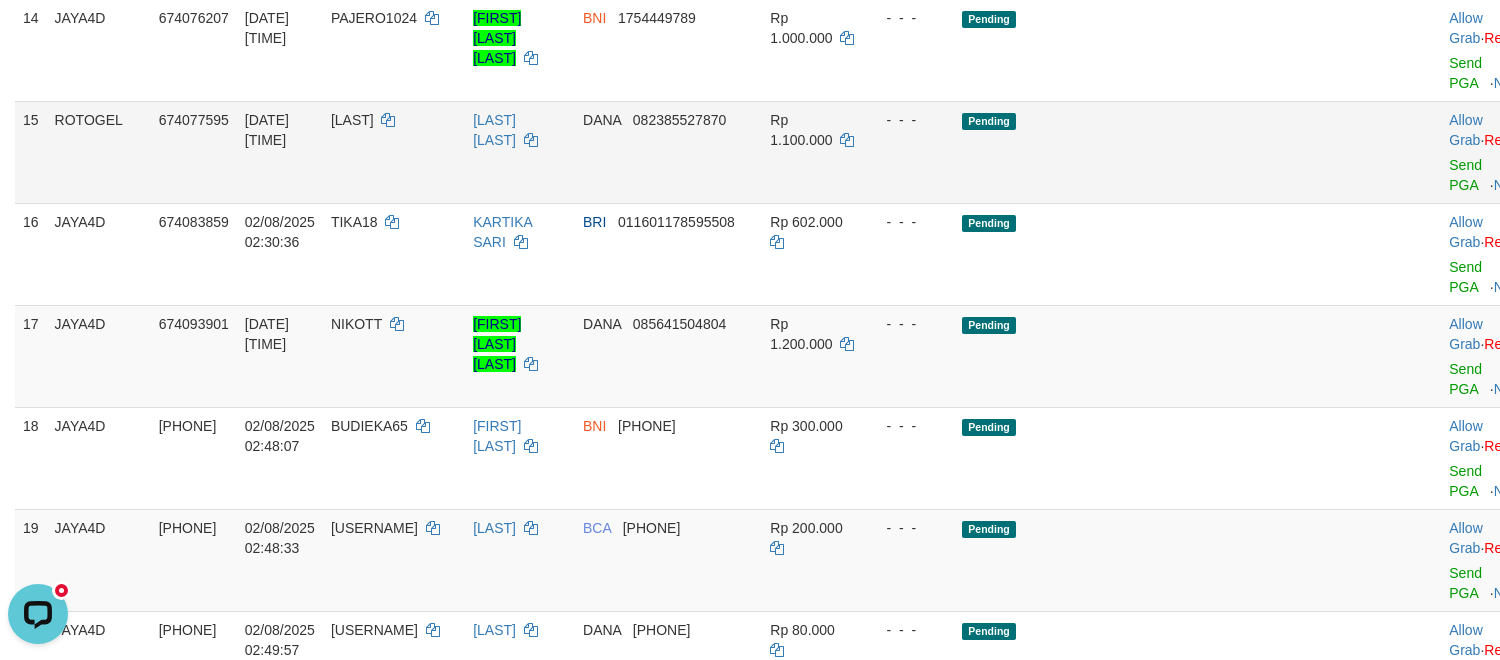 click on "Pending" at bounding box center [1156, 152] 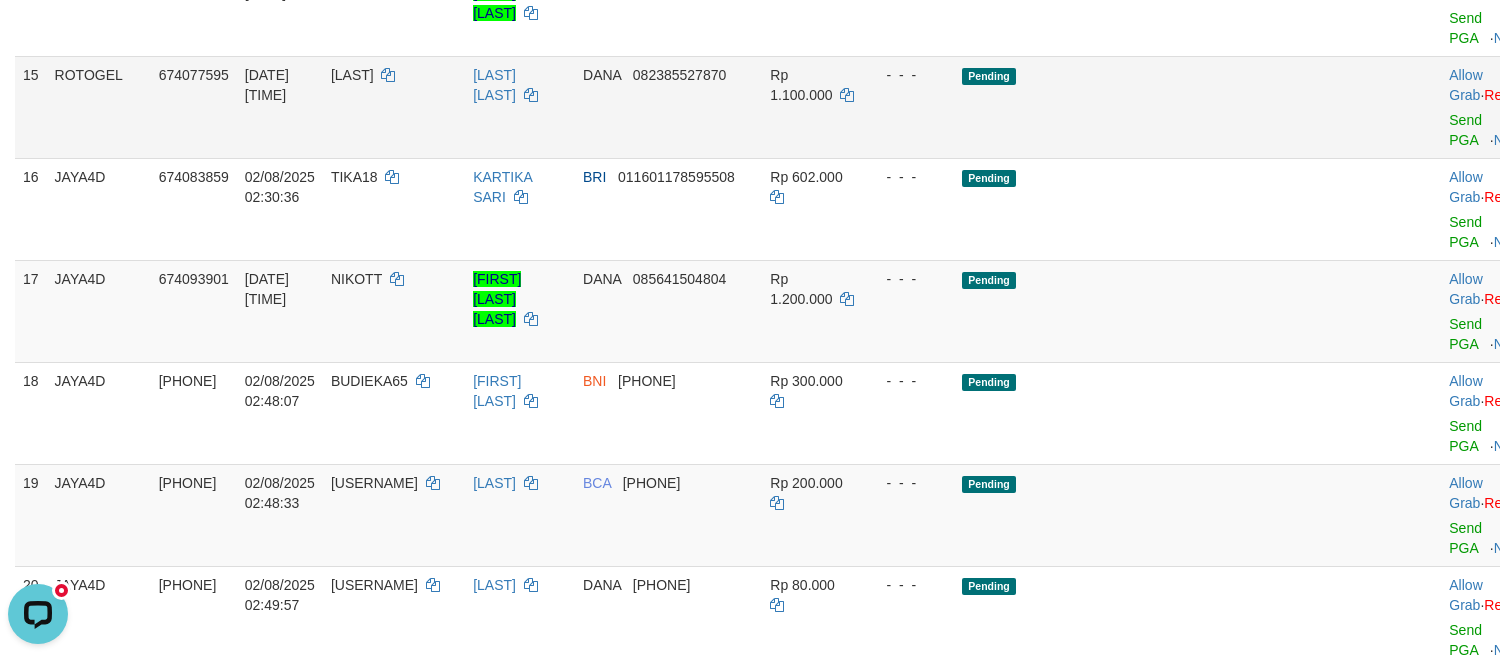 scroll, scrollTop: 1402, scrollLeft: 0, axis: vertical 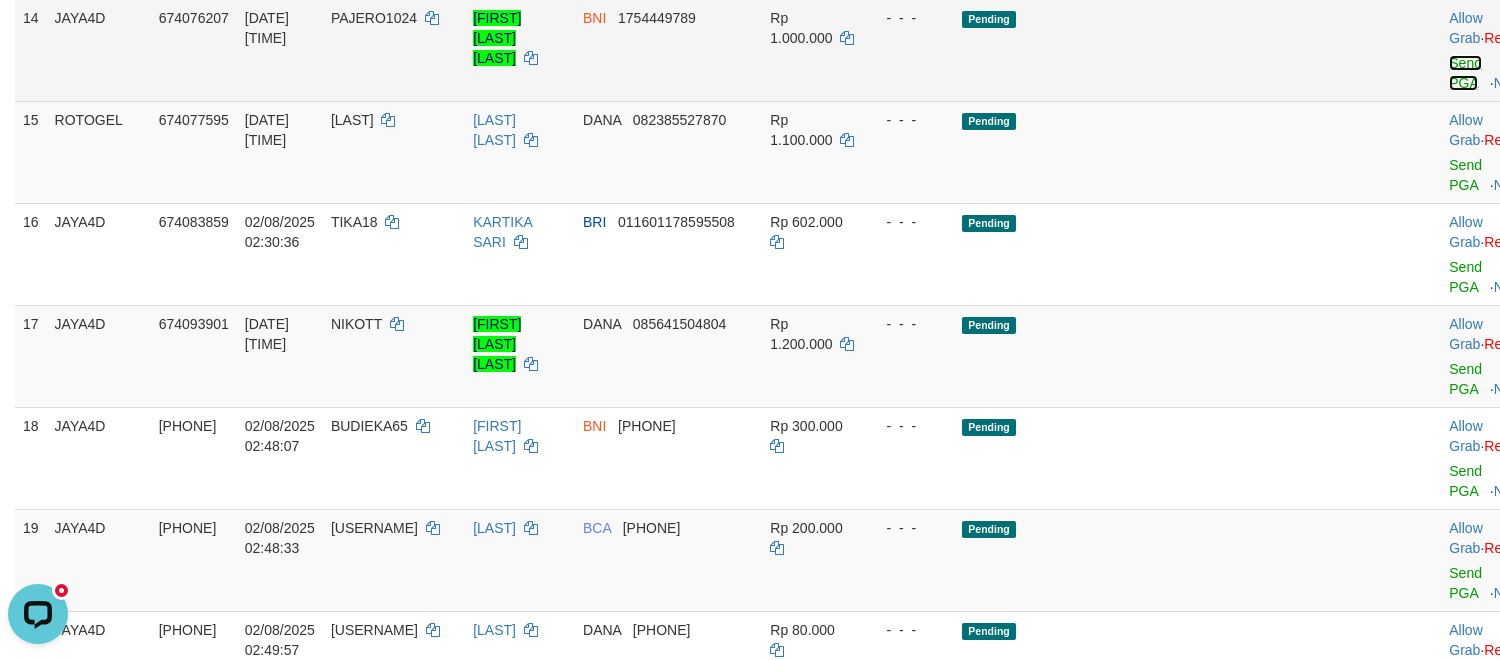 click on "Send PGA" at bounding box center (1465, 73) 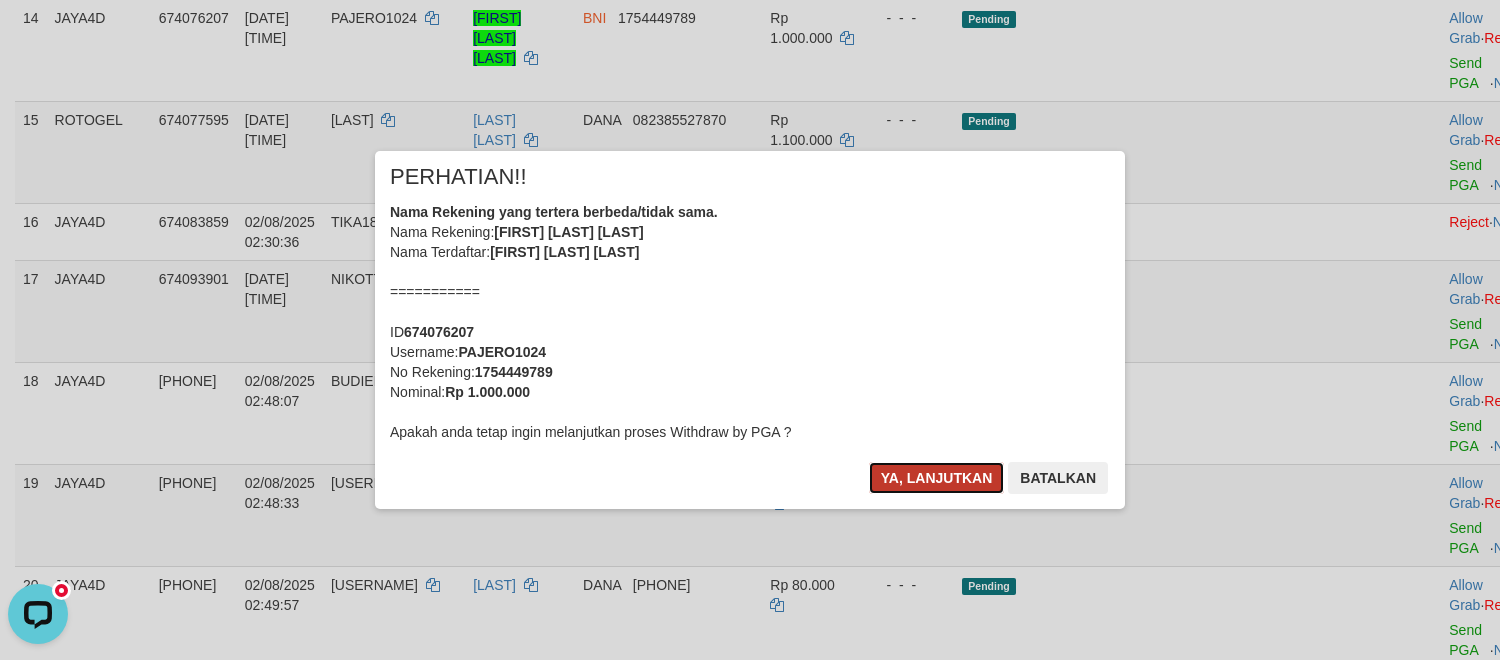 click on "Ya, lanjutkan" at bounding box center [937, 478] 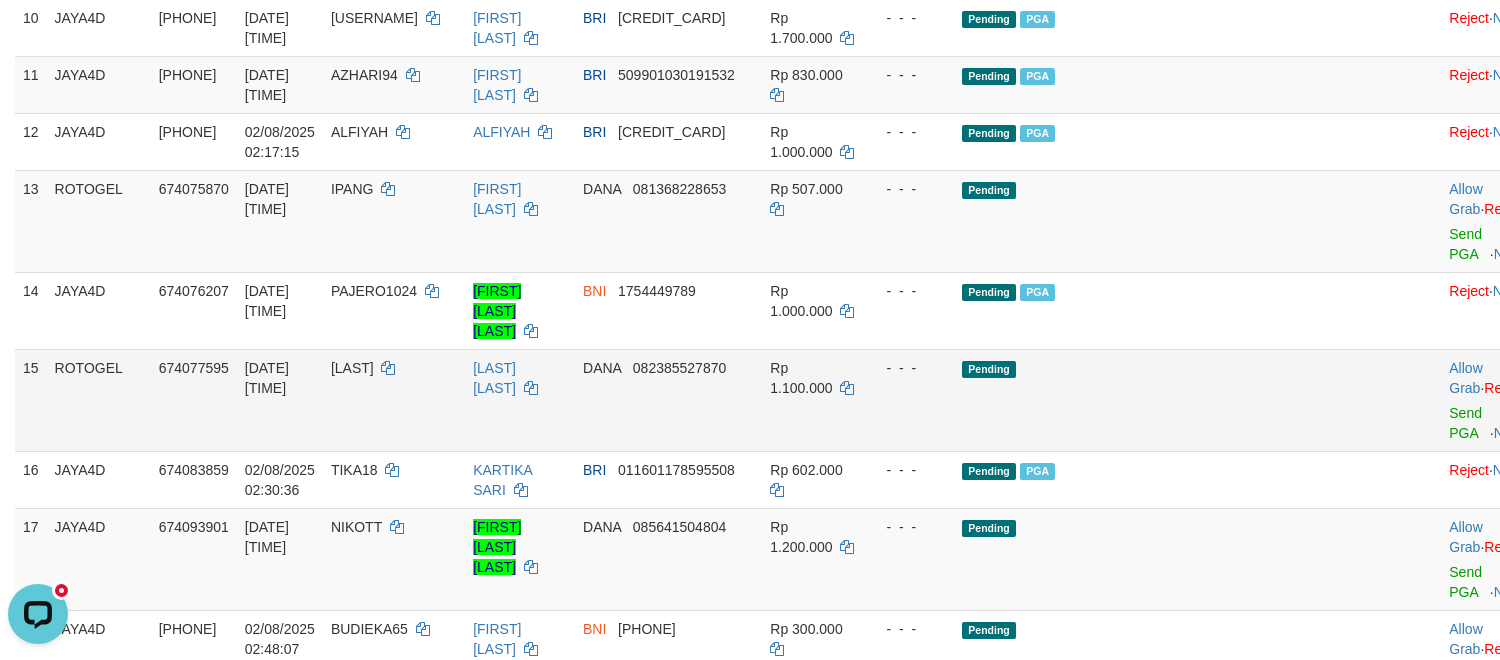 scroll, scrollTop: 895, scrollLeft: 0, axis: vertical 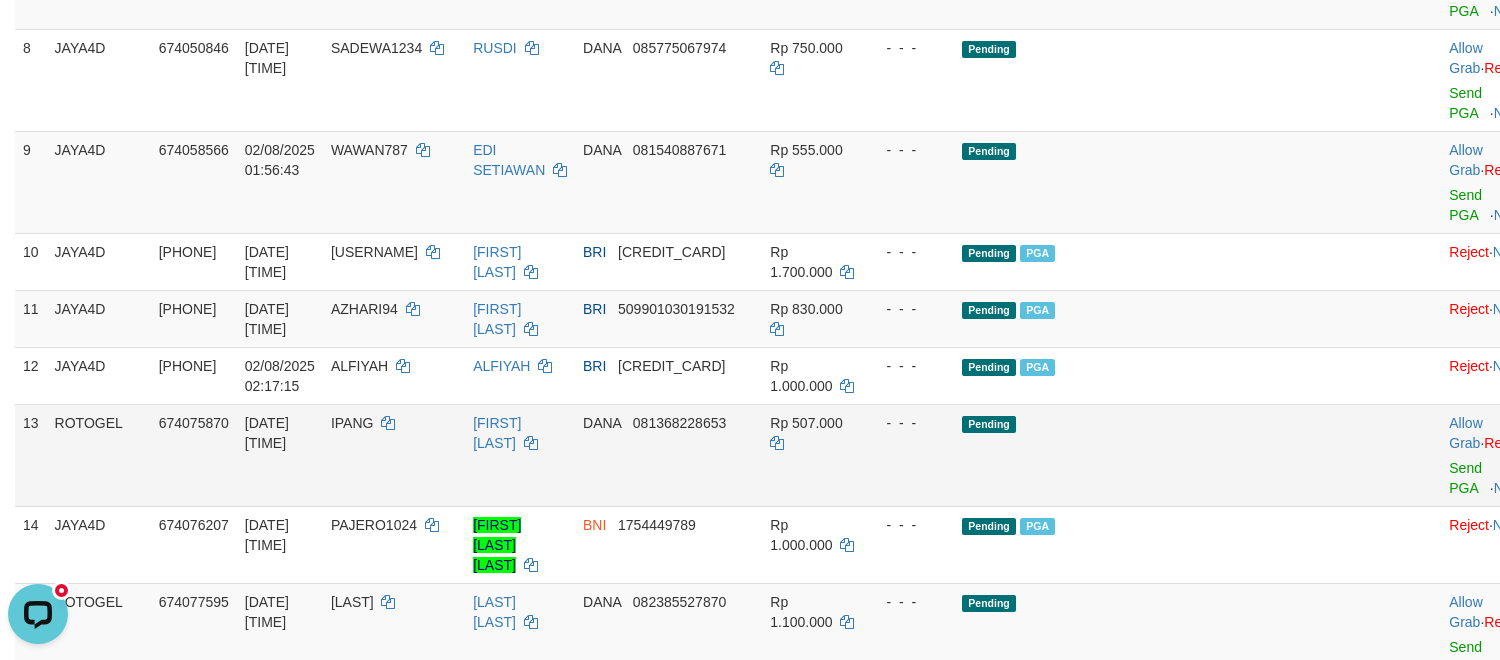 click on "Pending" at bounding box center (1156, 455) 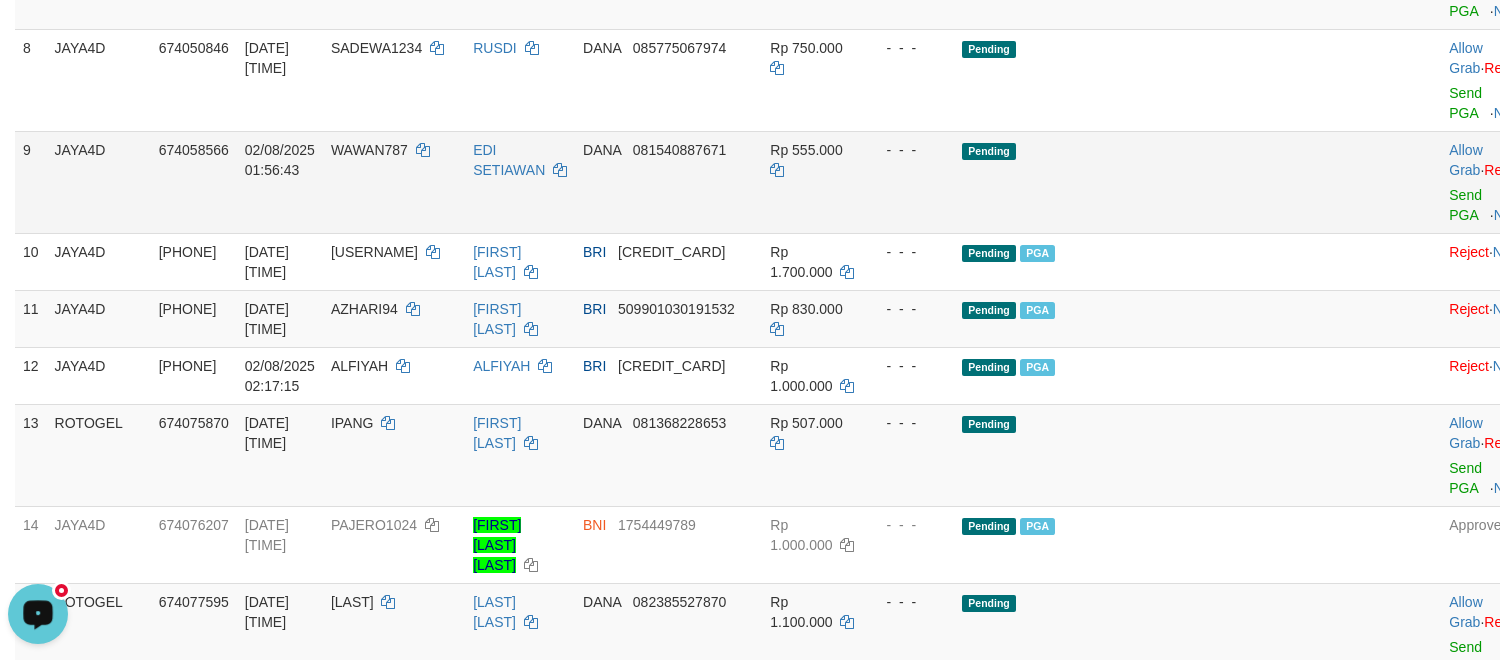 click on "WAWAN787" at bounding box center [394, 182] 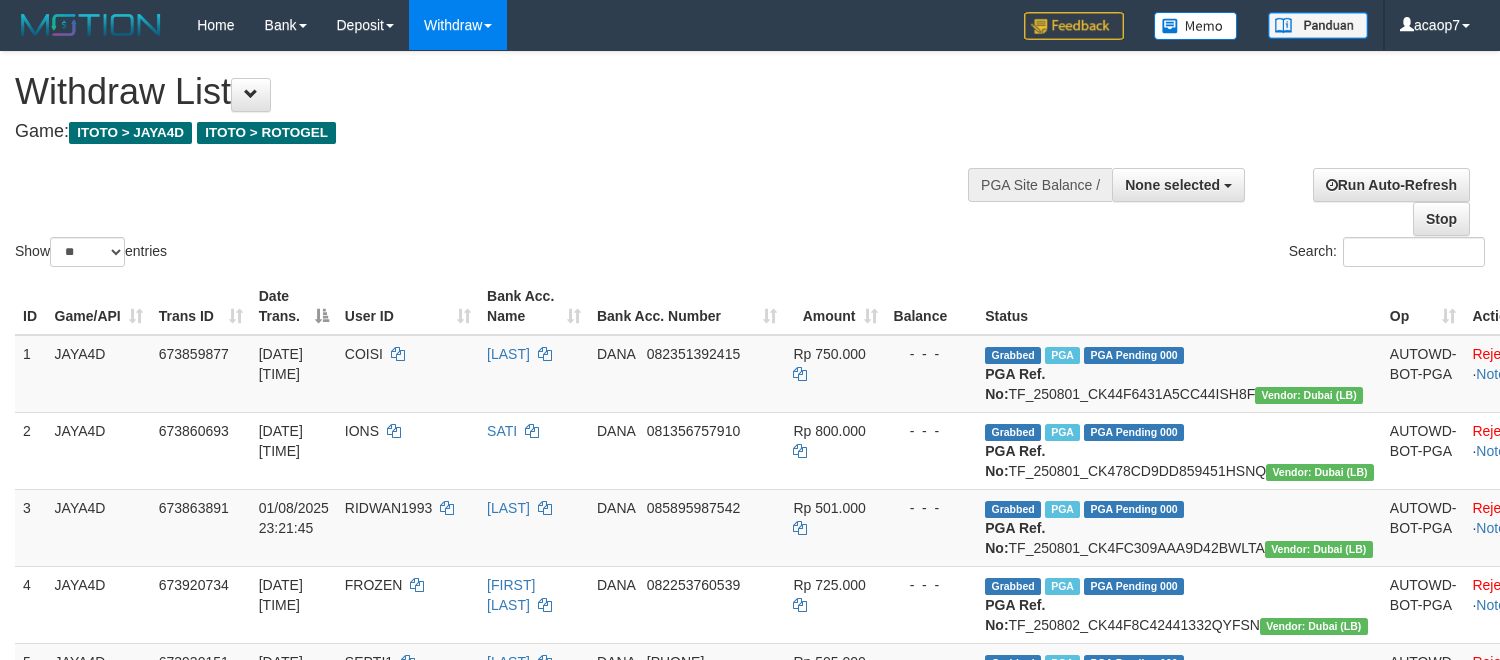 select 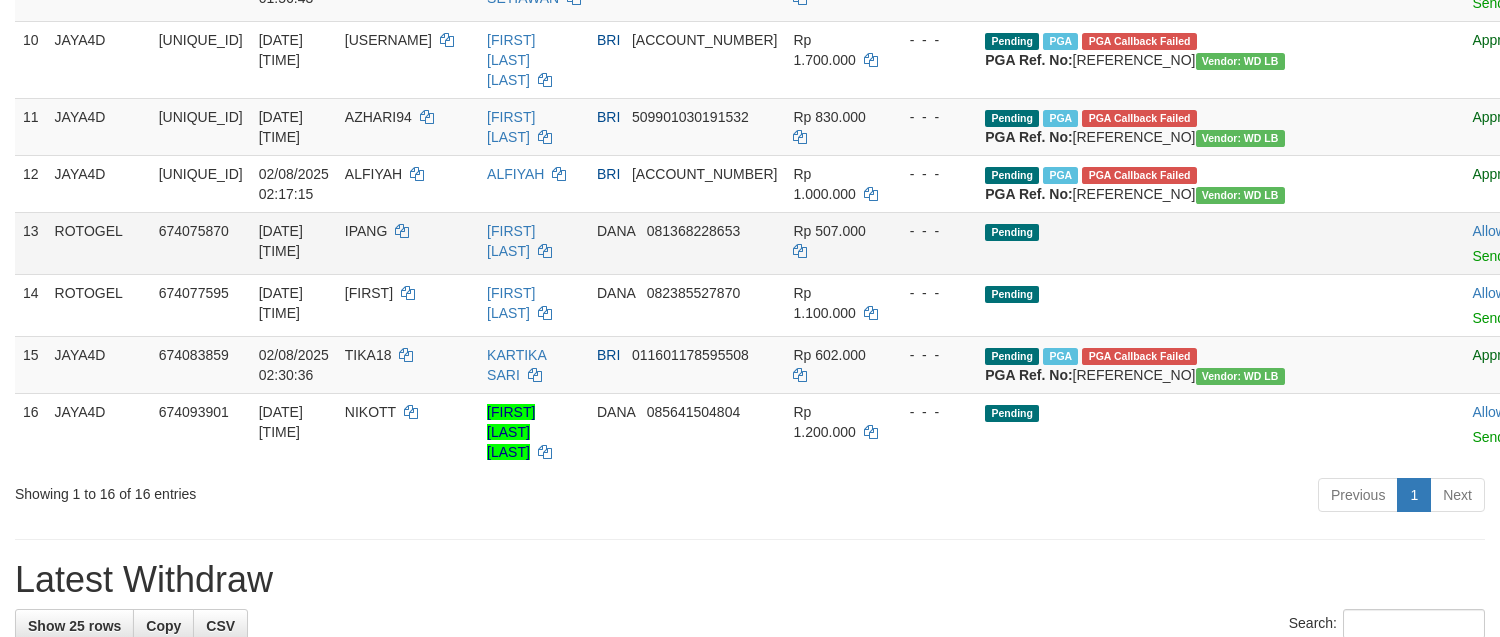 scroll, scrollTop: 1000, scrollLeft: 0, axis: vertical 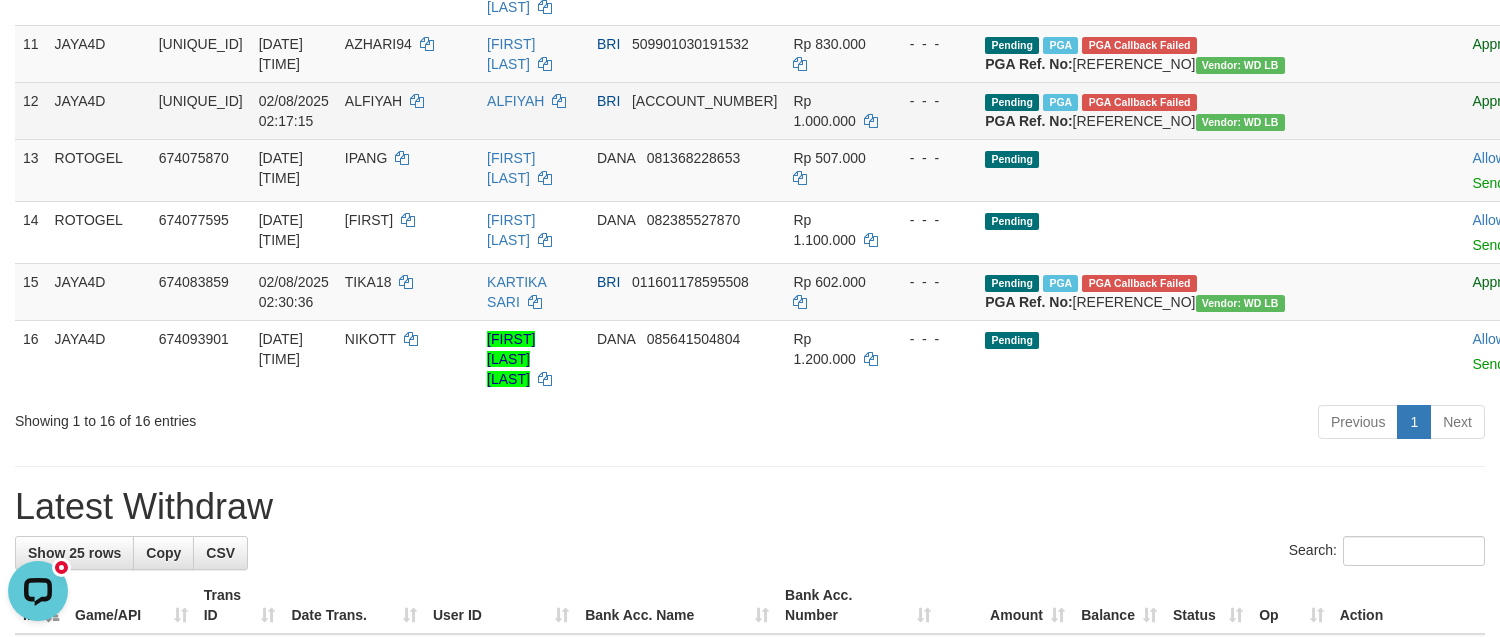 click at bounding box center [1423, 110] 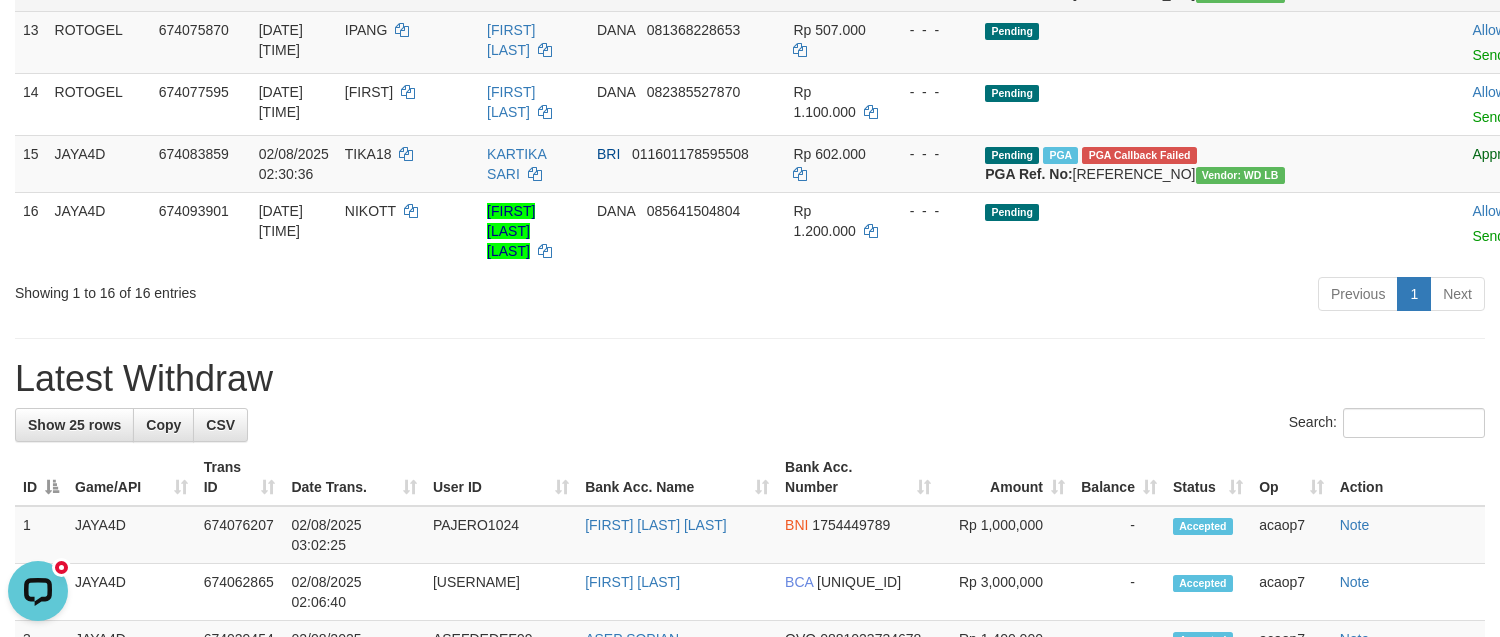 scroll, scrollTop: 1000, scrollLeft: 0, axis: vertical 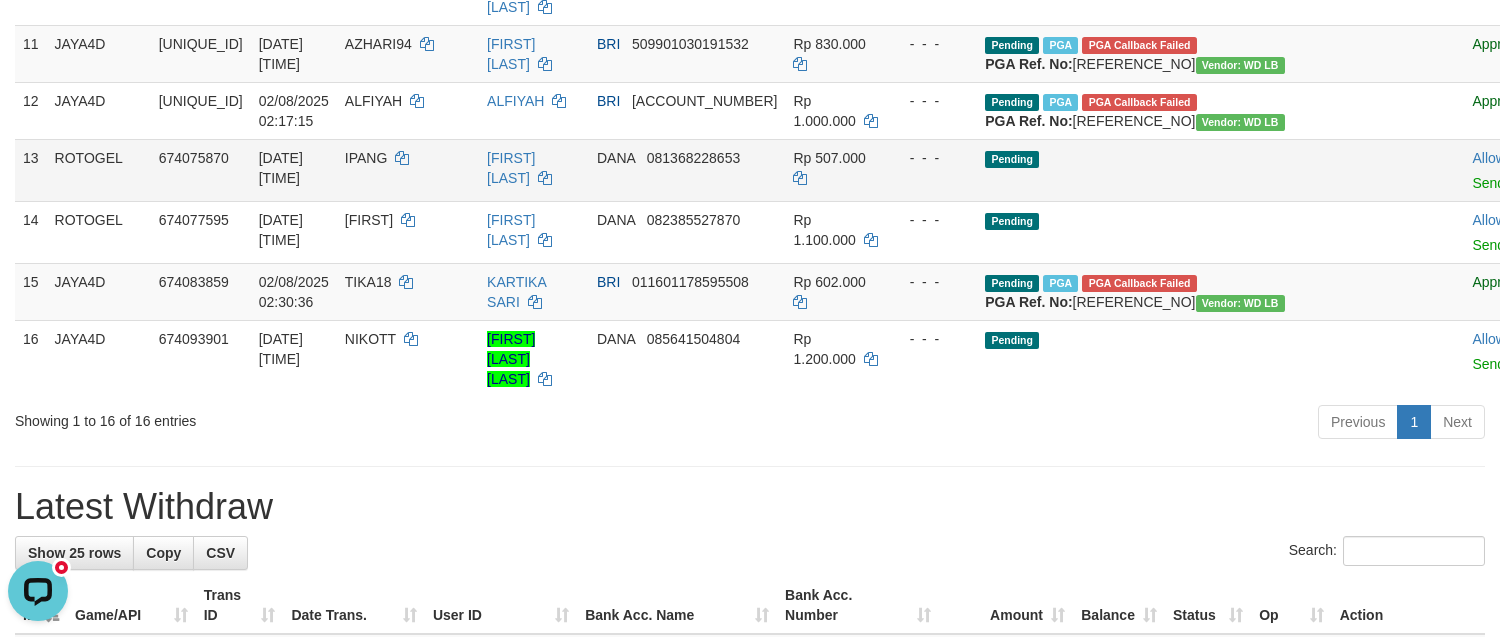 click at bounding box center [1423, 170] 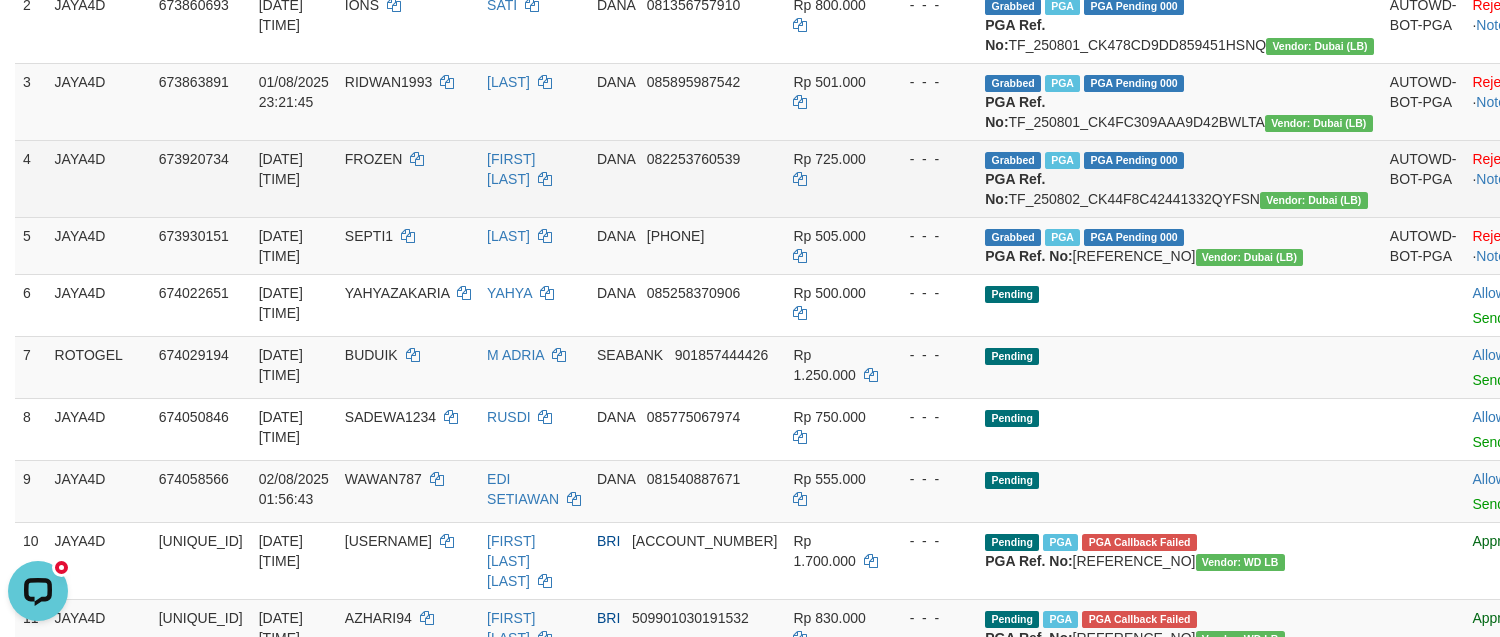 scroll, scrollTop: 352, scrollLeft: 0, axis: vertical 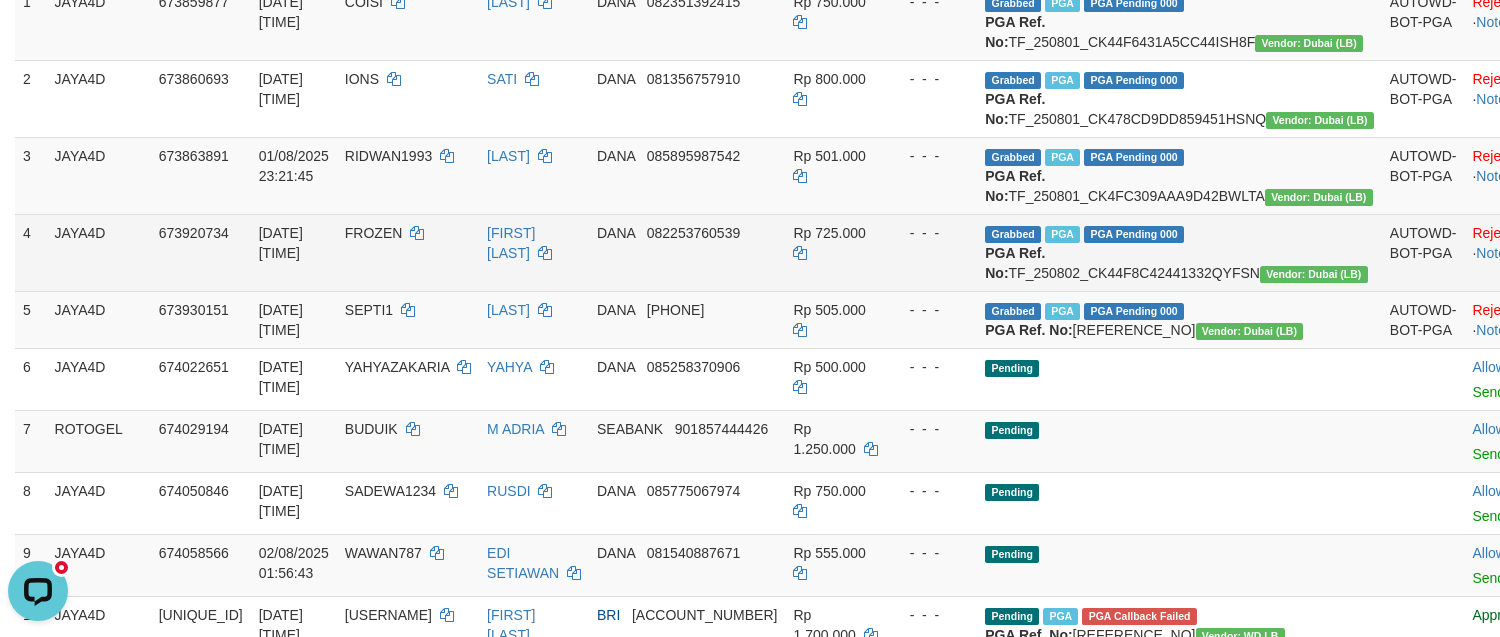 click on "FROZEN" at bounding box center [374, 233] 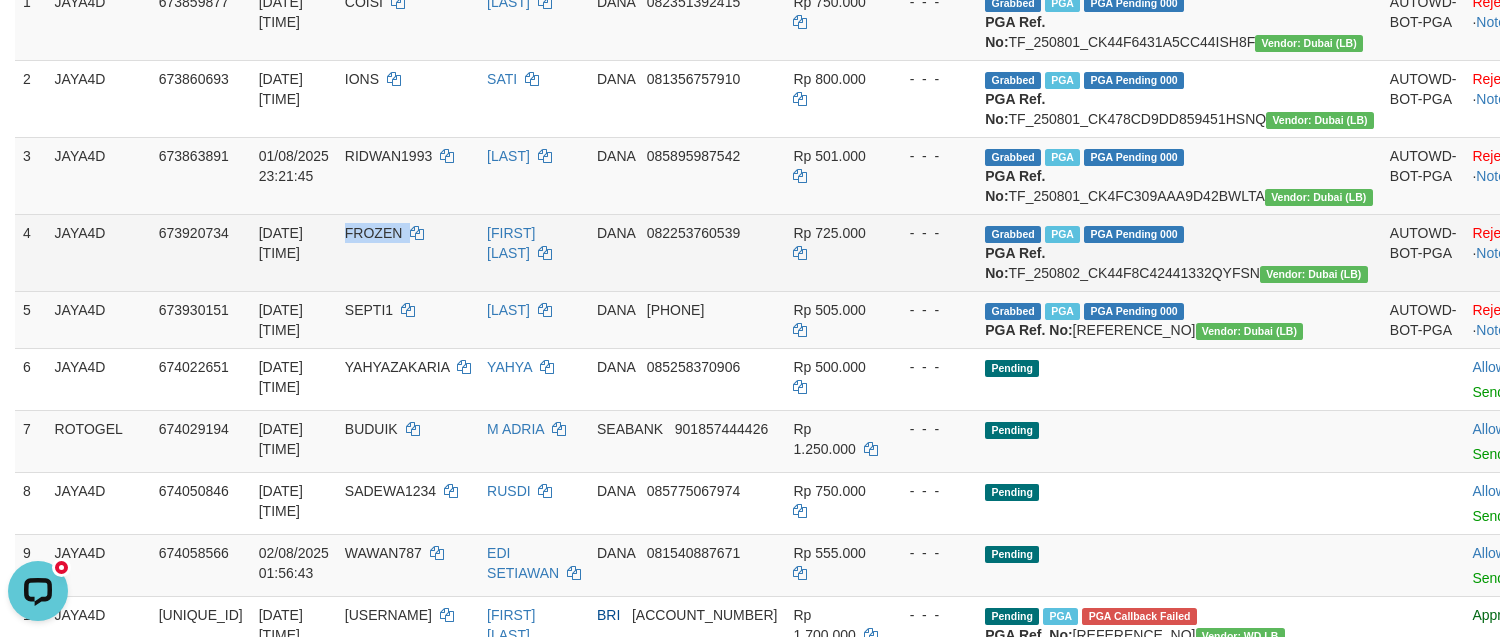 click on "FROZEN" at bounding box center (374, 233) 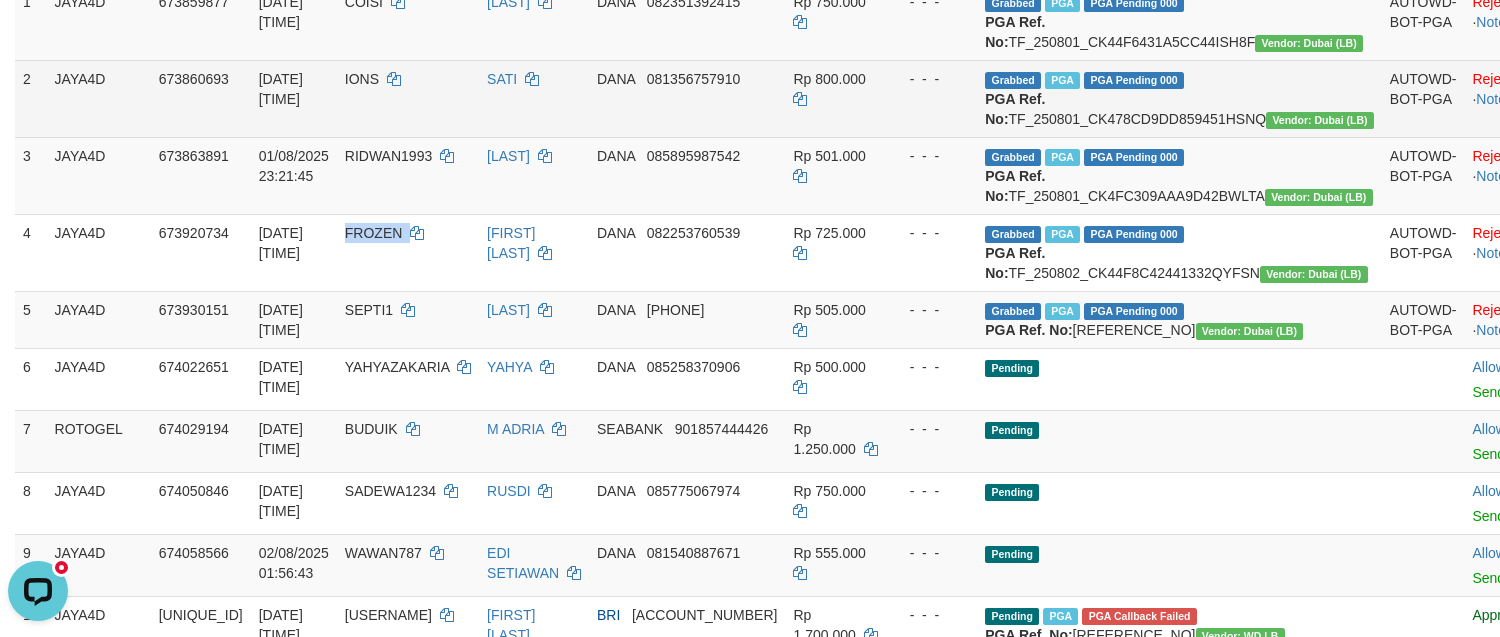 copy on "FROZEN" 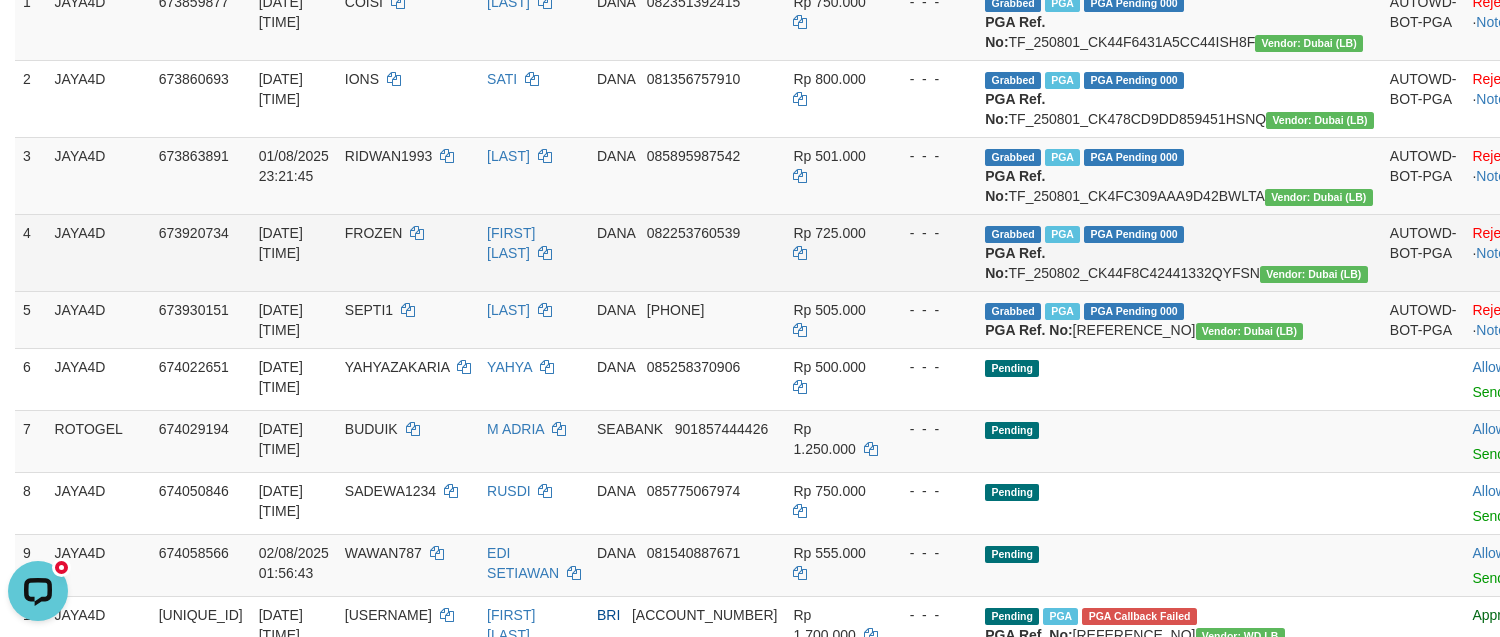 click on "JAYA4D" at bounding box center (99, 252) 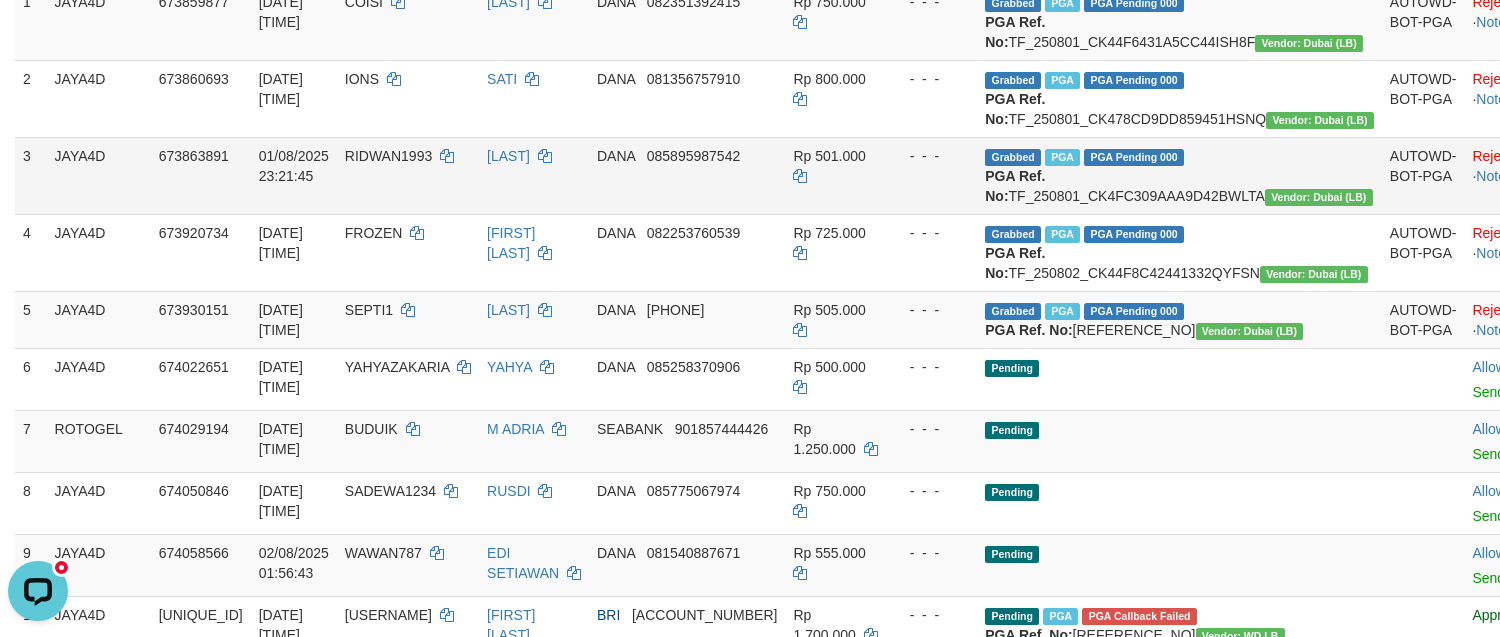 click on "01/08/2025 23:21:45" at bounding box center (294, 175) 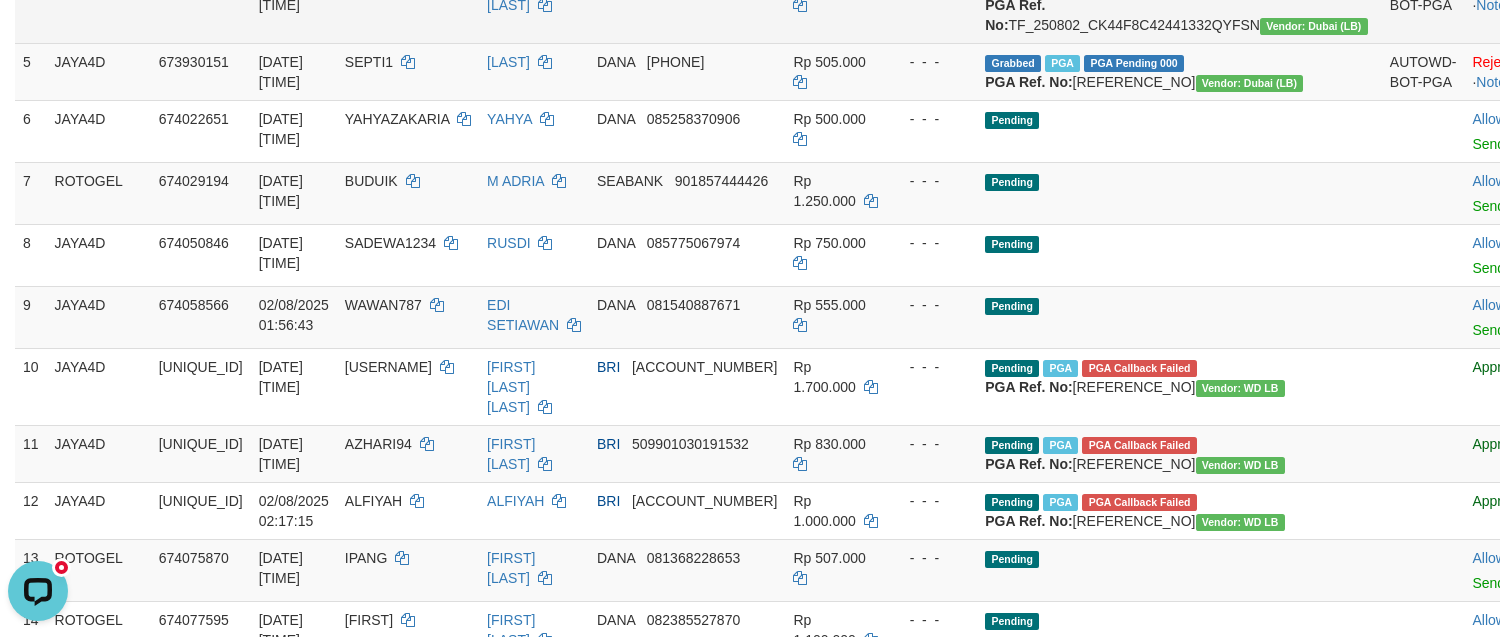 scroll, scrollTop: 603, scrollLeft: 0, axis: vertical 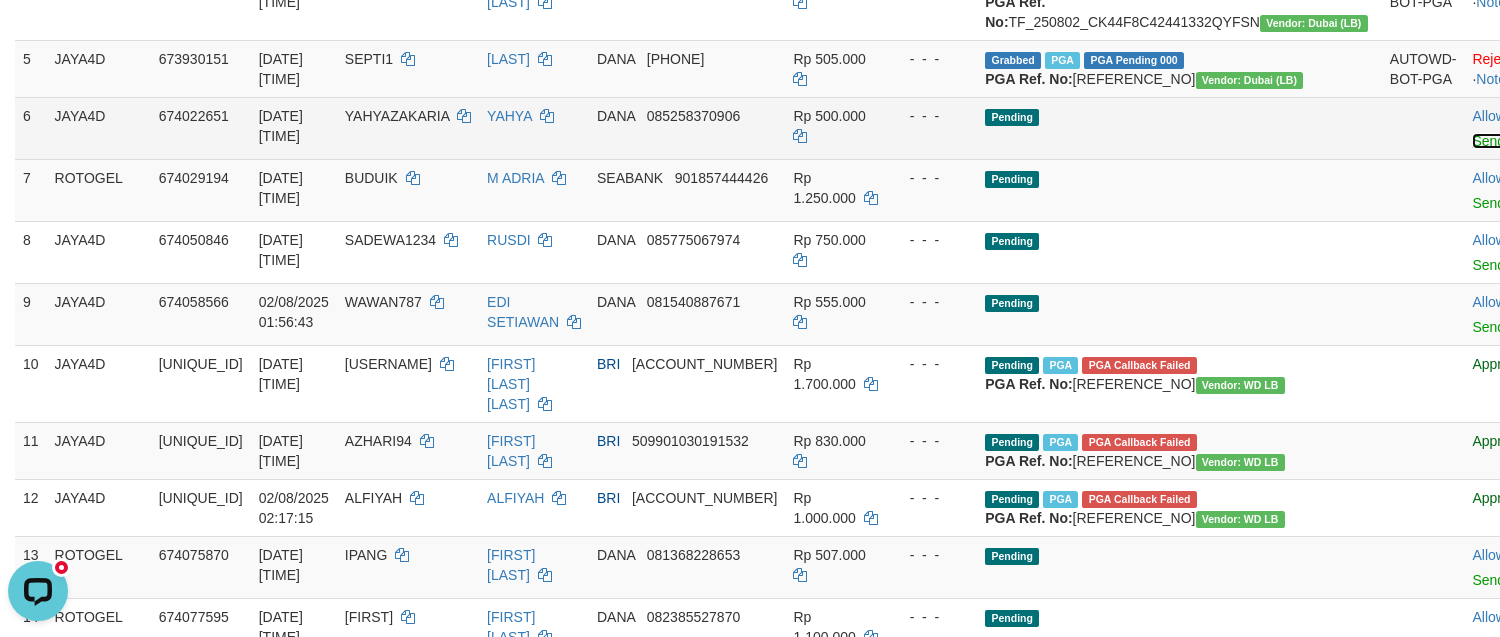 click on "Send PGA" at bounding box center (1504, 141) 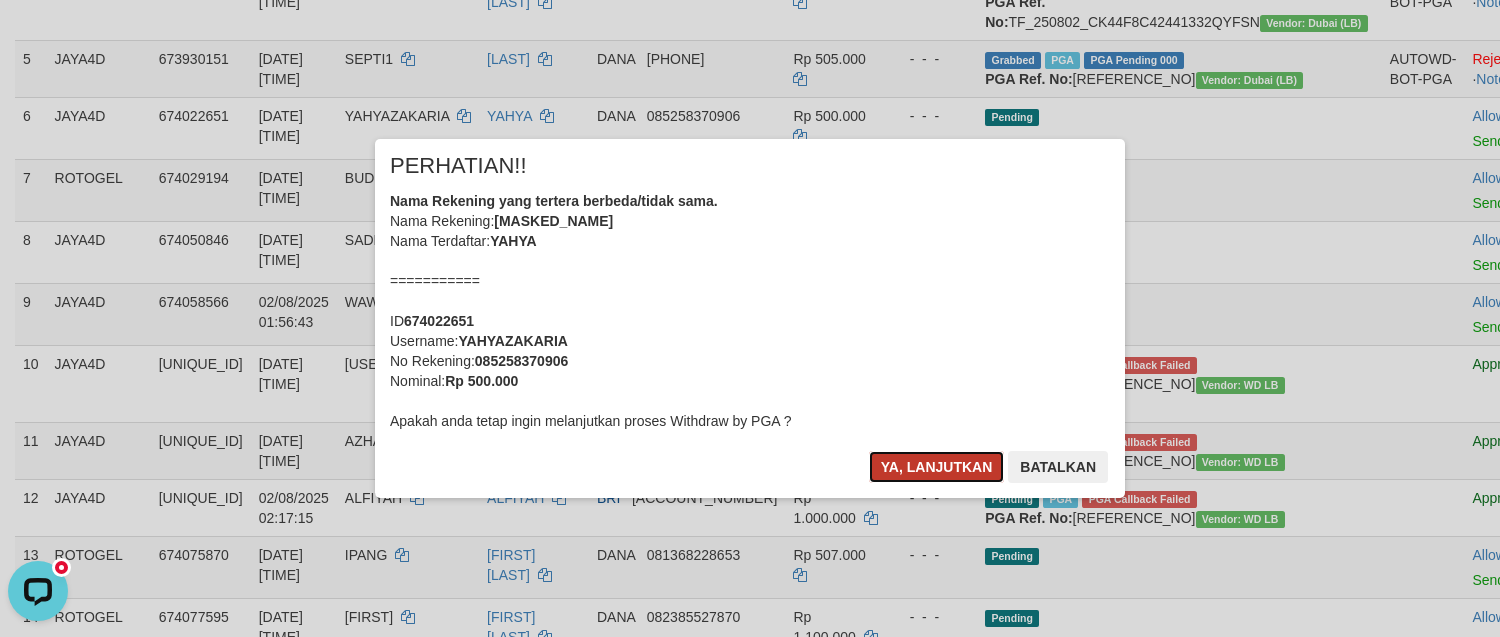 click on "Ya, lanjutkan" at bounding box center (937, 467) 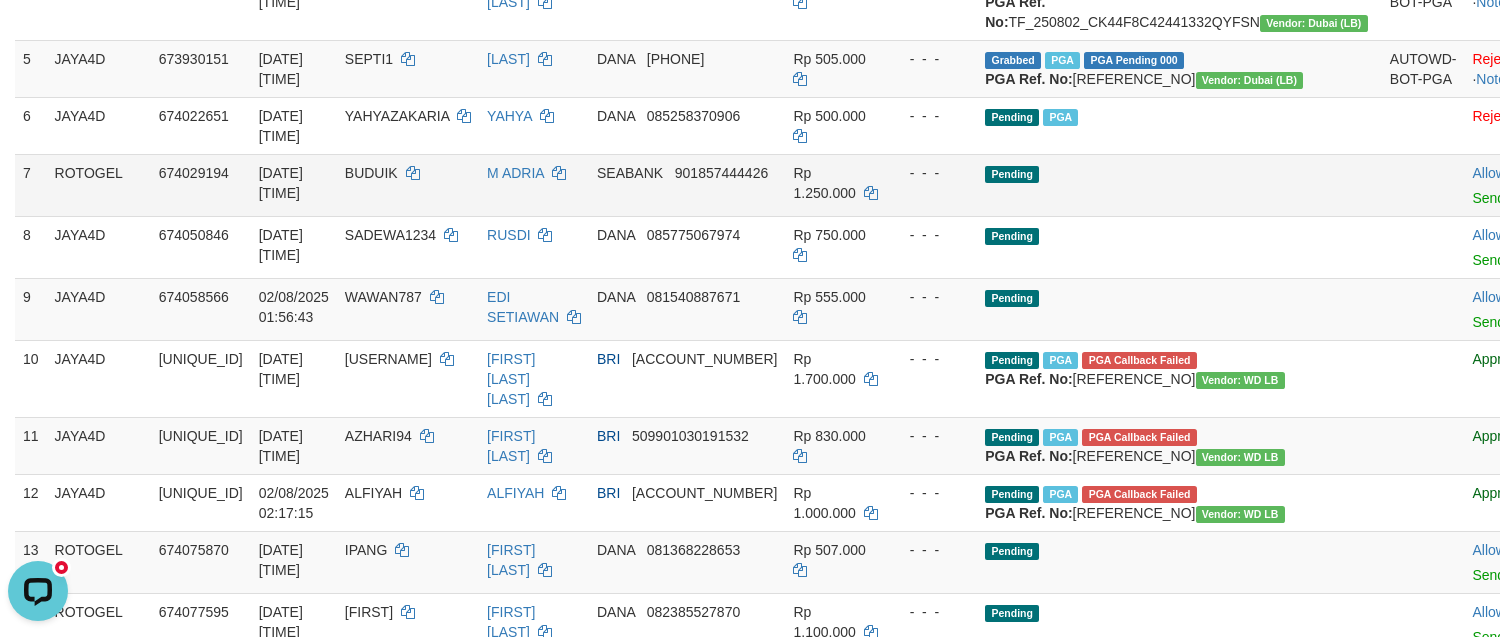 click on "674029194" at bounding box center [201, 185] 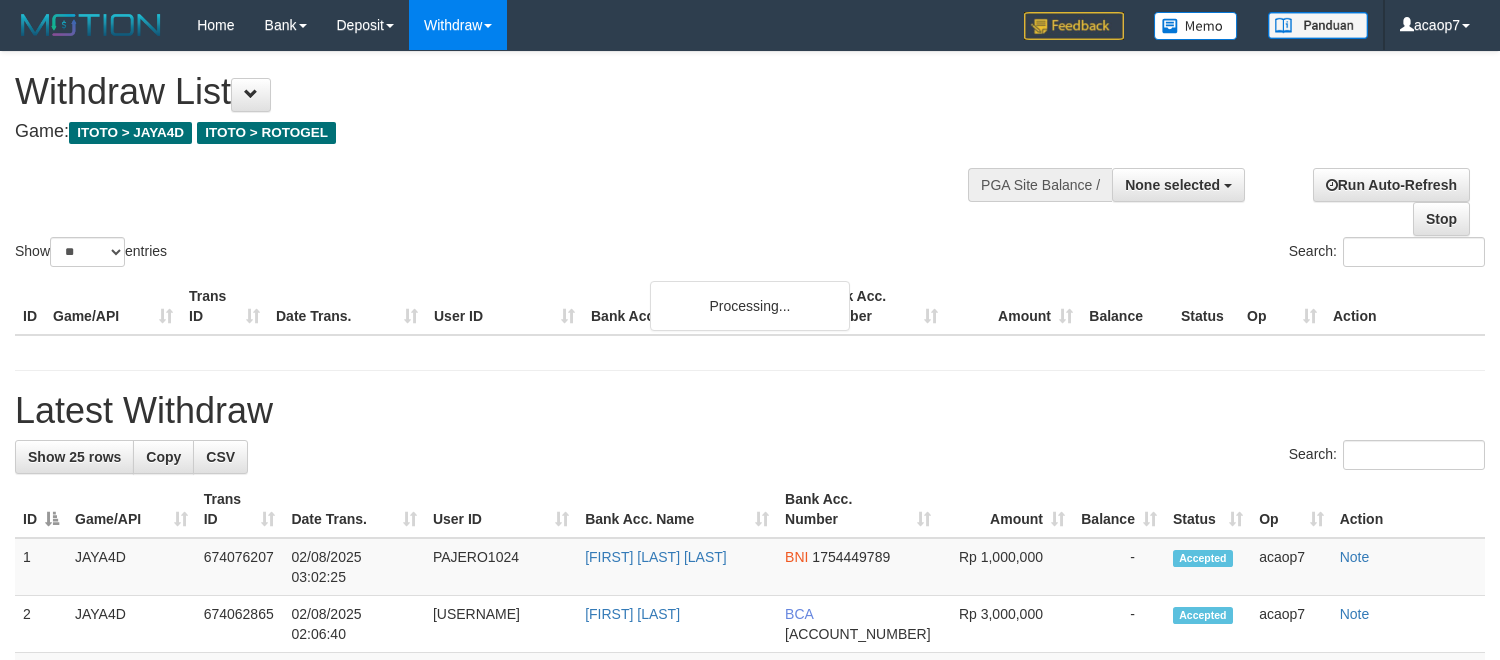 select 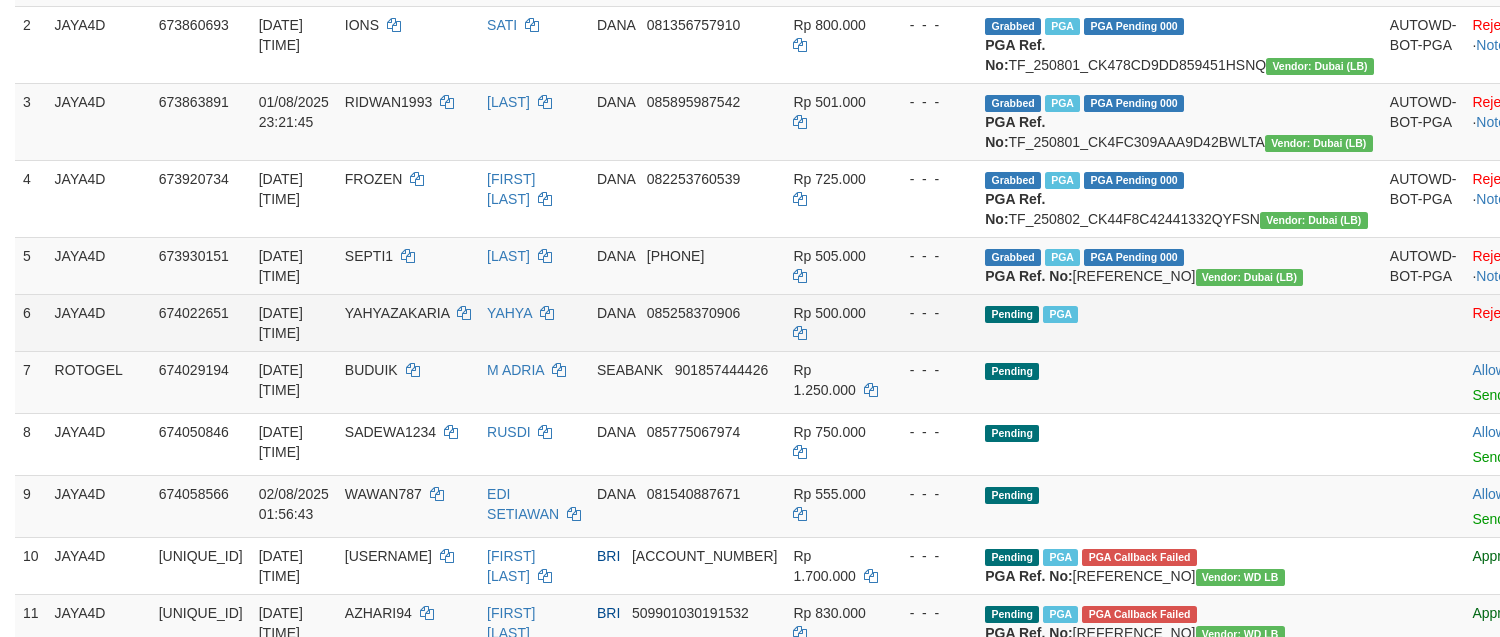 scroll, scrollTop: 657, scrollLeft: 0, axis: vertical 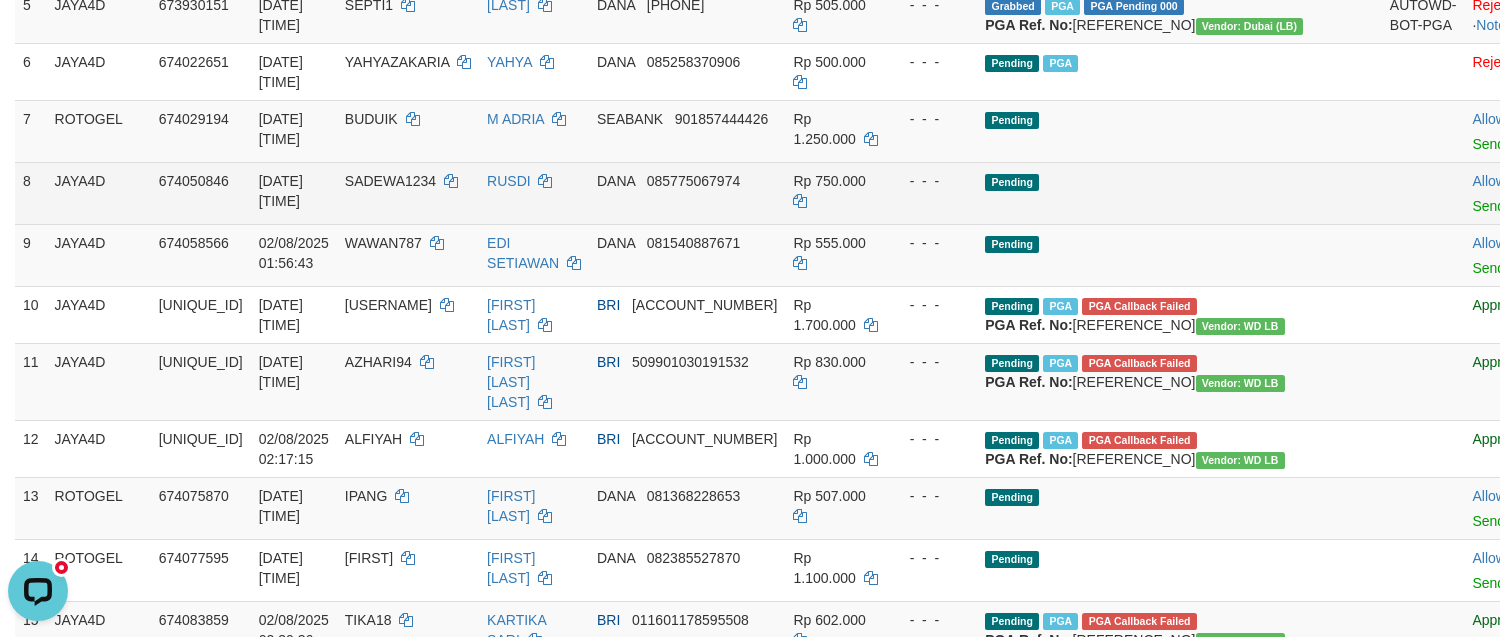 click on "SADEWA1234" at bounding box center [408, 193] 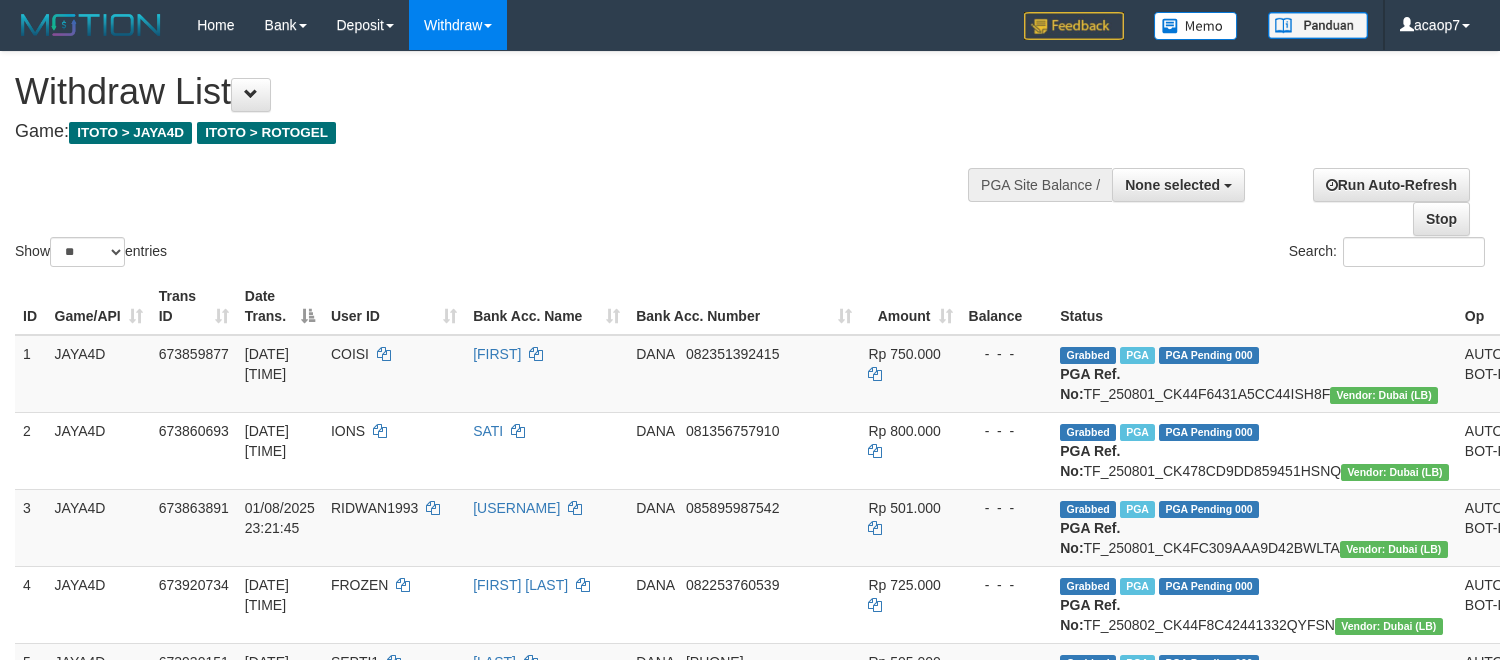 select 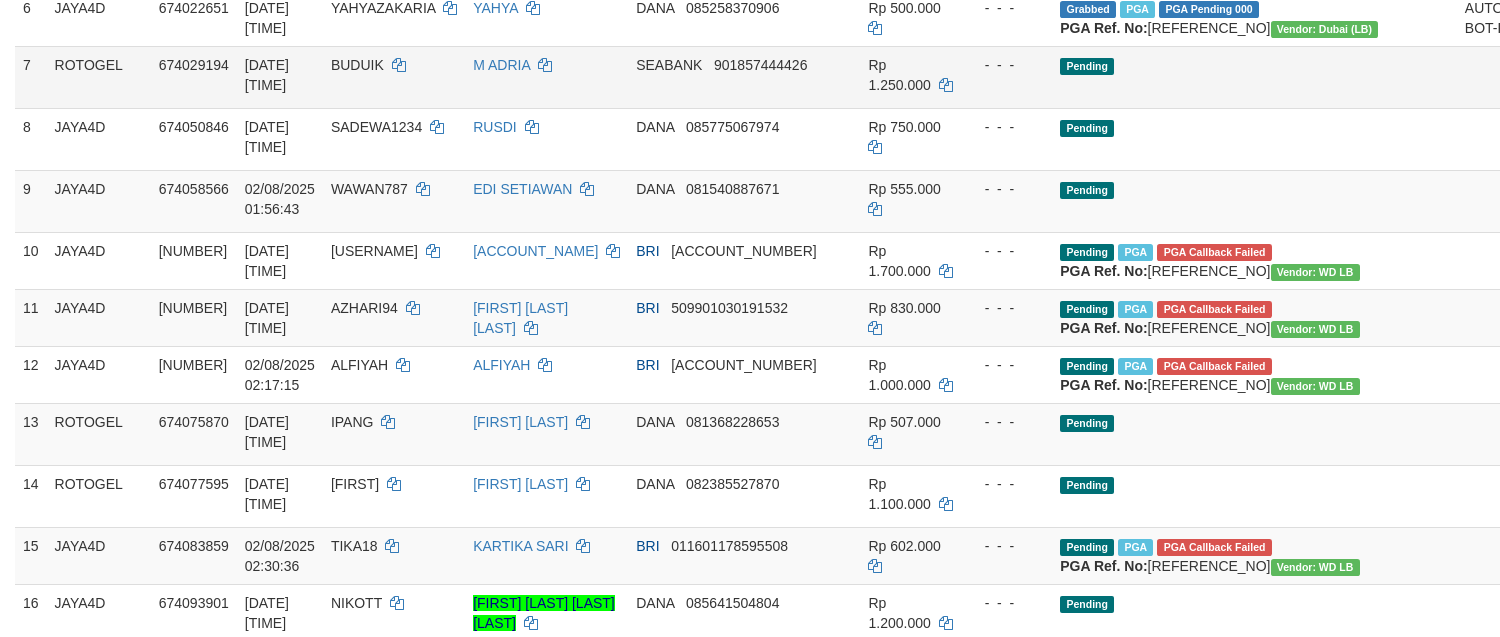 scroll, scrollTop: 657, scrollLeft: 0, axis: vertical 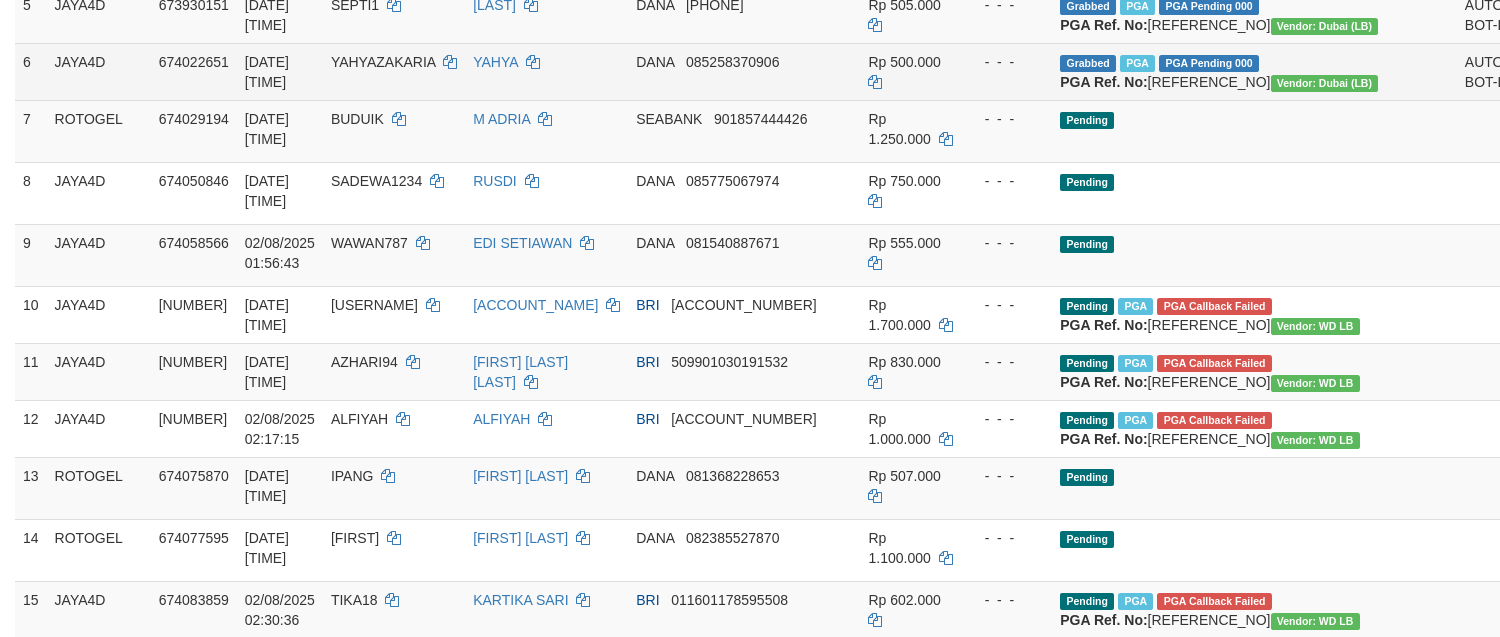 click on "Grabbed   PGA   PGA Pending 000 PGA Ref. No:  TF_250802_CK47D6914B56324O3FJZ  Vendor: Dubai (LB)" at bounding box center (1254, 71) 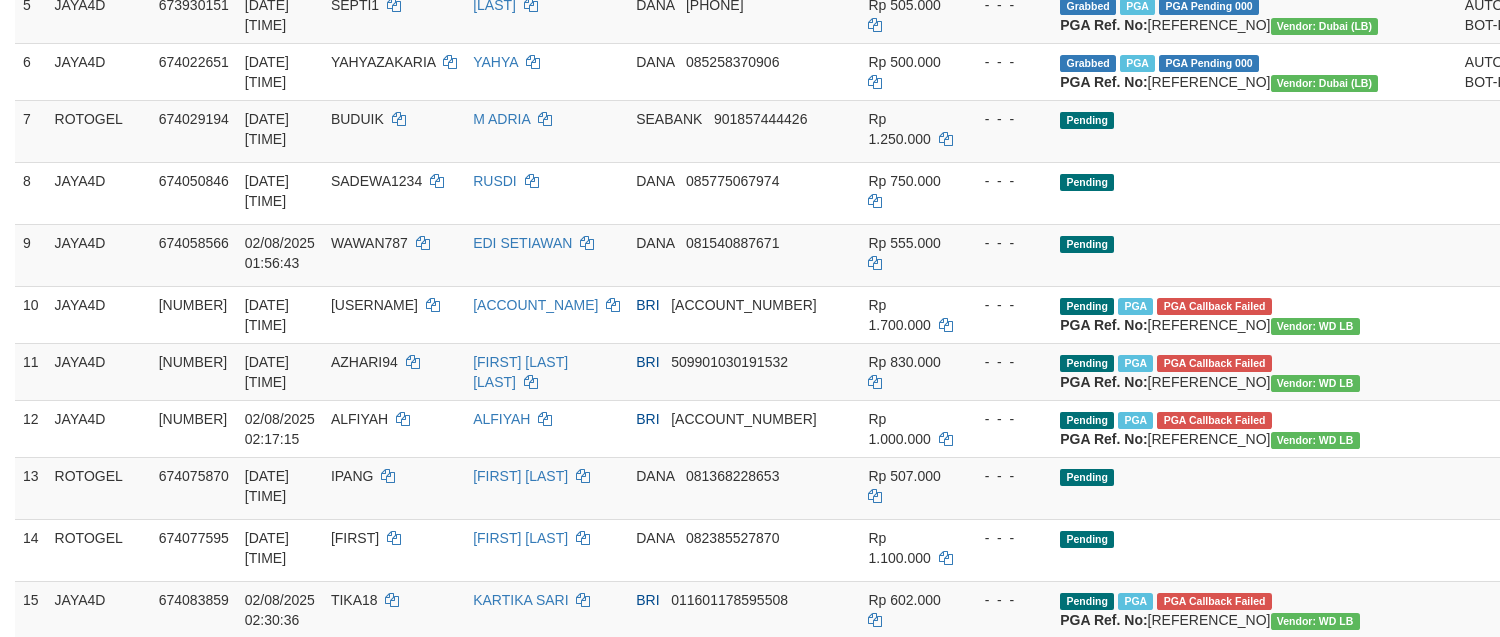 copy on "TF_250802_CK47D6914B56324O3FJZ" 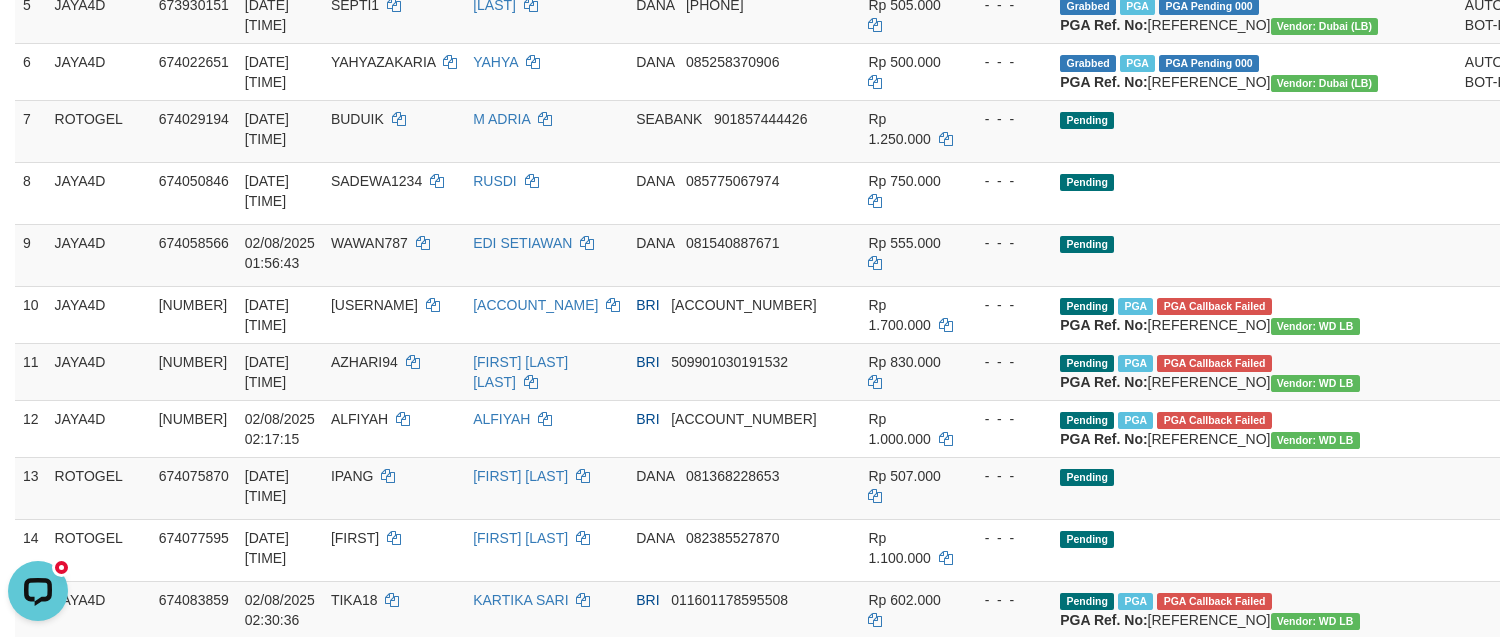 scroll, scrollTop: 0, scrollLeft: 0, axis: both 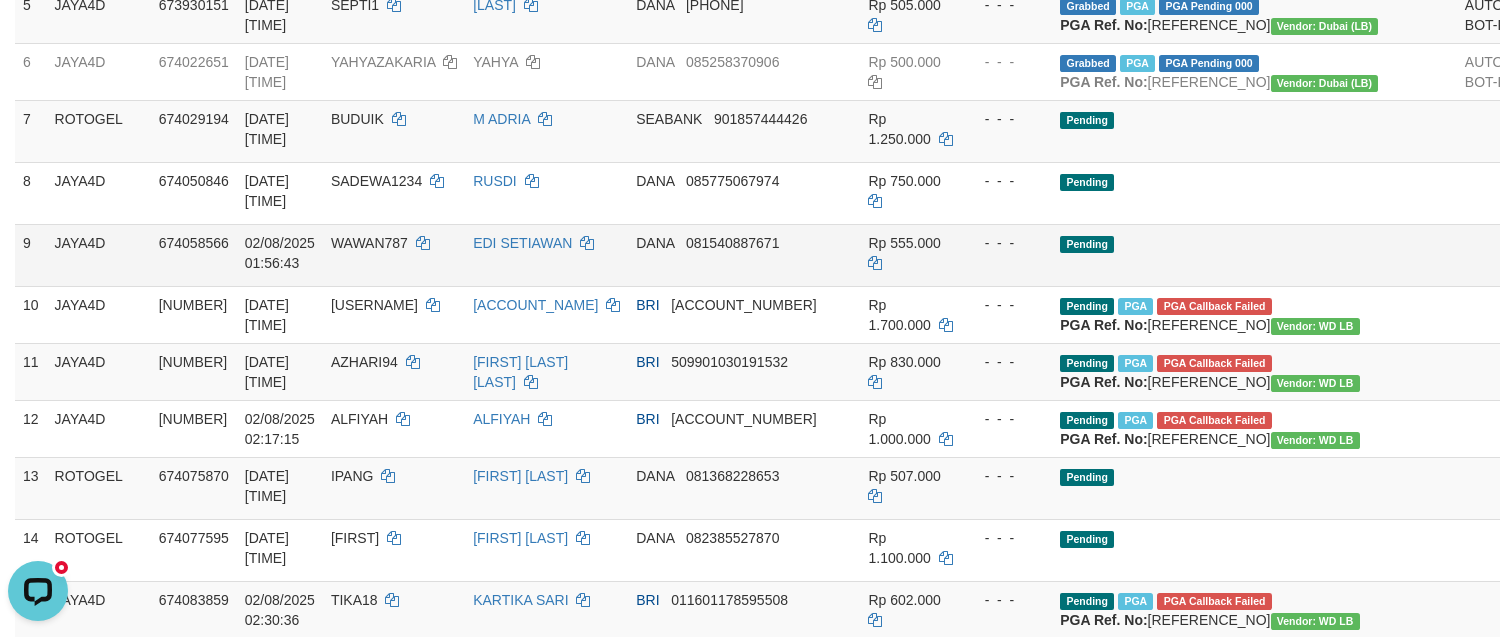 drag, startPoint x: 222, startPoint y: 397, endPoint x: 325, endPoint y: 358, distance: 110.13628 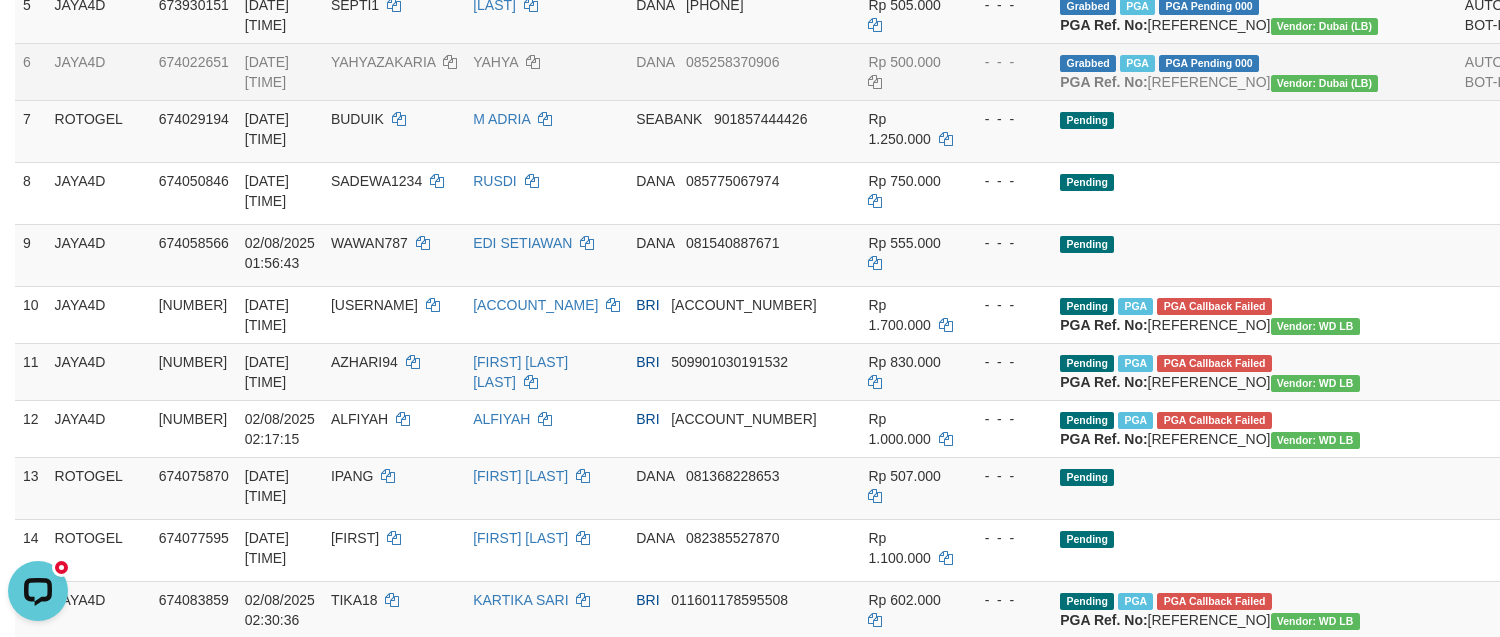 click on "[DATE] [TIME]" at bounding box center [280, 71] 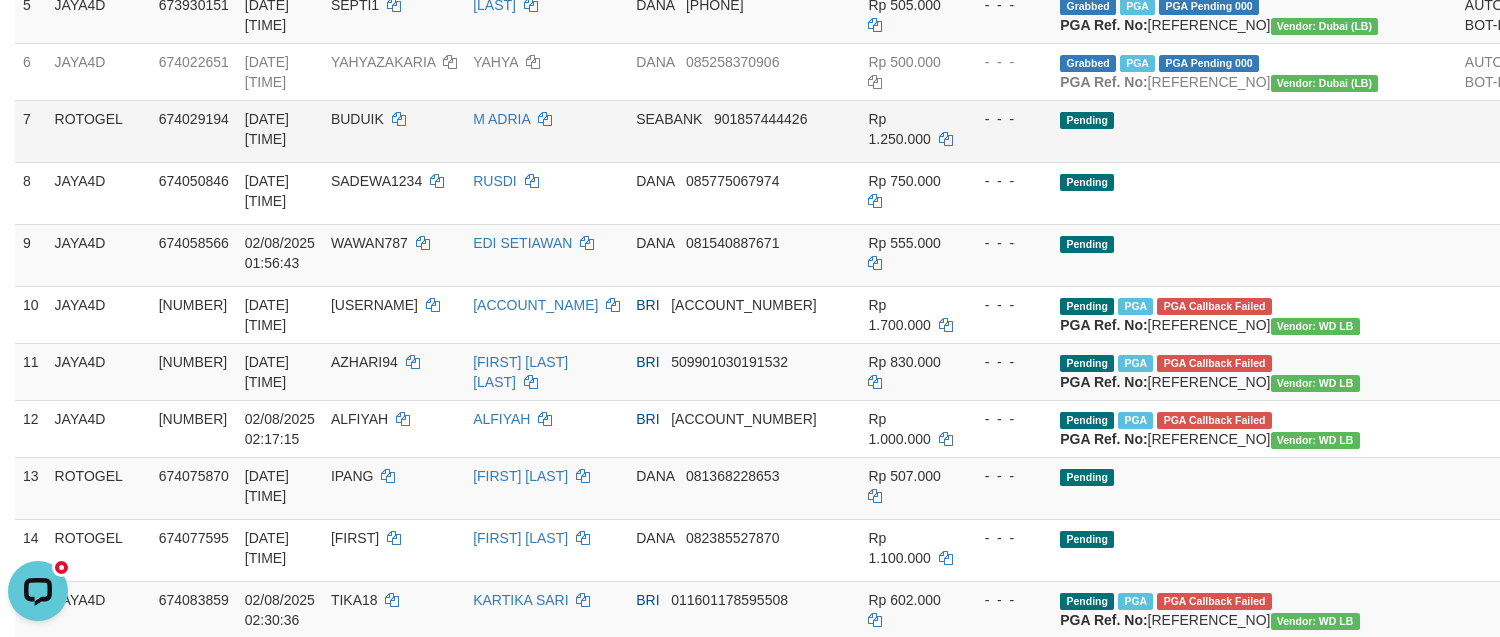 click on "ROTOGEL" at bounding box center [99, 131] 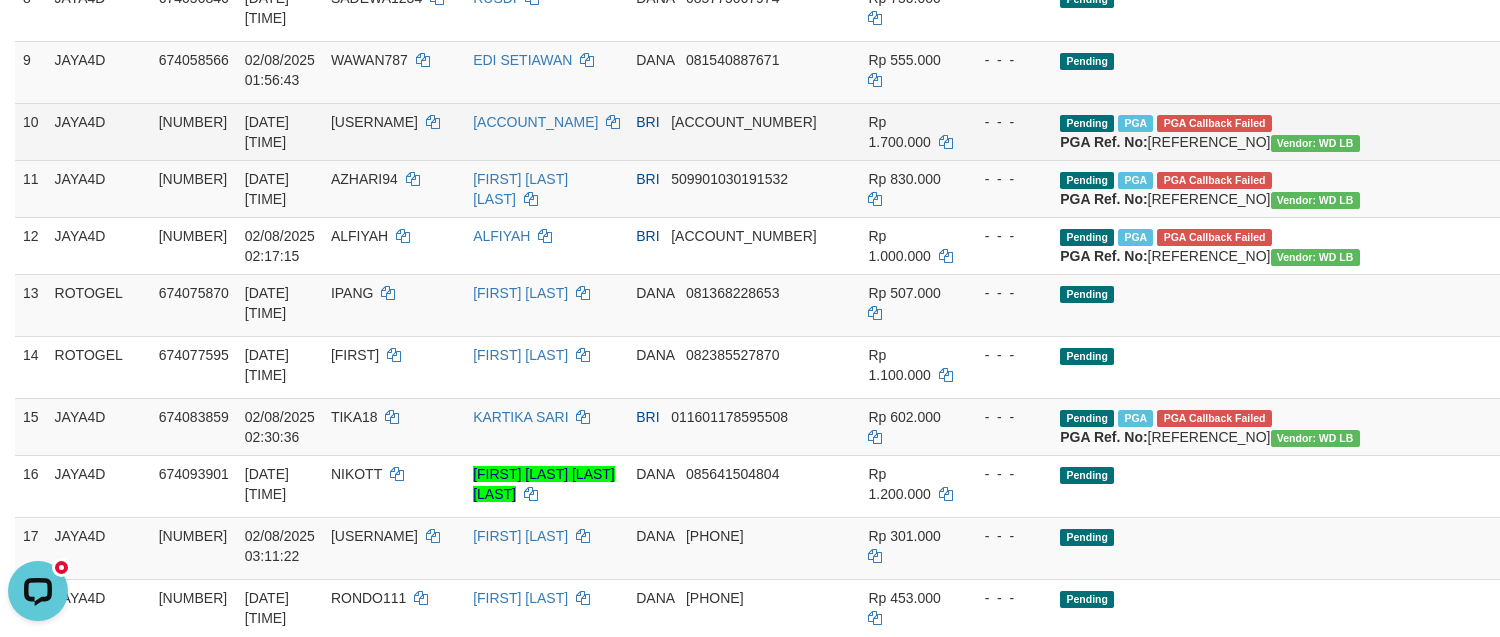scroll, scrollTop: 657, scrollLeft: 0, axis: vertical 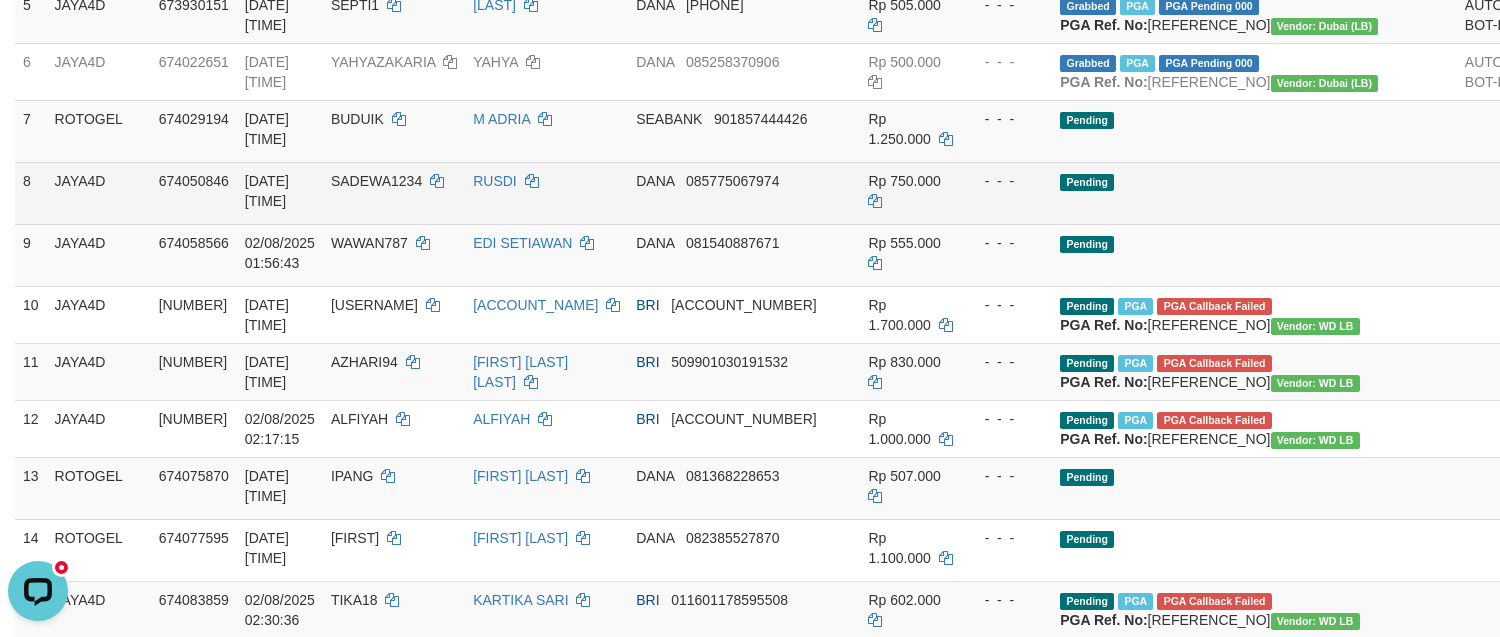 click on "Send PGA" at bounding box center (1579, 206) 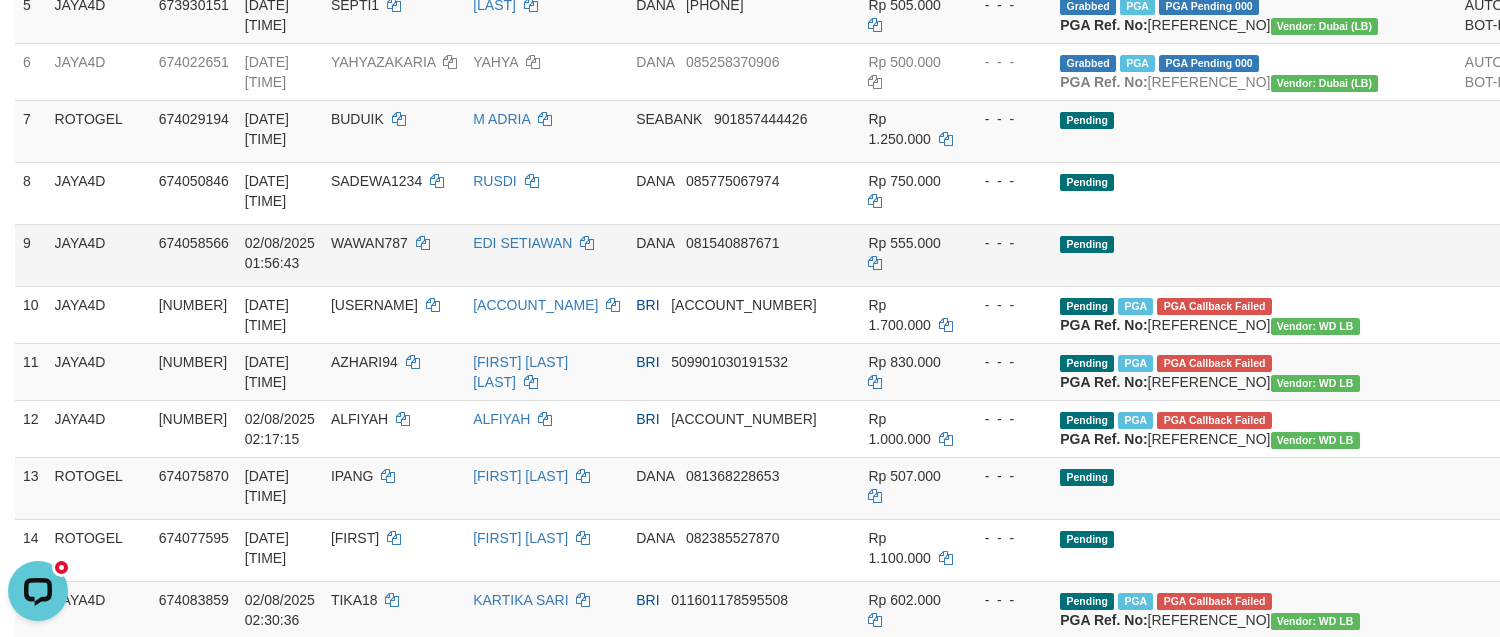 click on "674058566" at bounding box center [194, 243] 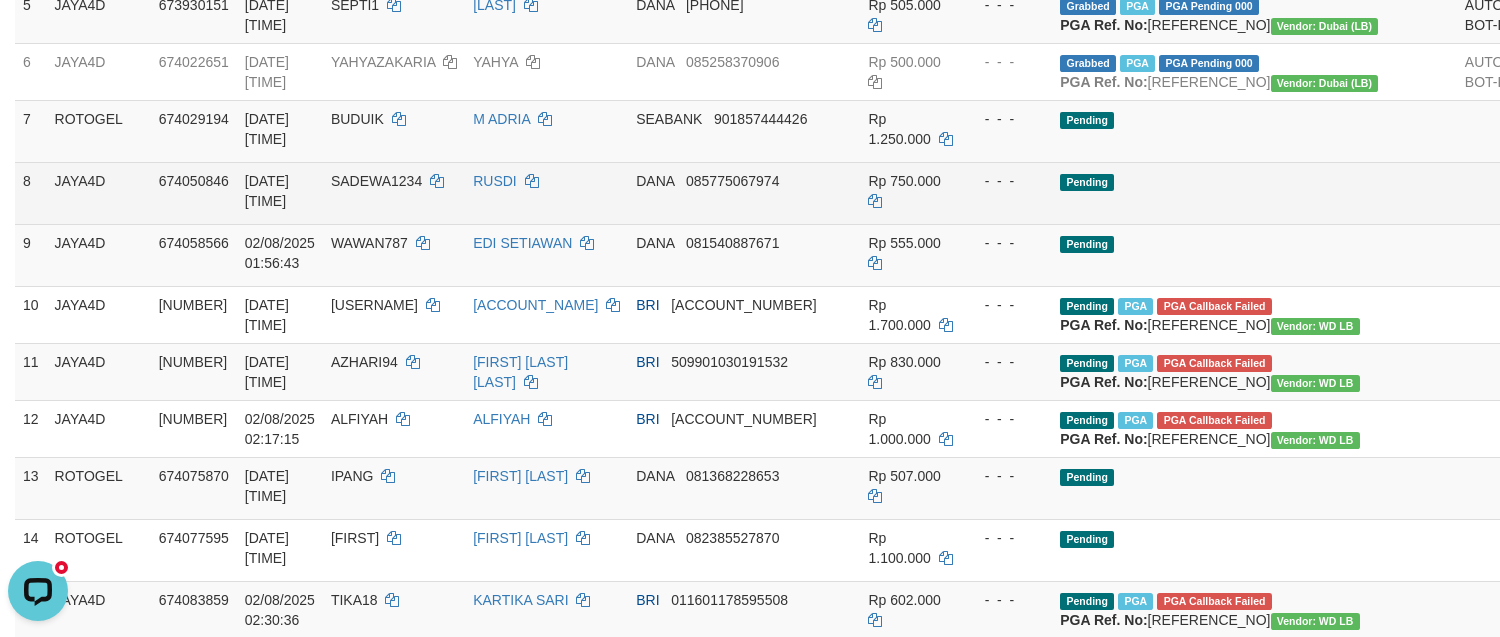 click on "674050846" at bounding box center (194, 181) 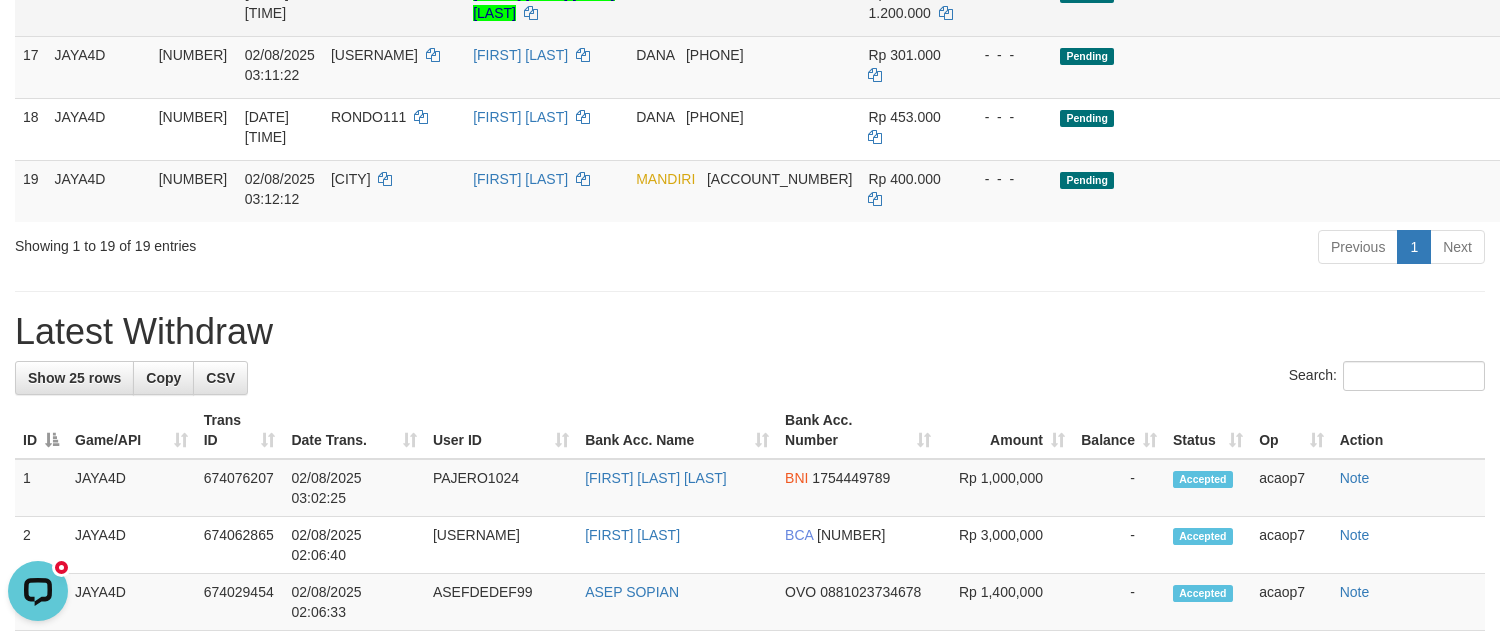 click on "Send PGA" at bounding box center [1579, 18] 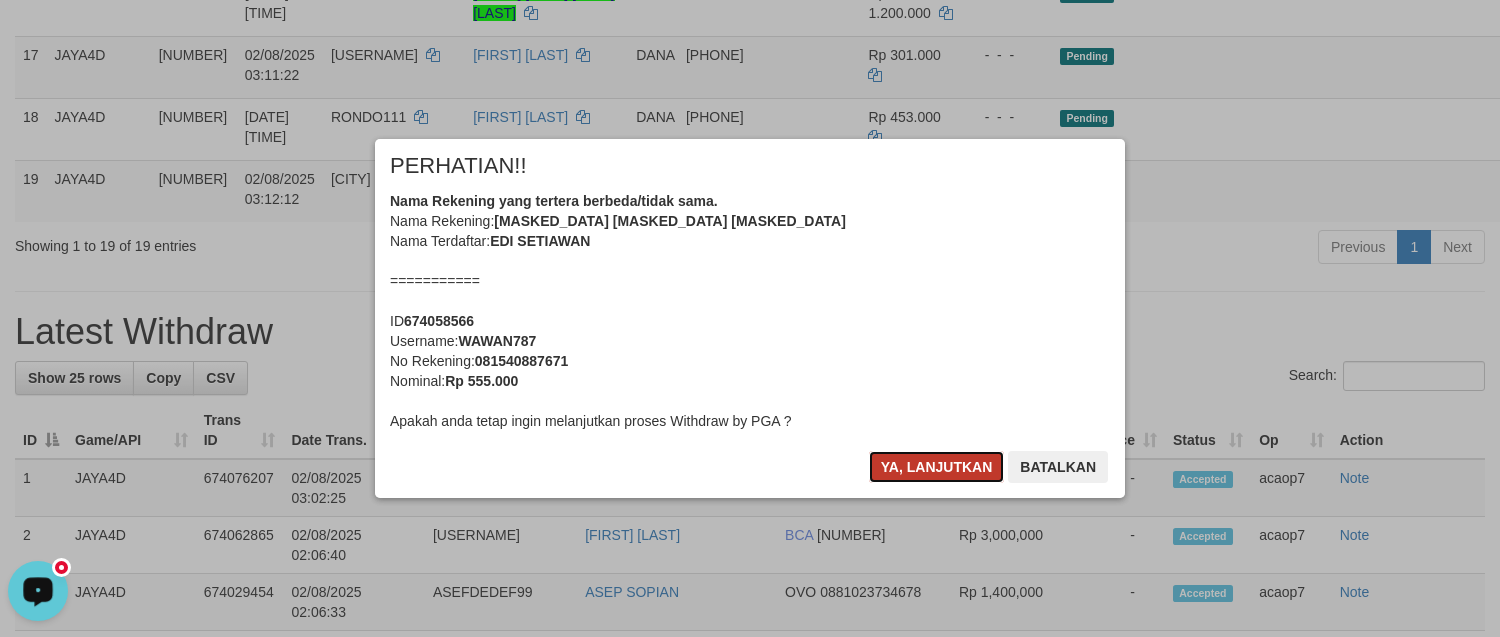 click on "Ya, lanjutkan" at bounding box center [937, 467] 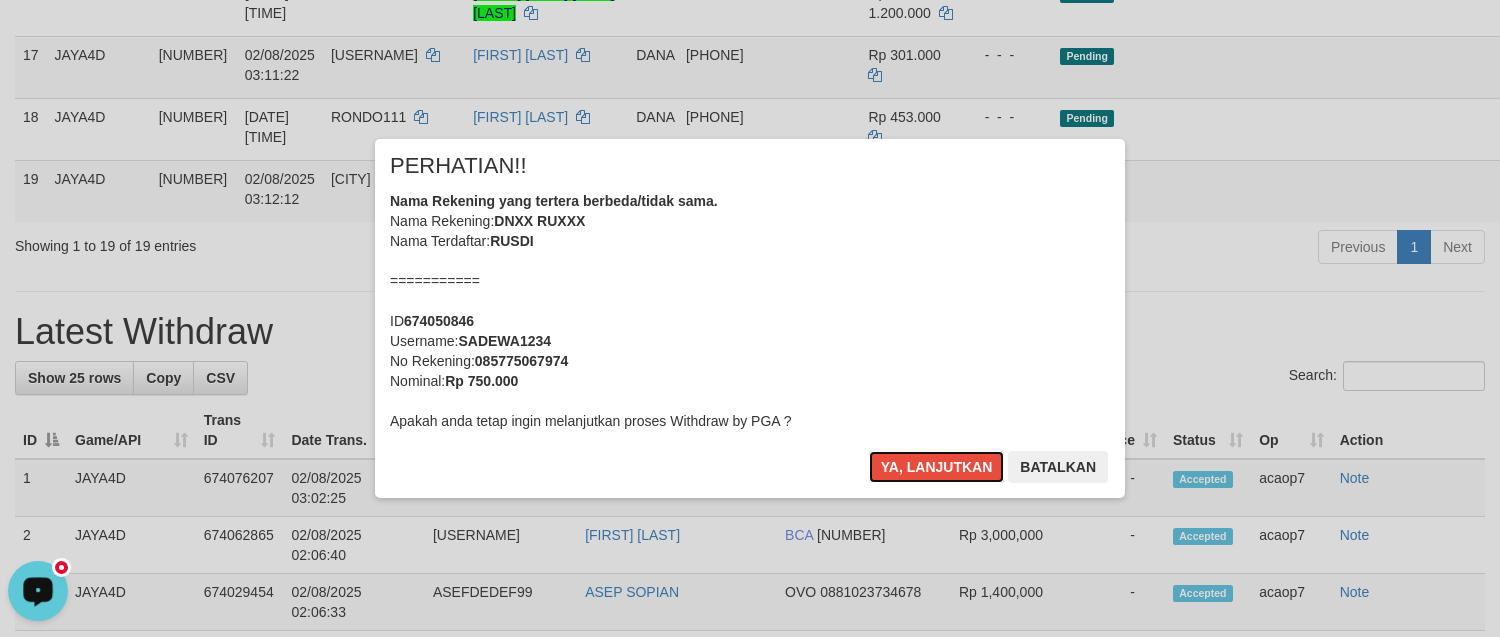 click on "Ya, lanjutkan" at bounding box center [937, 467] 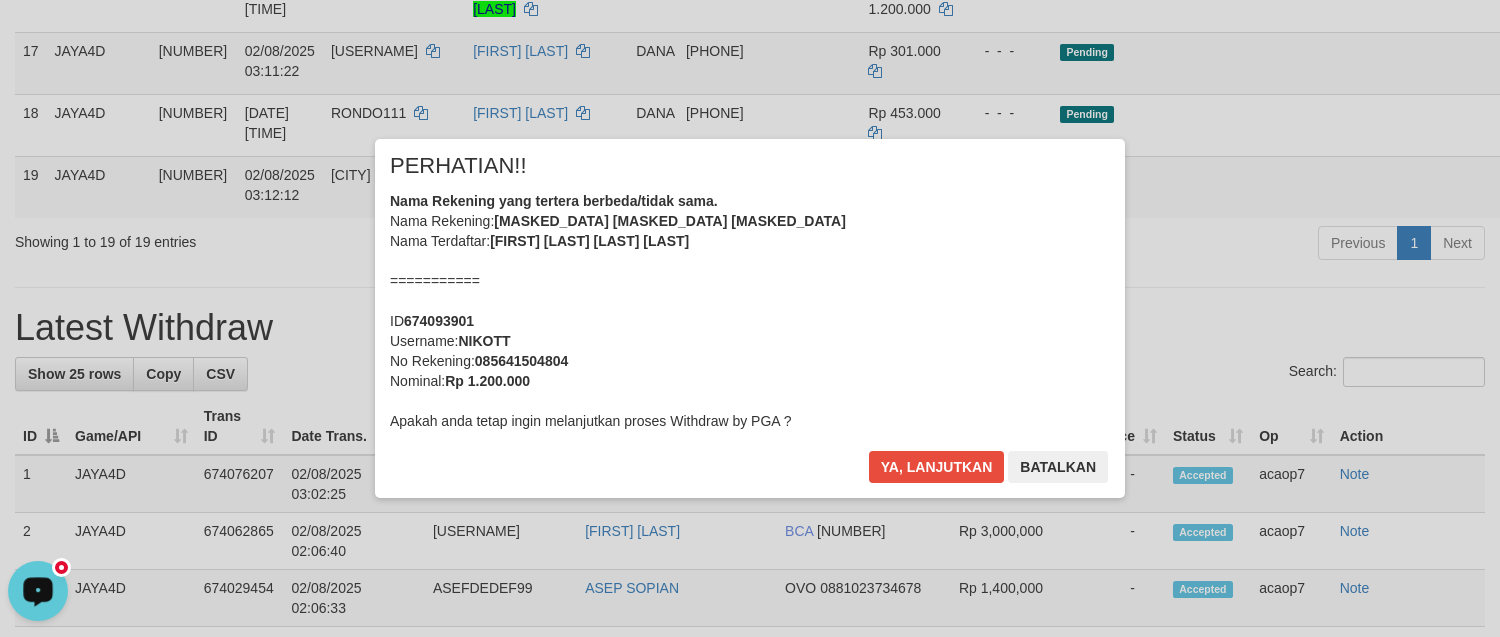 scroll, scrollTop: 1311, scrollLeft: 0, axis: vertical 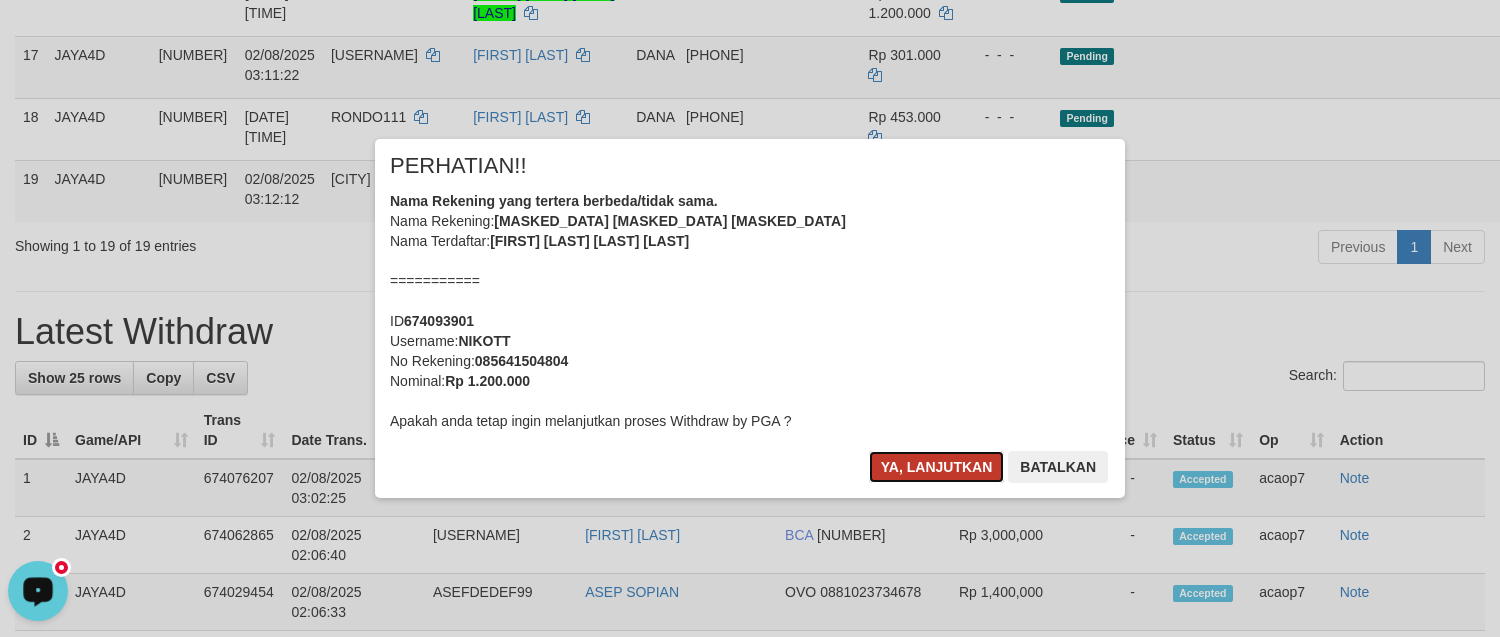 click on "Ya, lanjutkan" at bounding box center [937, 467] 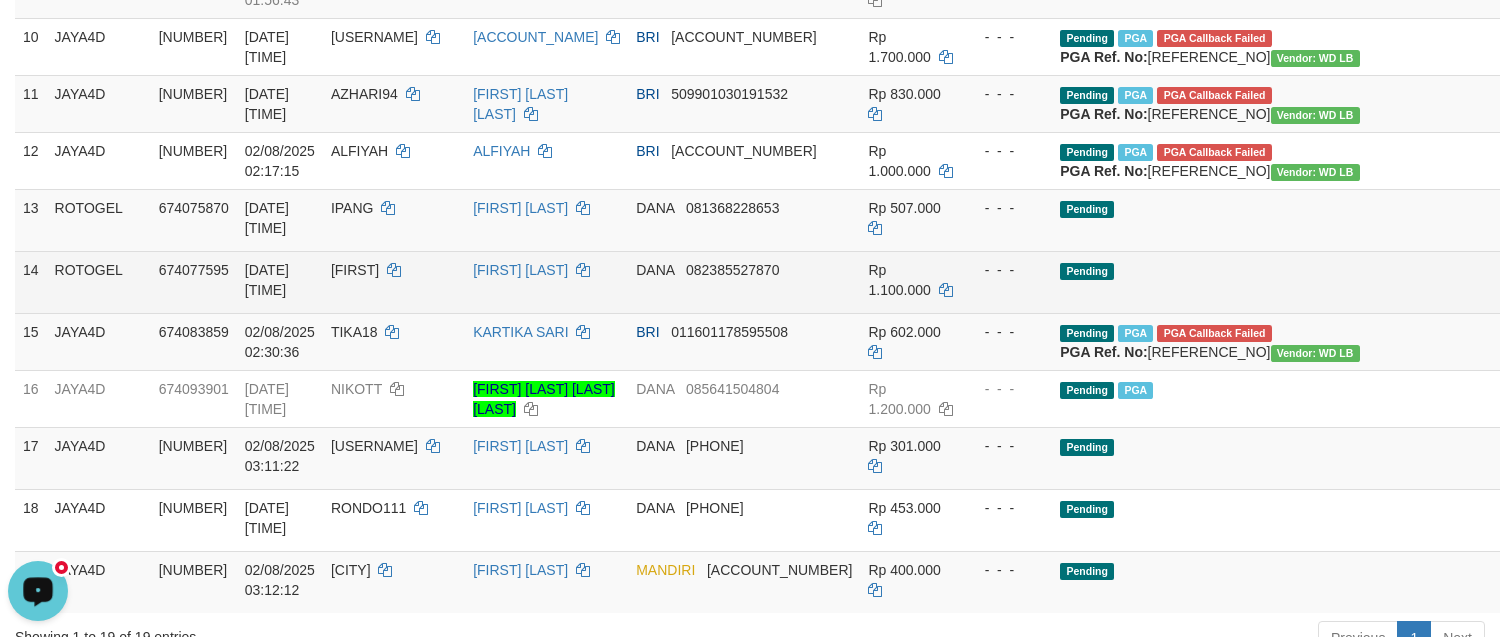 scroll, scrollTop: 811, scrollLeft: 0, axis: vertical 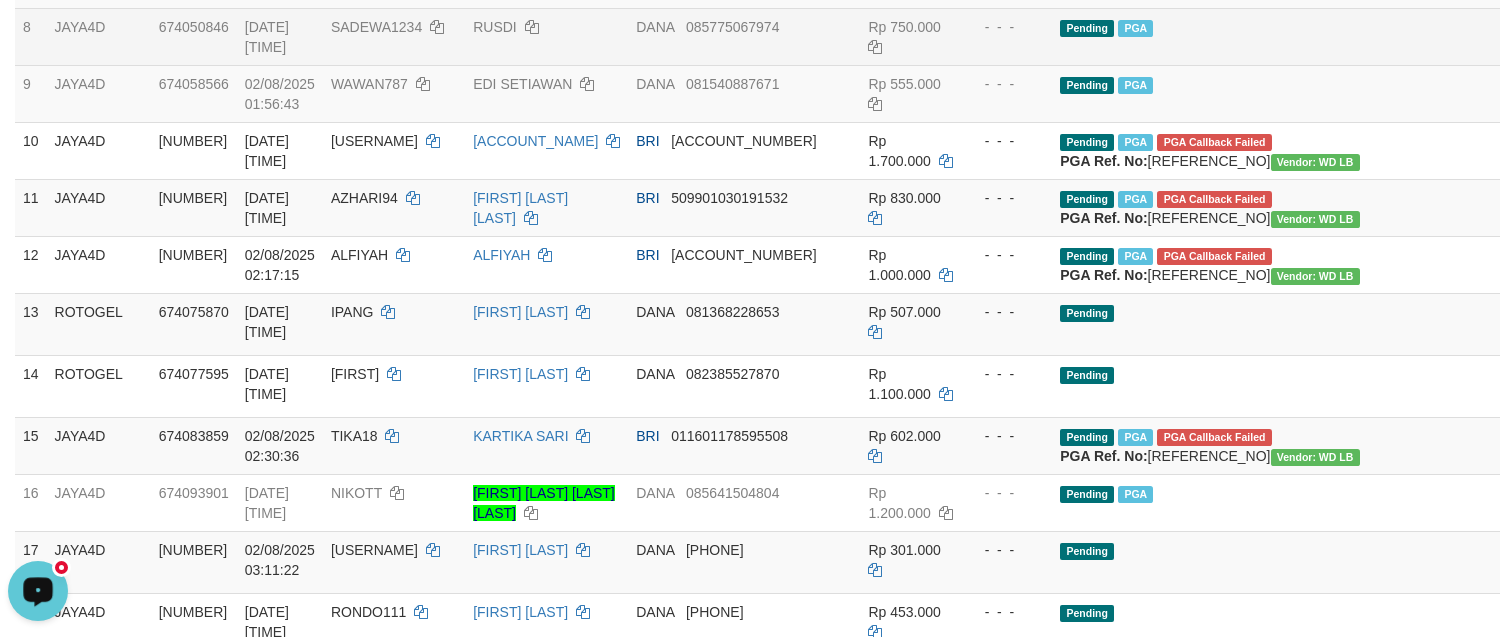 click on "02/08/2025 01:47:25" at bounding box center (280, 36) 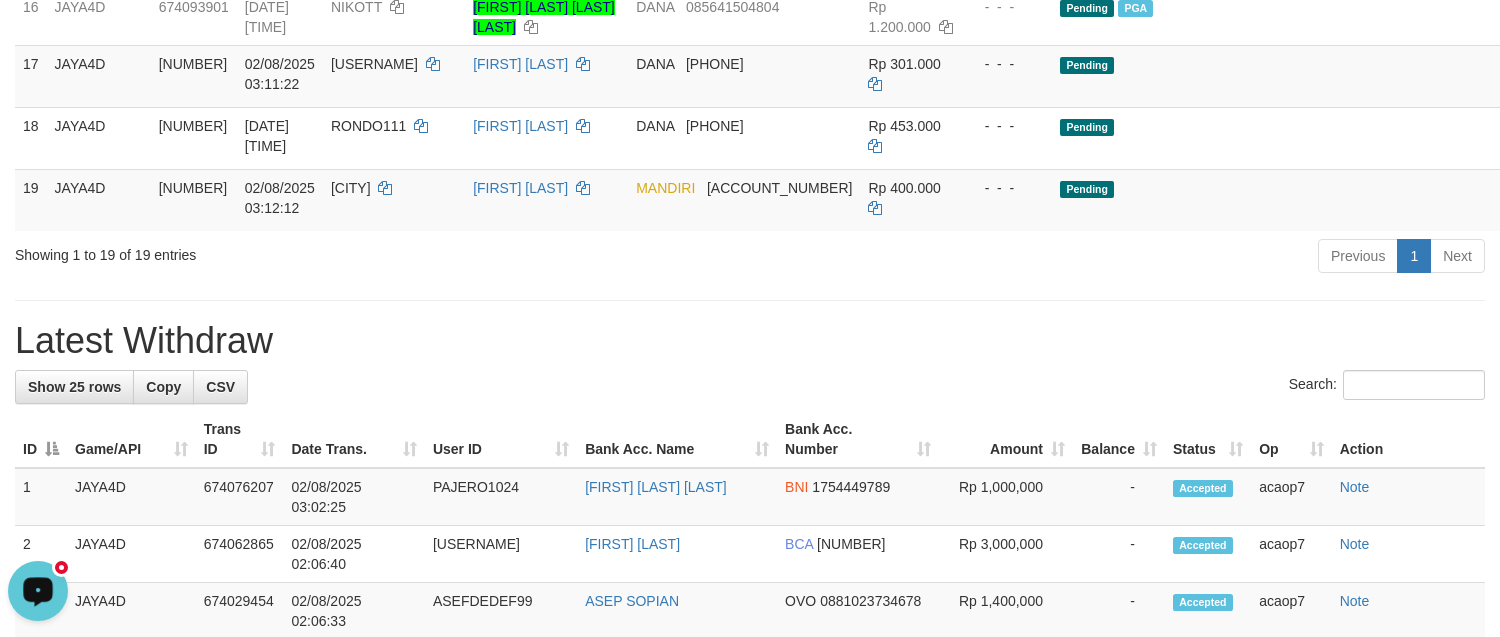 scroll, scrollTop: 1311, scrollLeft: 0, axis: vertical 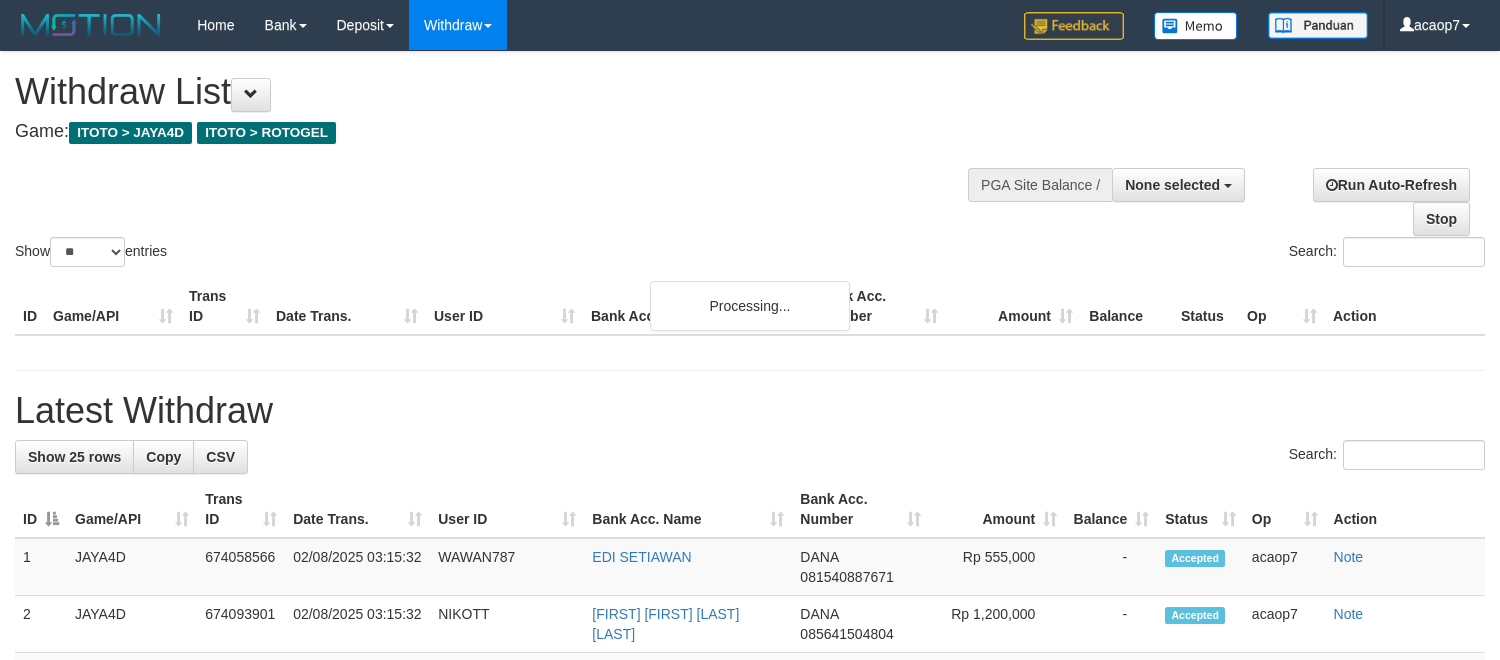 select 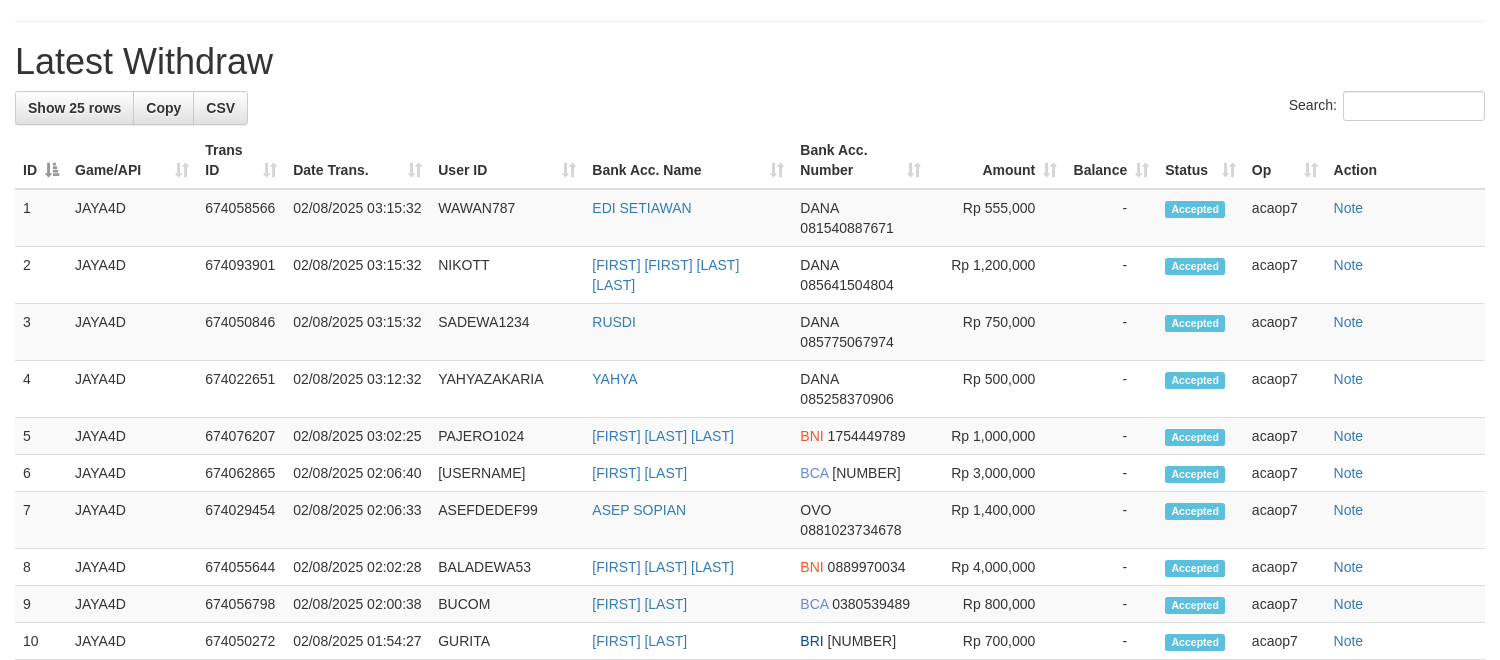 scroll, scrollTop: 220, scrollLeft: 0, axis: vertical 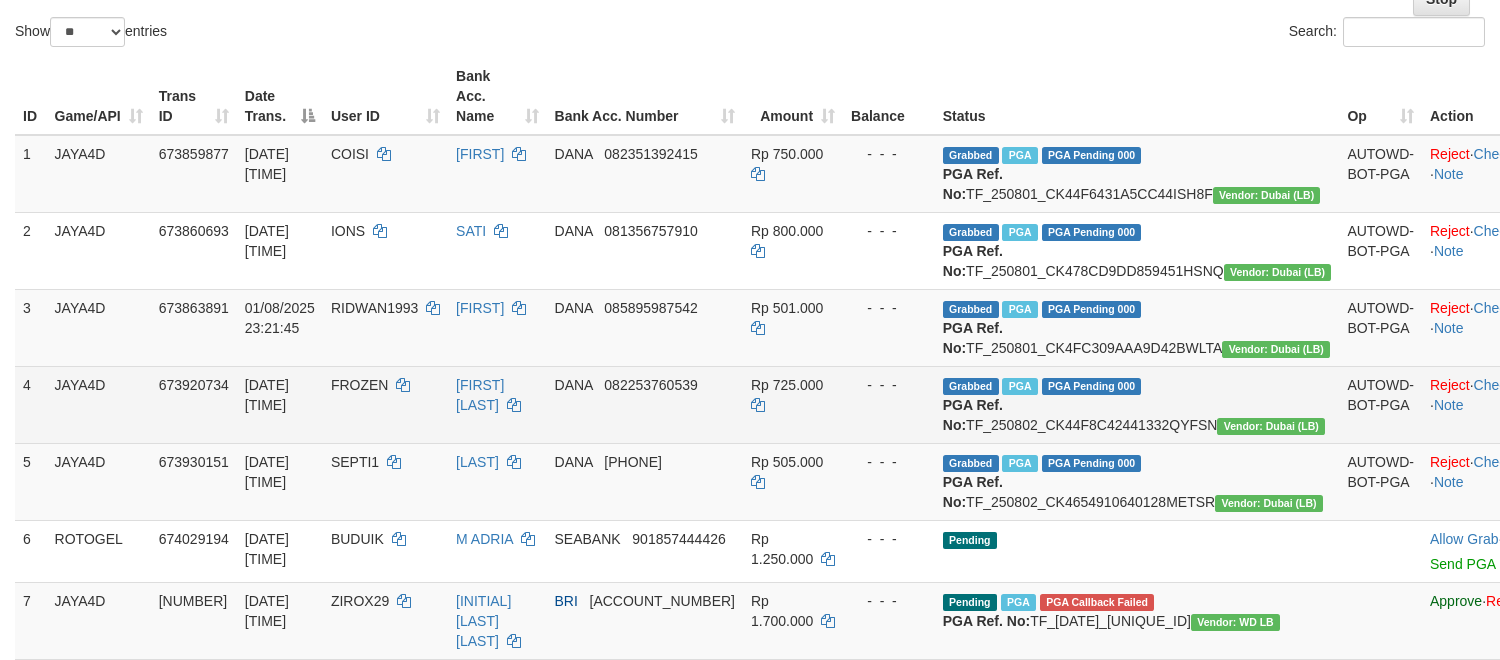 drag, startPoint x: 127, startPoint y: 415, endPoint x: 157, endPoint y: 412, distance: 30.149628 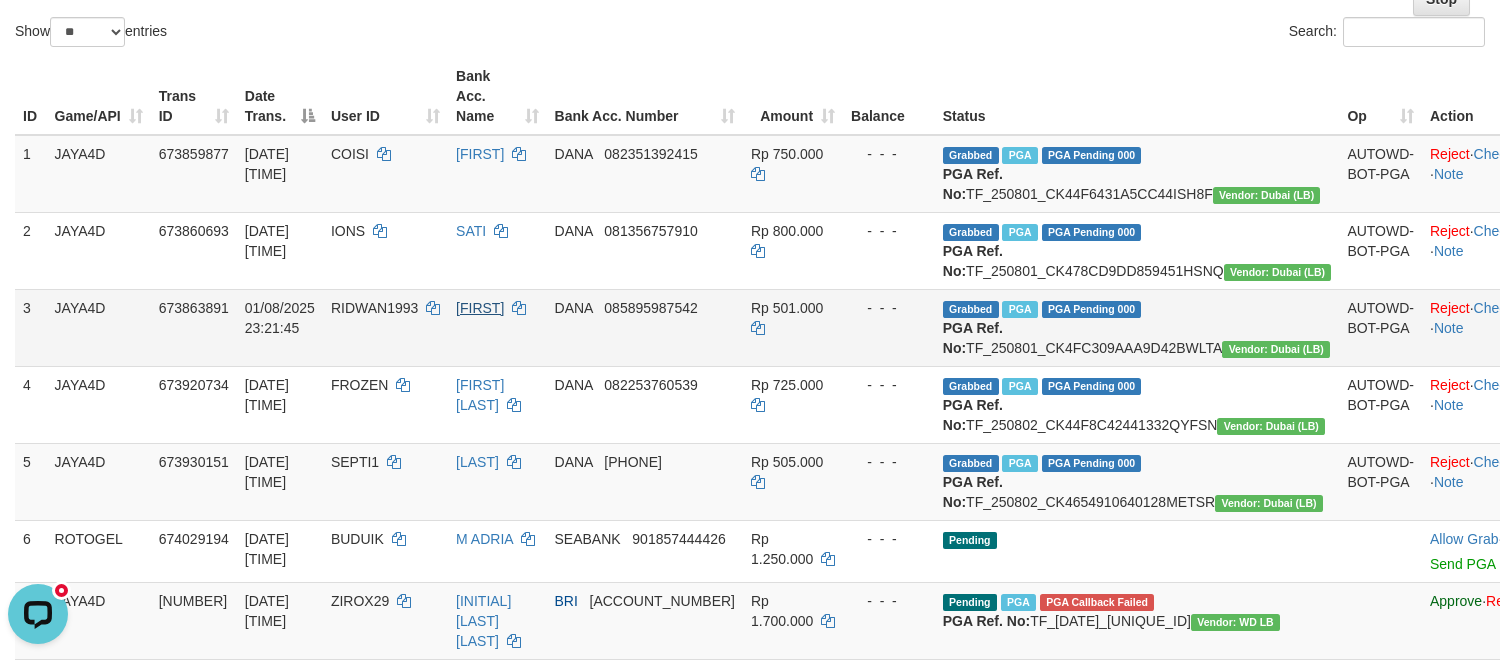 scroll, scrollTop: 0, scrollLeft: 0, axis: both 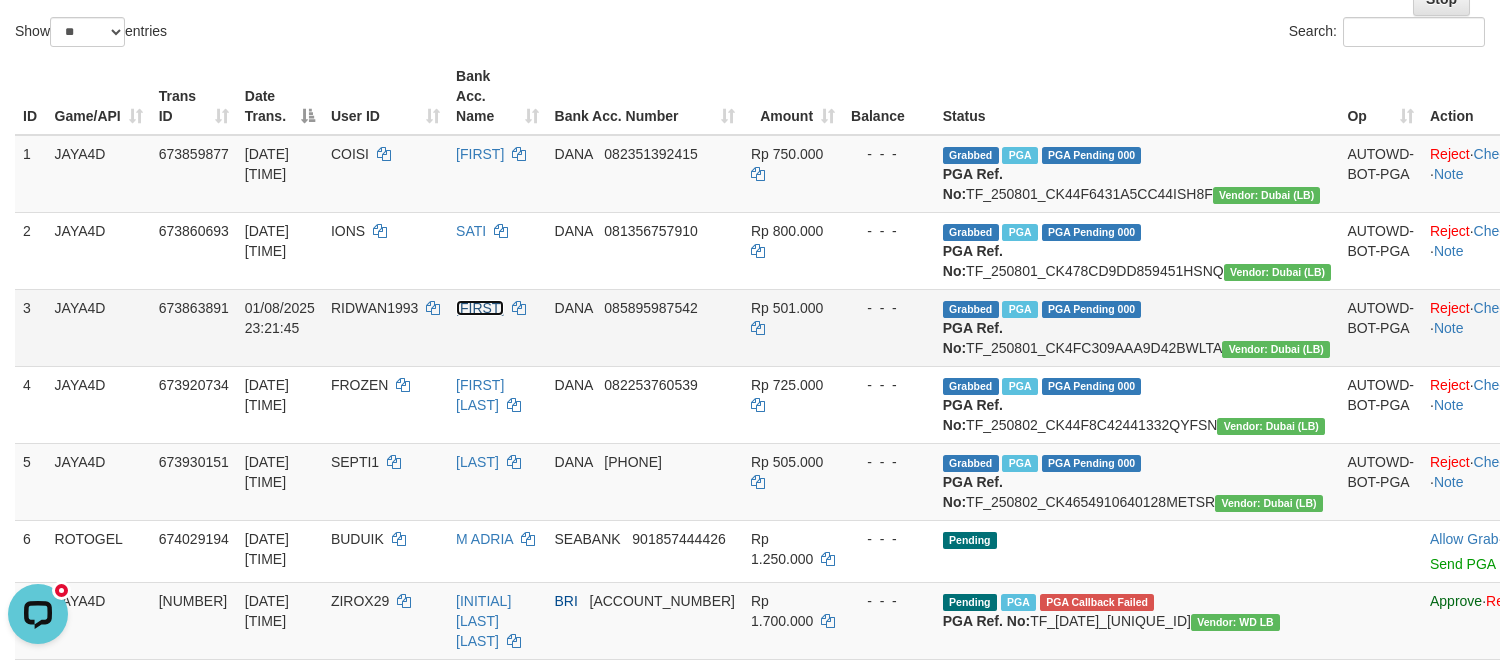 click on "[FIRST]" at bounding box center [480, 308] 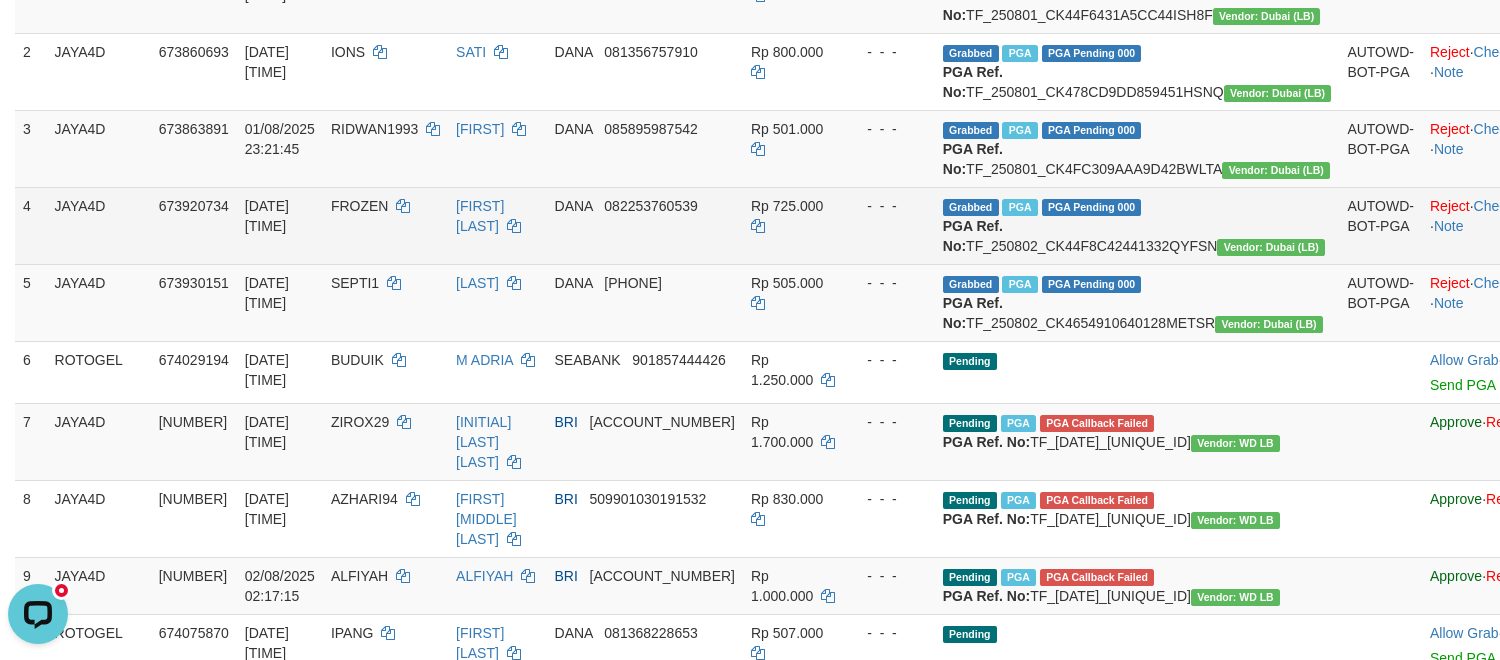 scroll, scrollTop: 471, scrollLeft: 0, axis: vertical 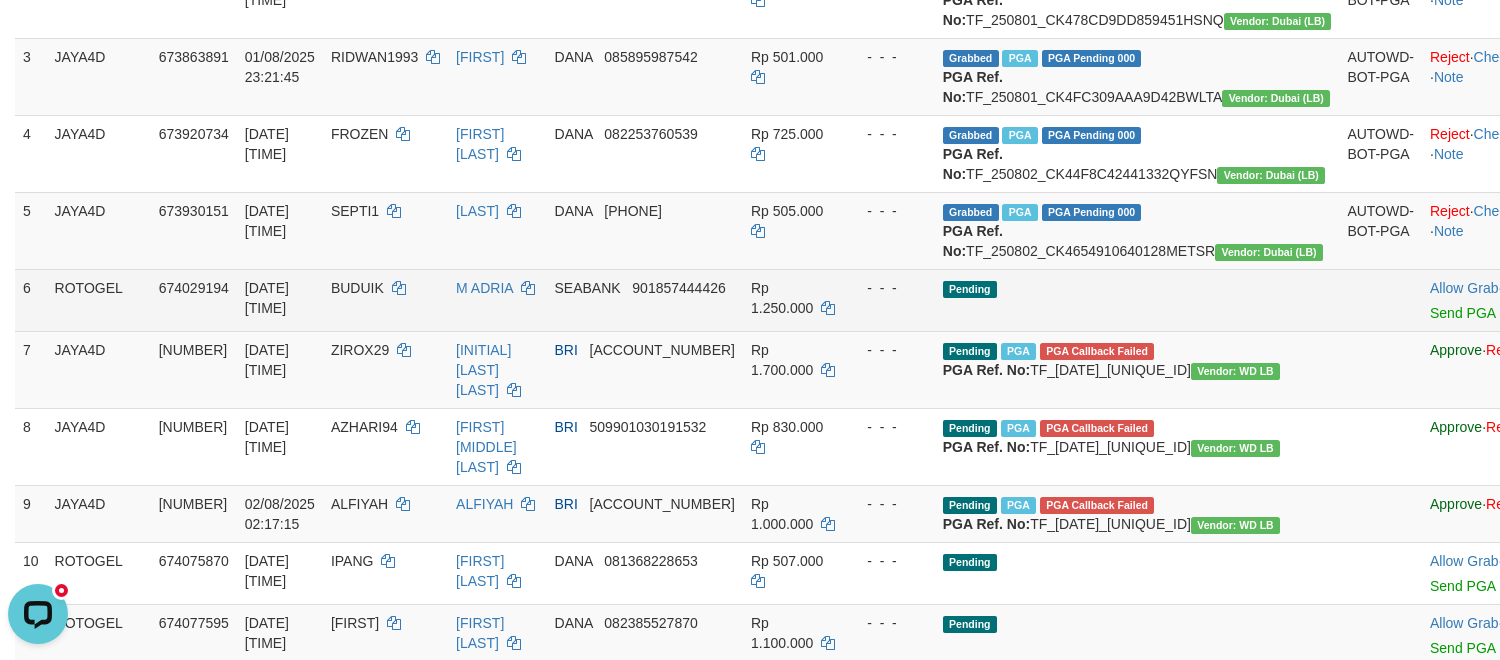 click on "[DATE] [TIME]" at bounding box center (267, 298) 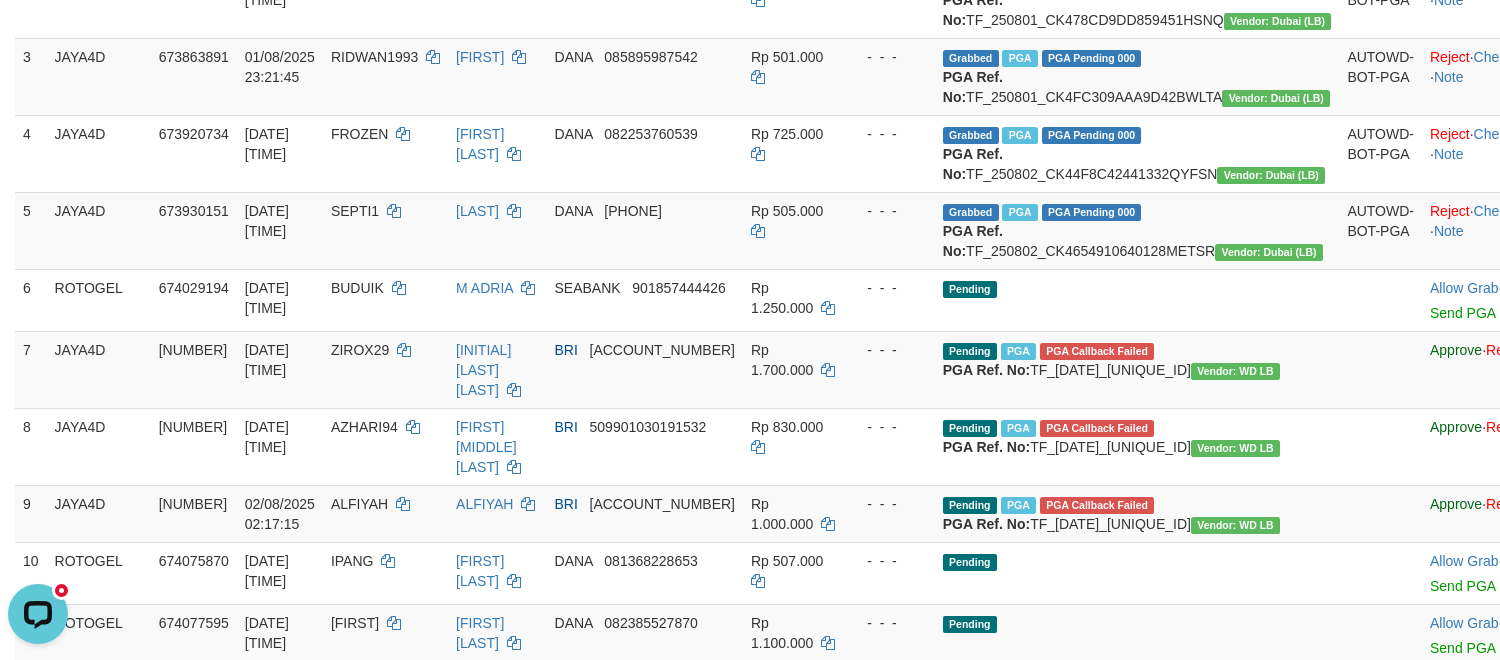 scroll, scrollTop: 1150, scrollLeft: 0, axis: vertical 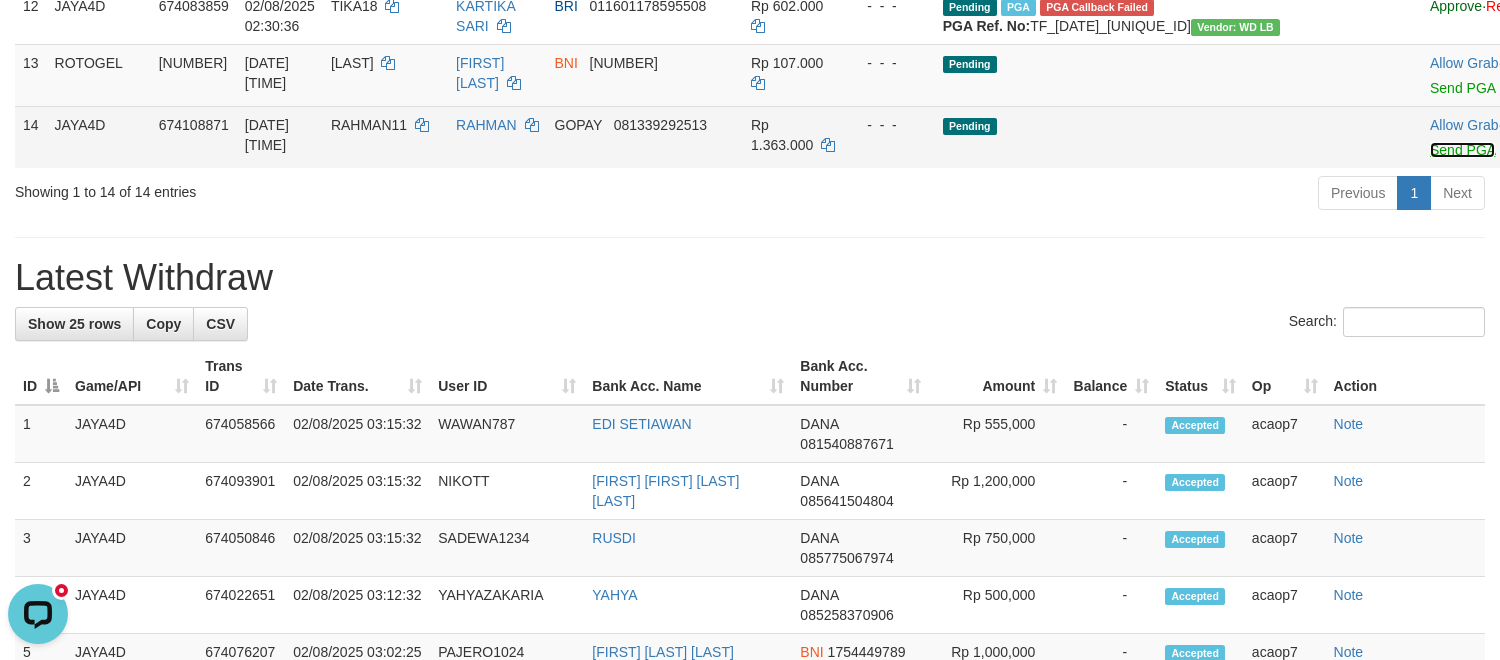 click on "Send PGA" at bounding box center (1462, 150) 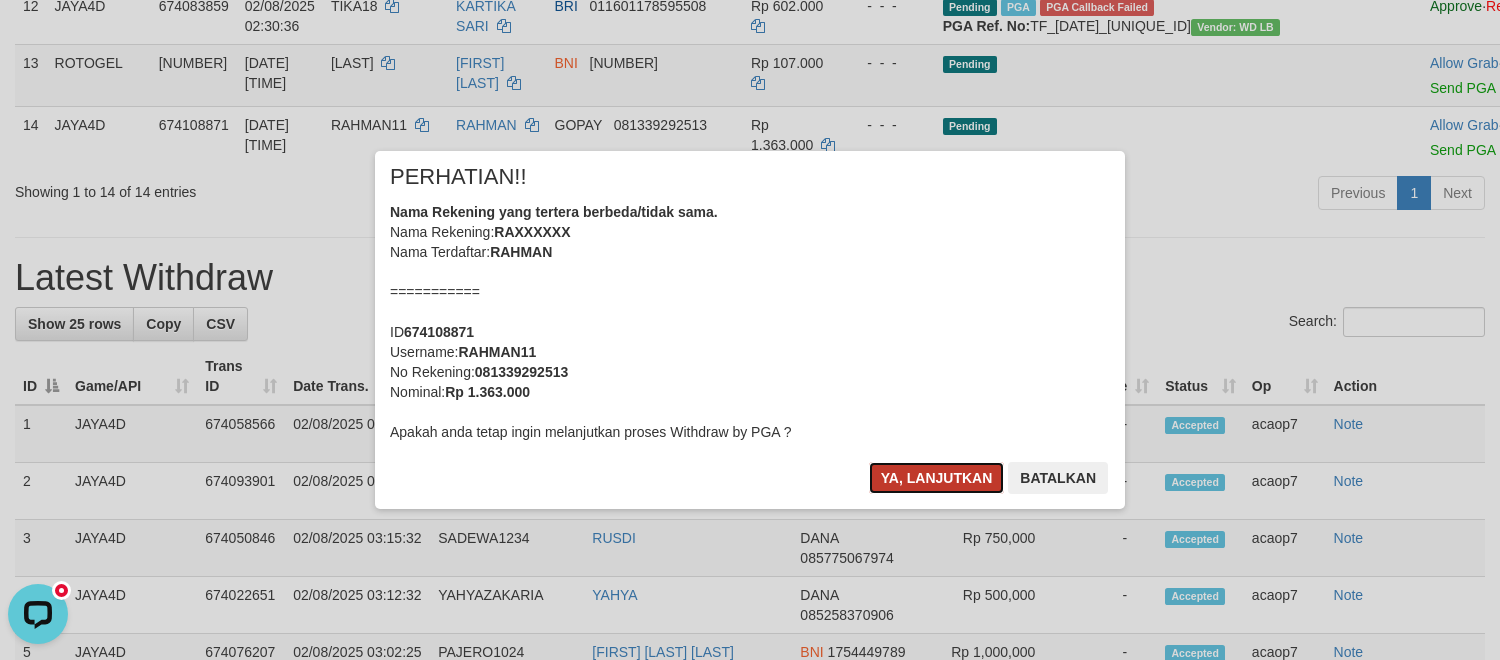 click on "Ya, lanjutkan" at bounding box center [937, 478] 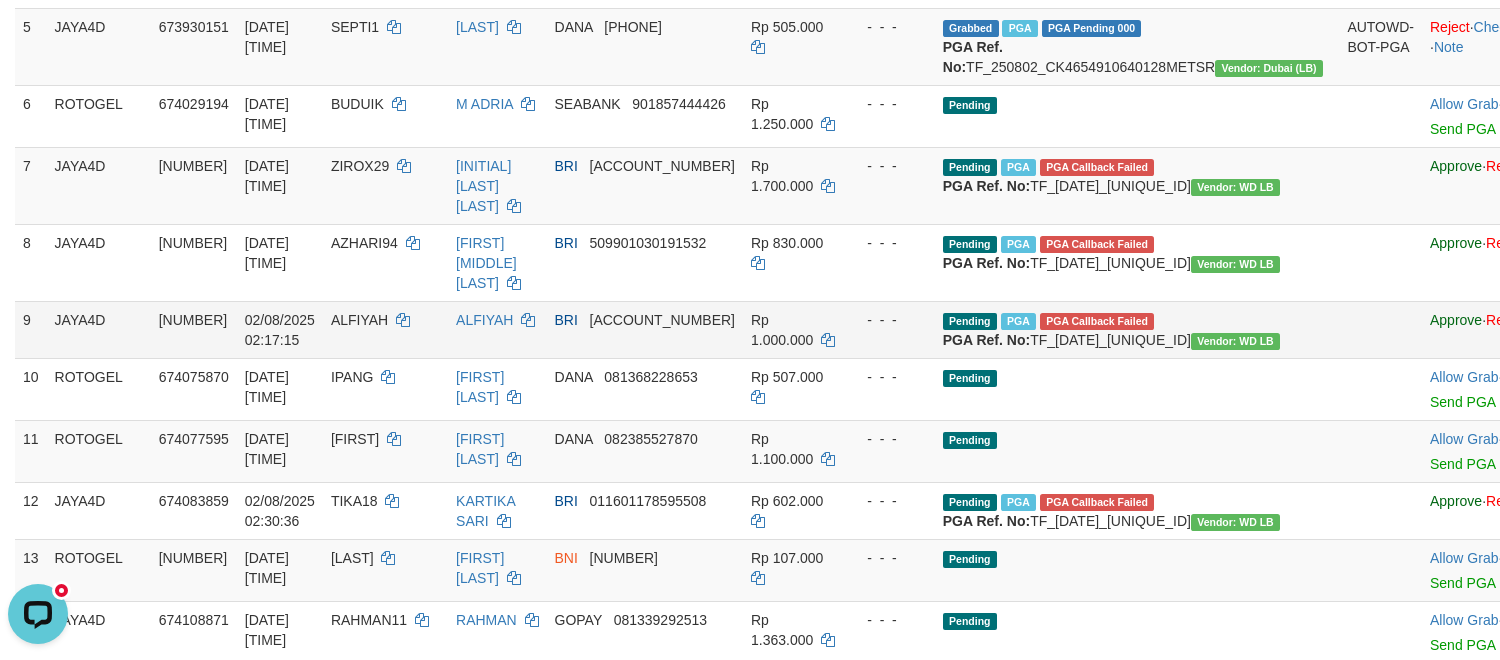 scroll, scrollTop: 649, scrollLeft: 0, axis: vertical 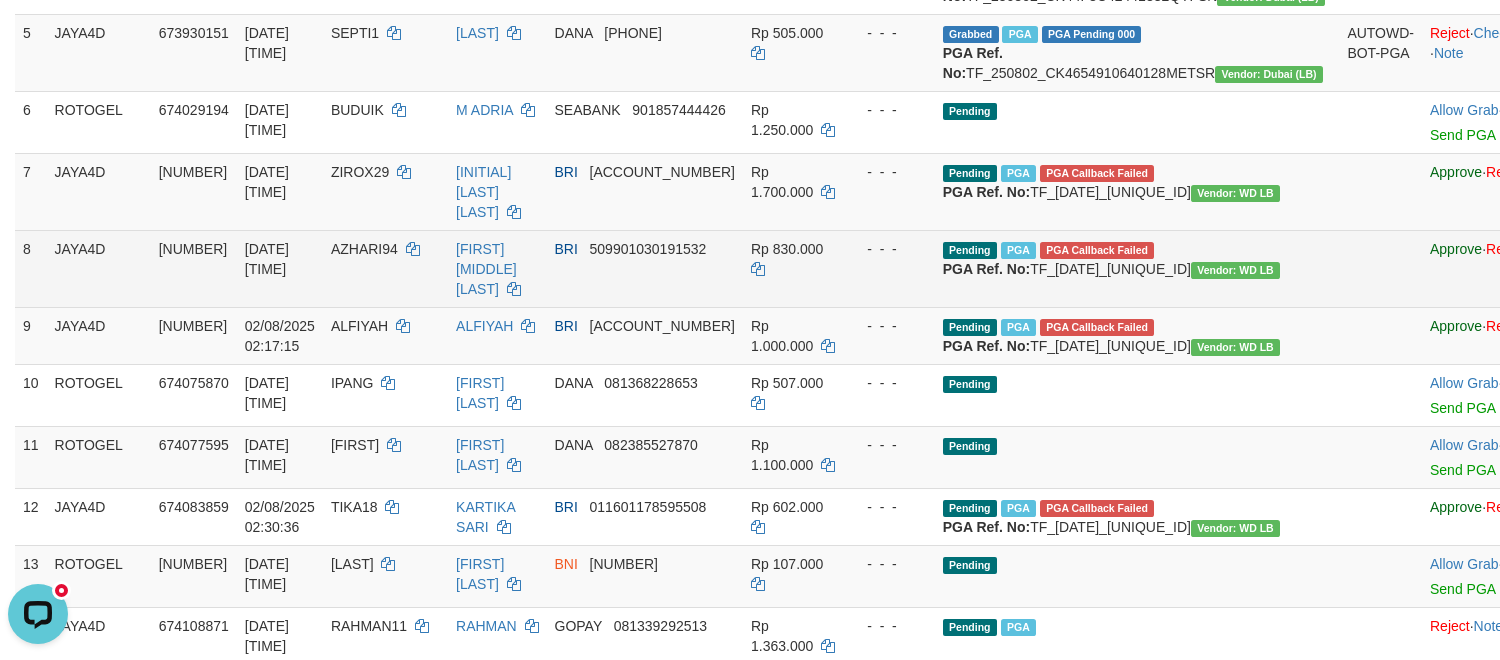 click on "02/08/2025 02:03:49" at bounding box center [267, 259] 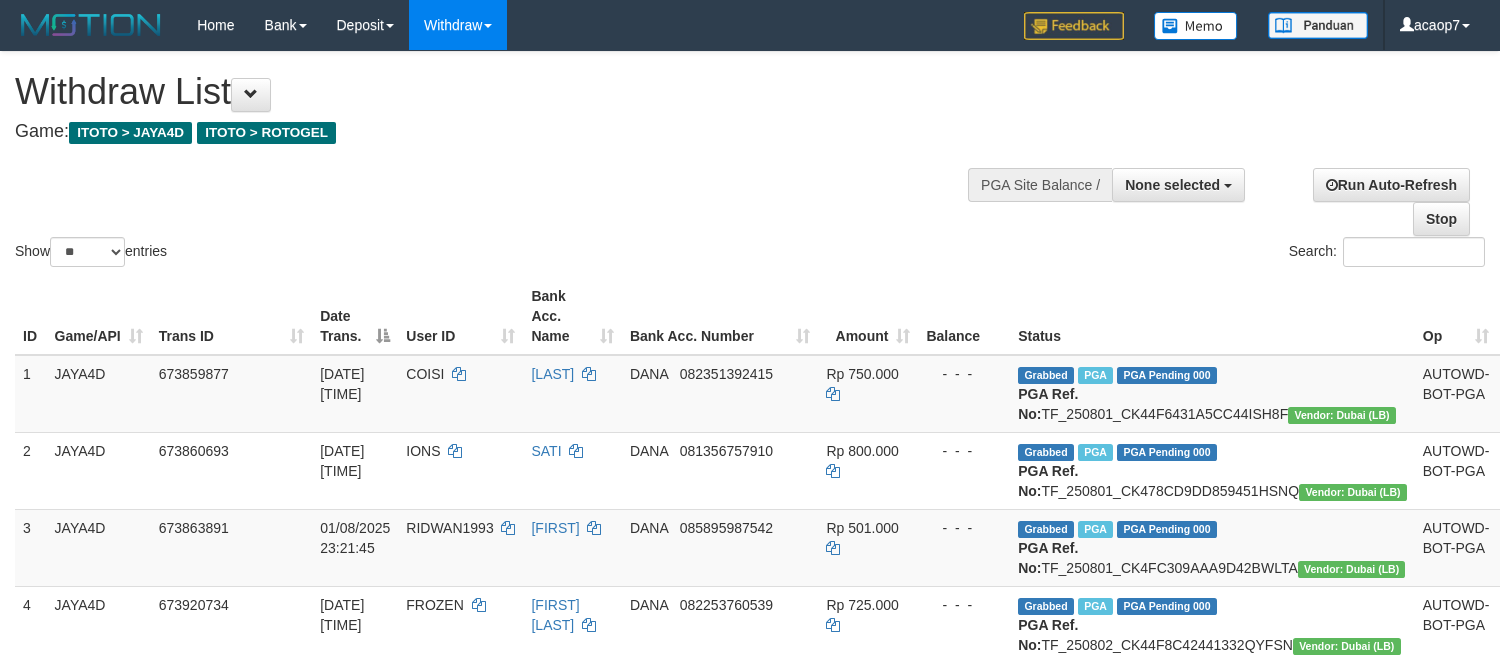 select 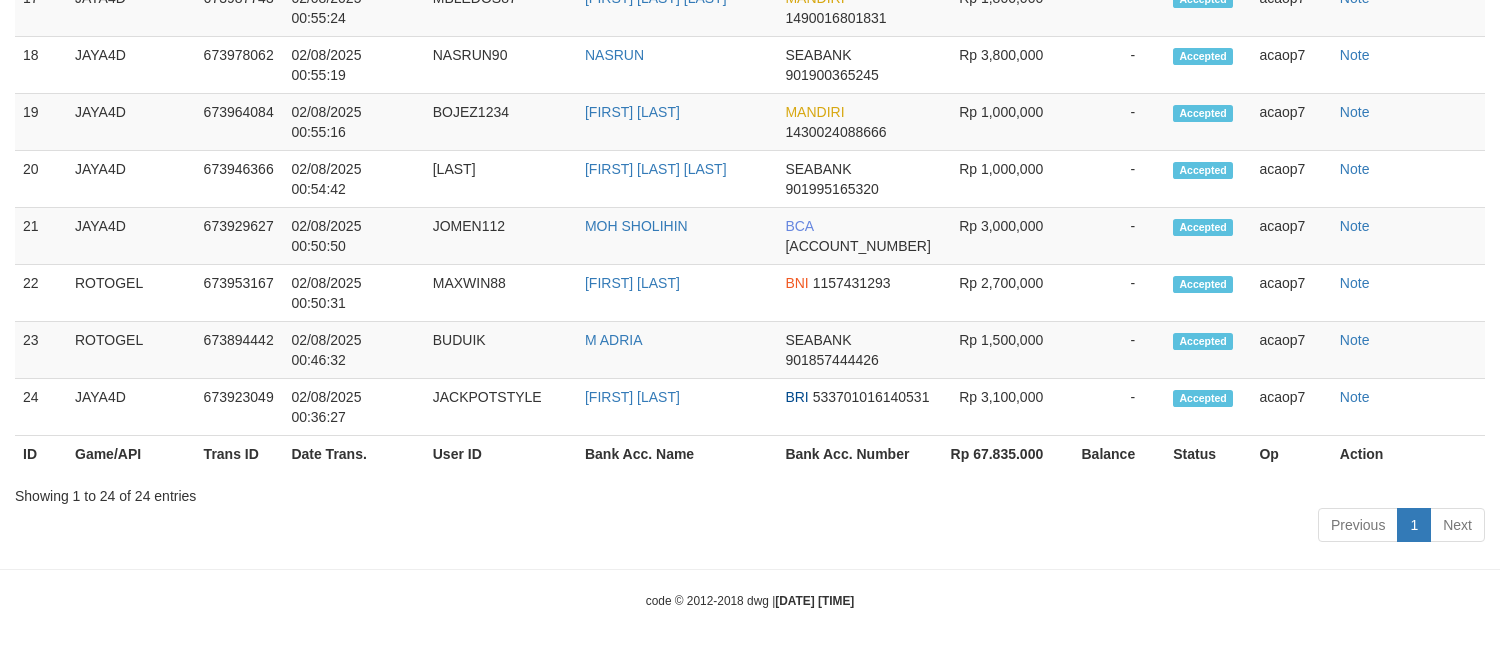 scroll, scrollTop: 511, scrollLeft: 0, axis: vertical 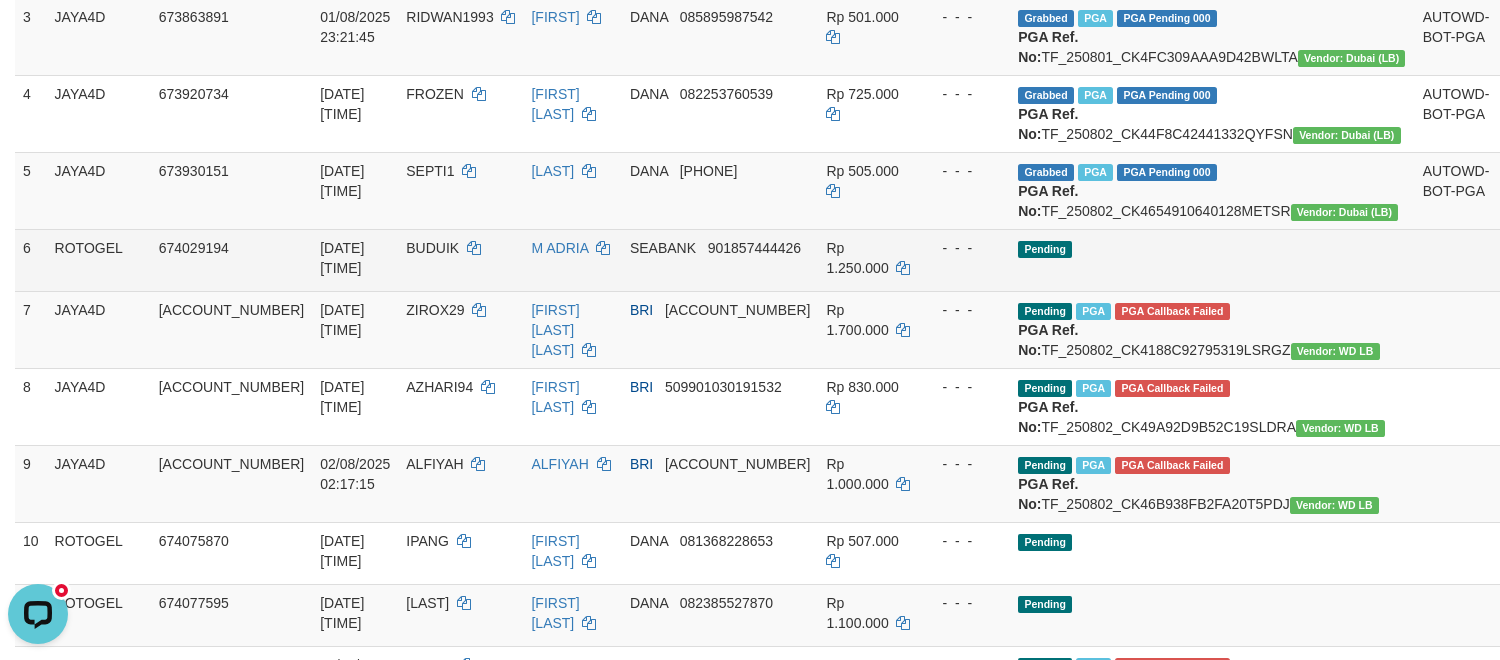 click on "Send PGA" at bounding box center [1537, 273] 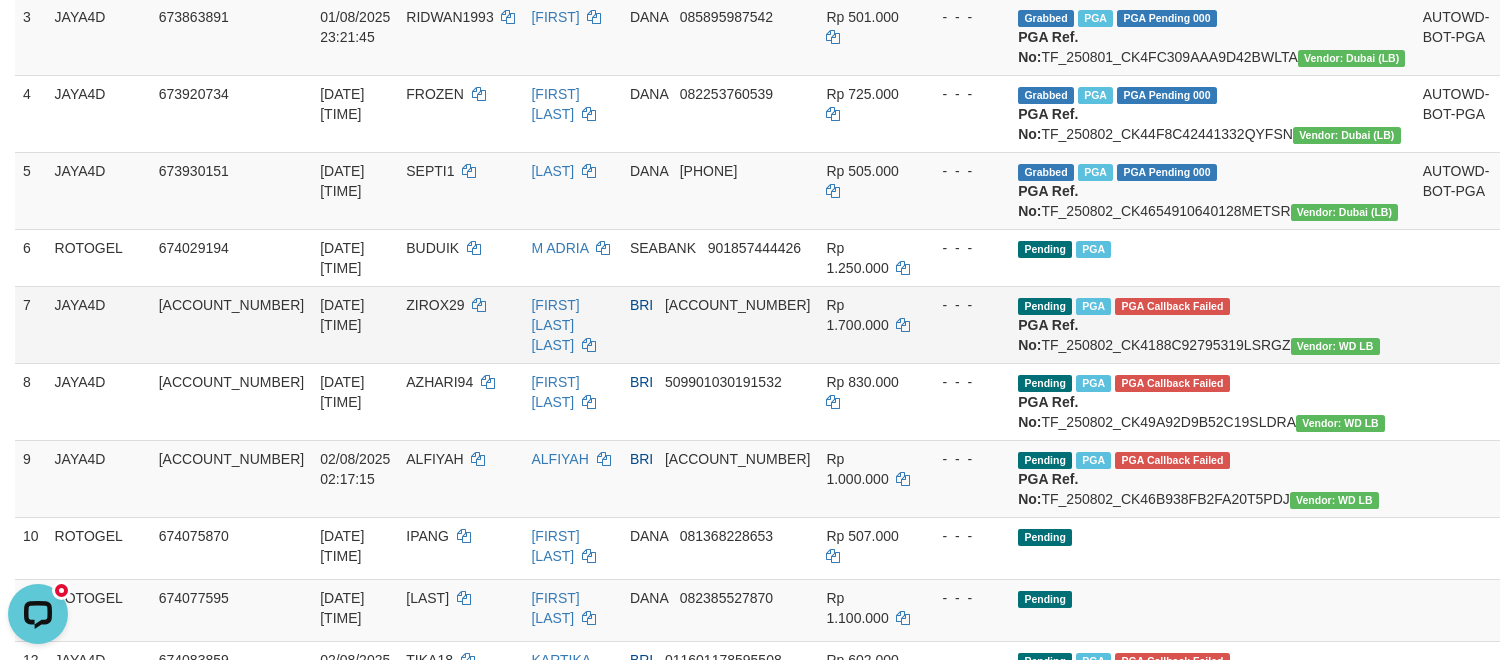 click on "674064131" at bounding box center (231, 305) 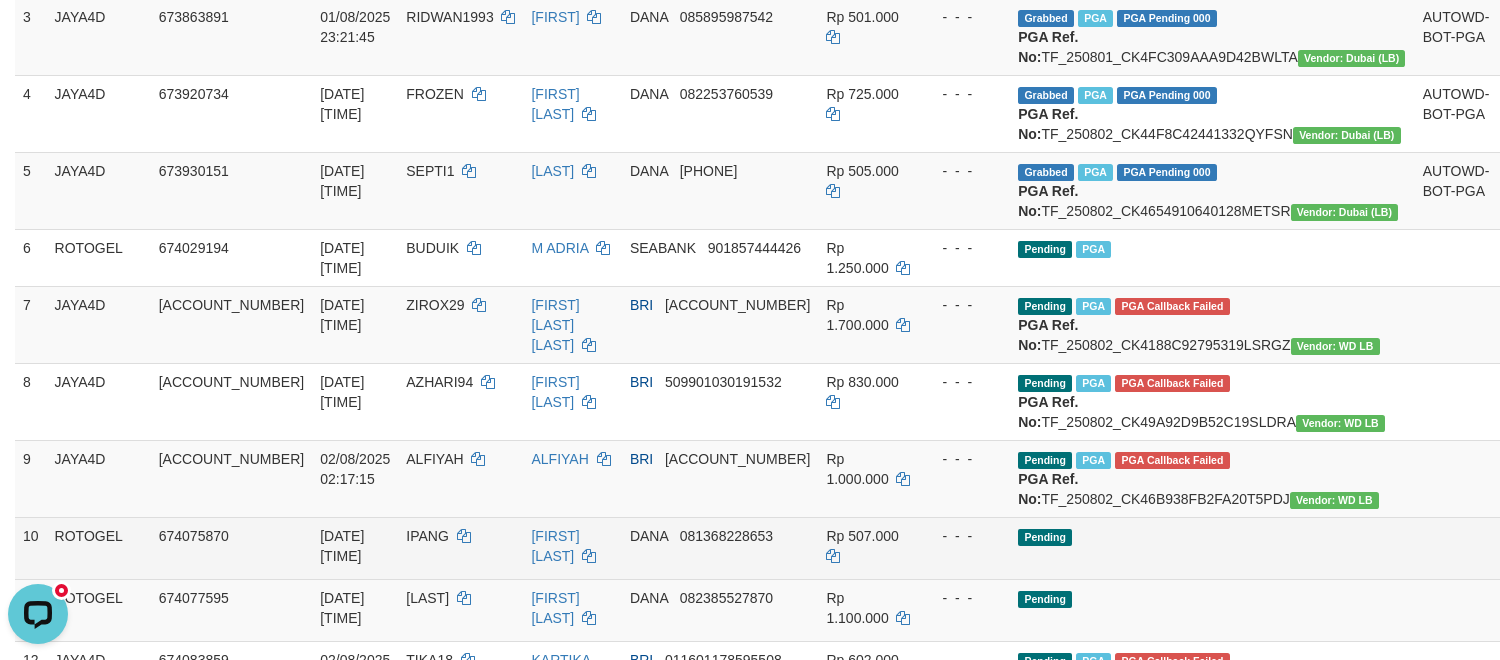 scroll, scrollTop: 861, scrollLeft: 0, axis: vertical 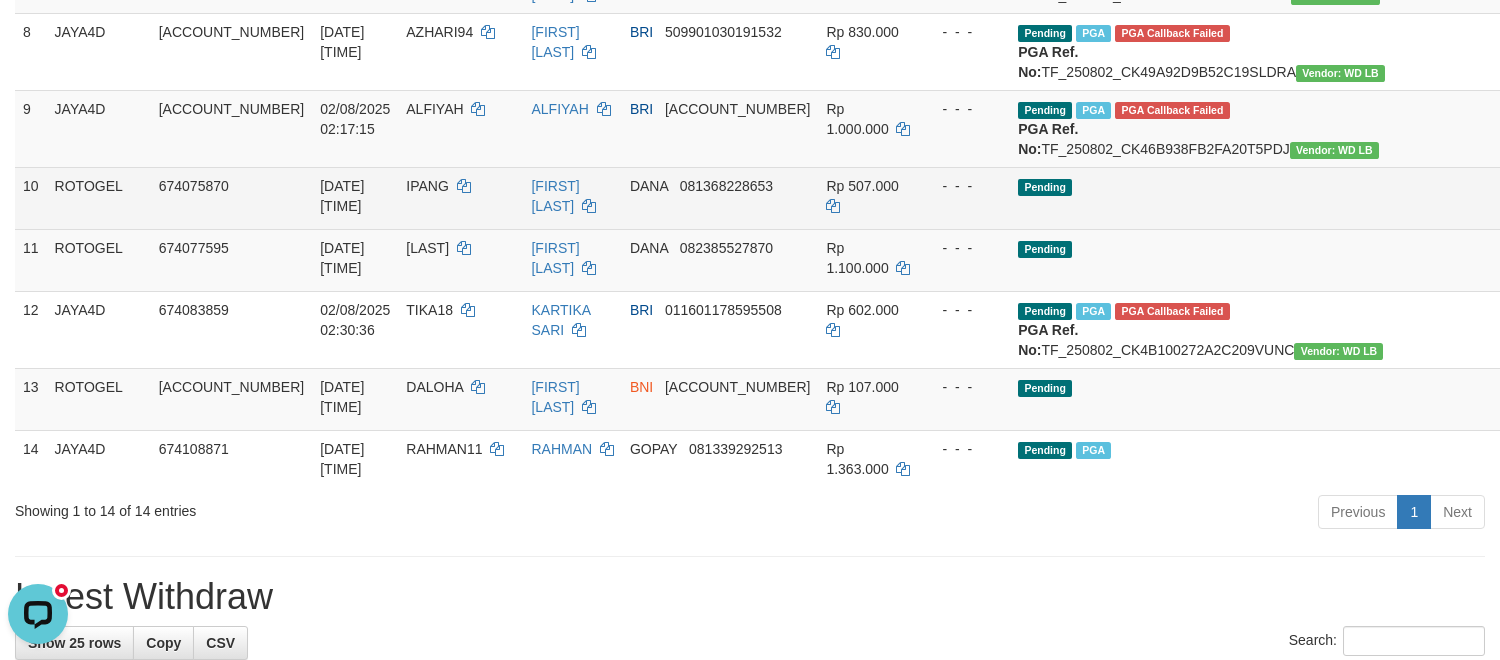 click on "Send PGA" at bounding box center [1537, 211] 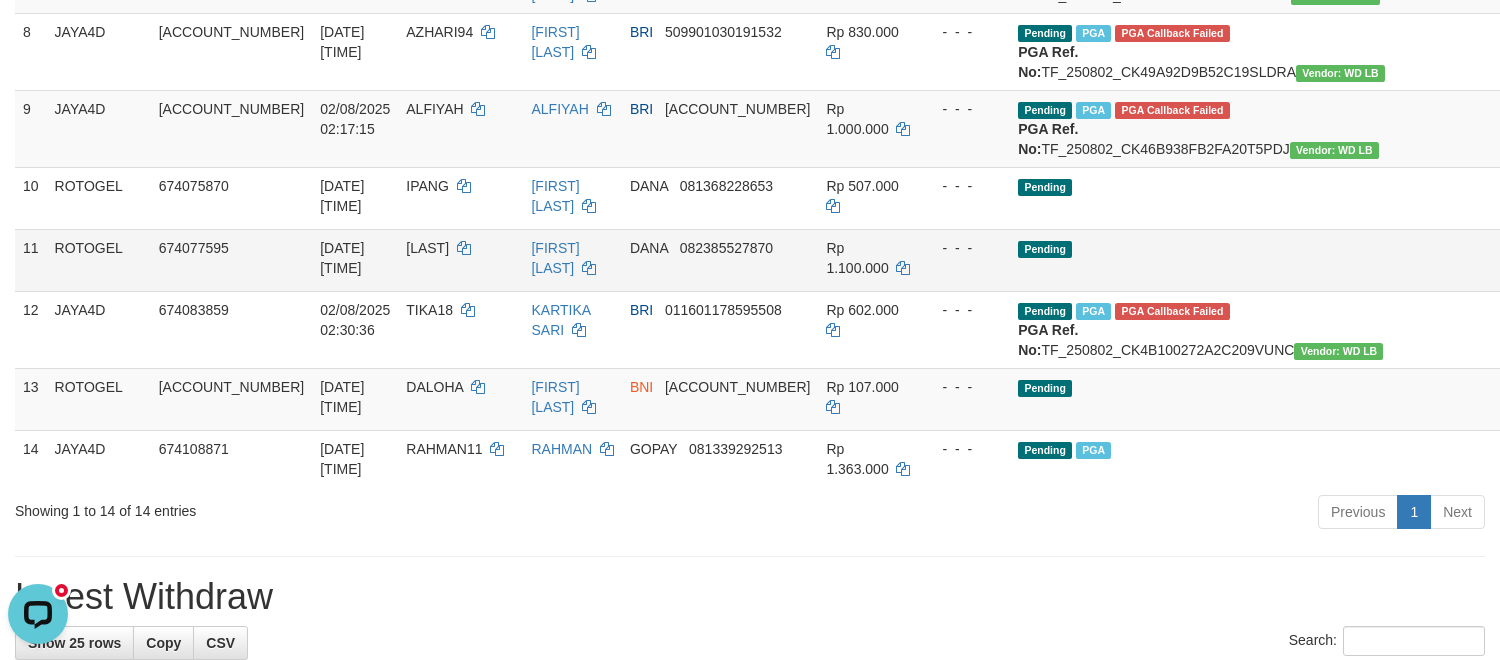 drag, startPoint x: 180, startPoint y: 411, endPoint x: 213, endPoint y: 408, distance: 33.13608 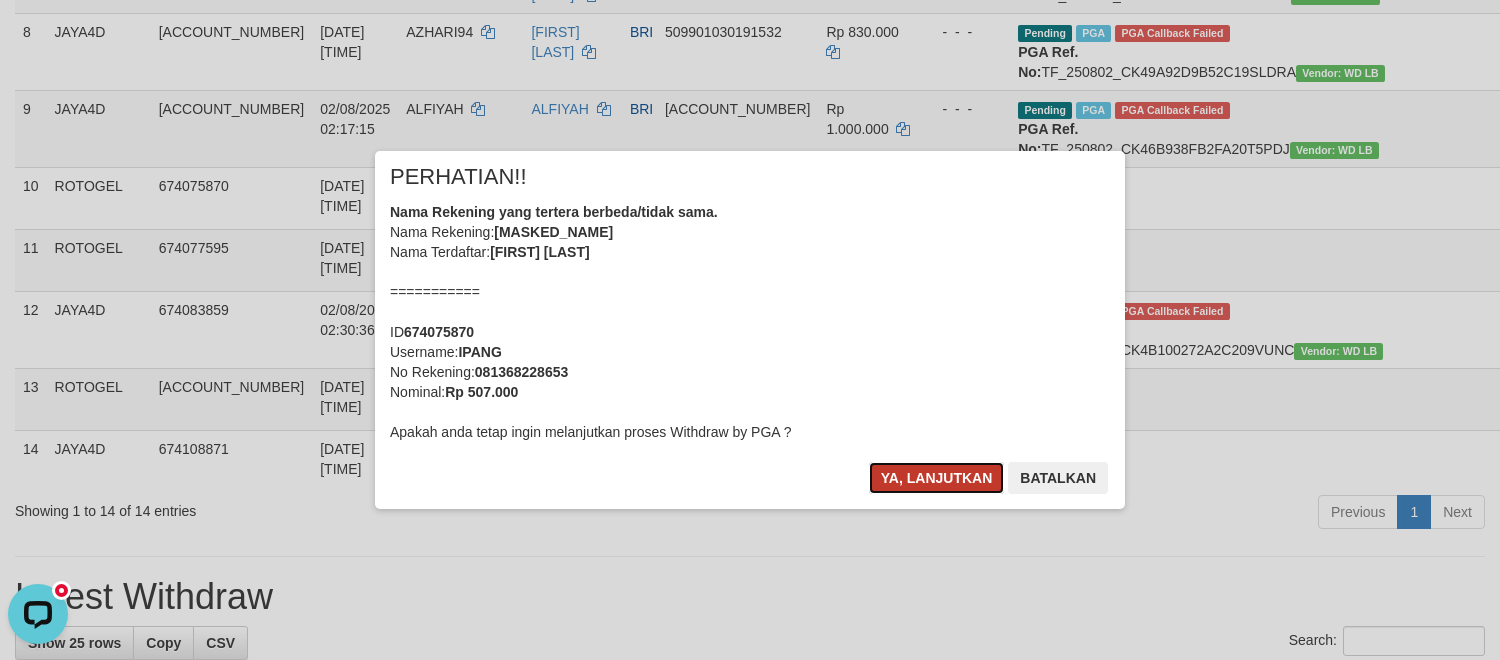 click on "Ya, lanjutkan" at bounding box center [937, 478] 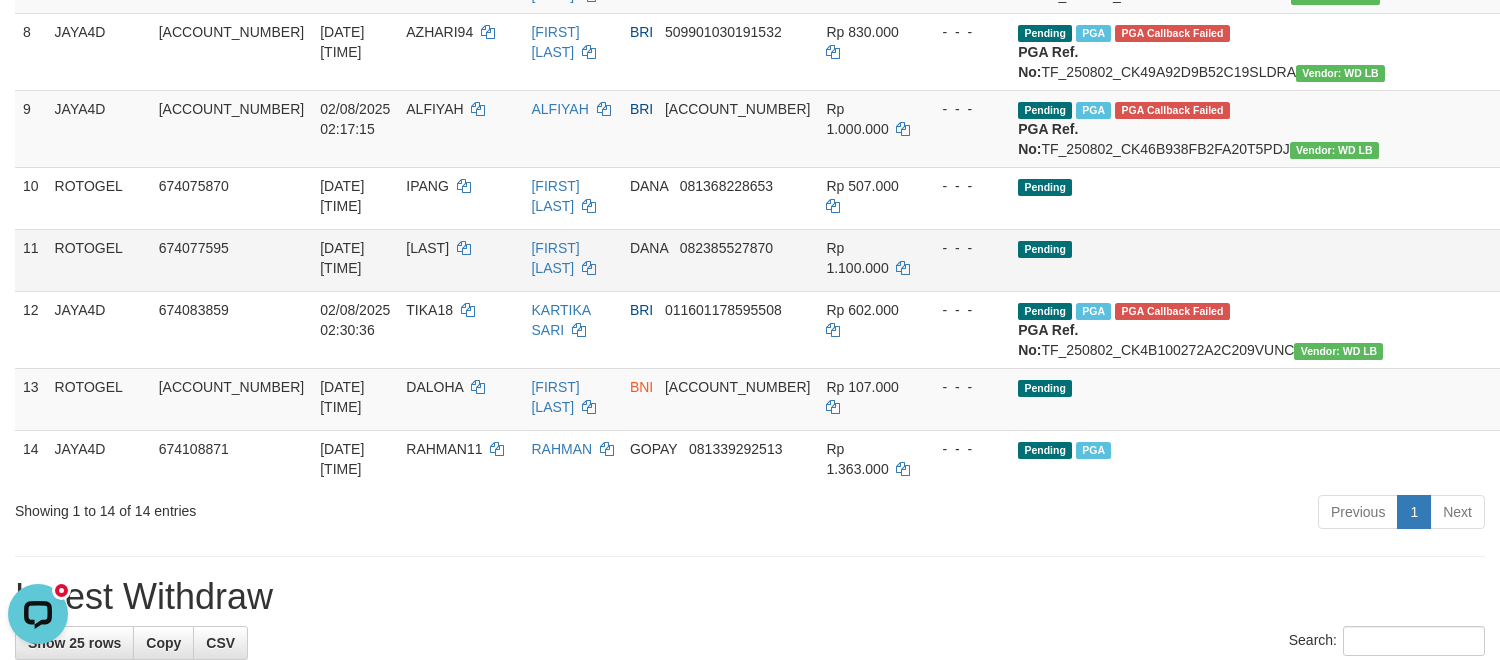 click on "Send PGA" at bounding box center (1537, 273) 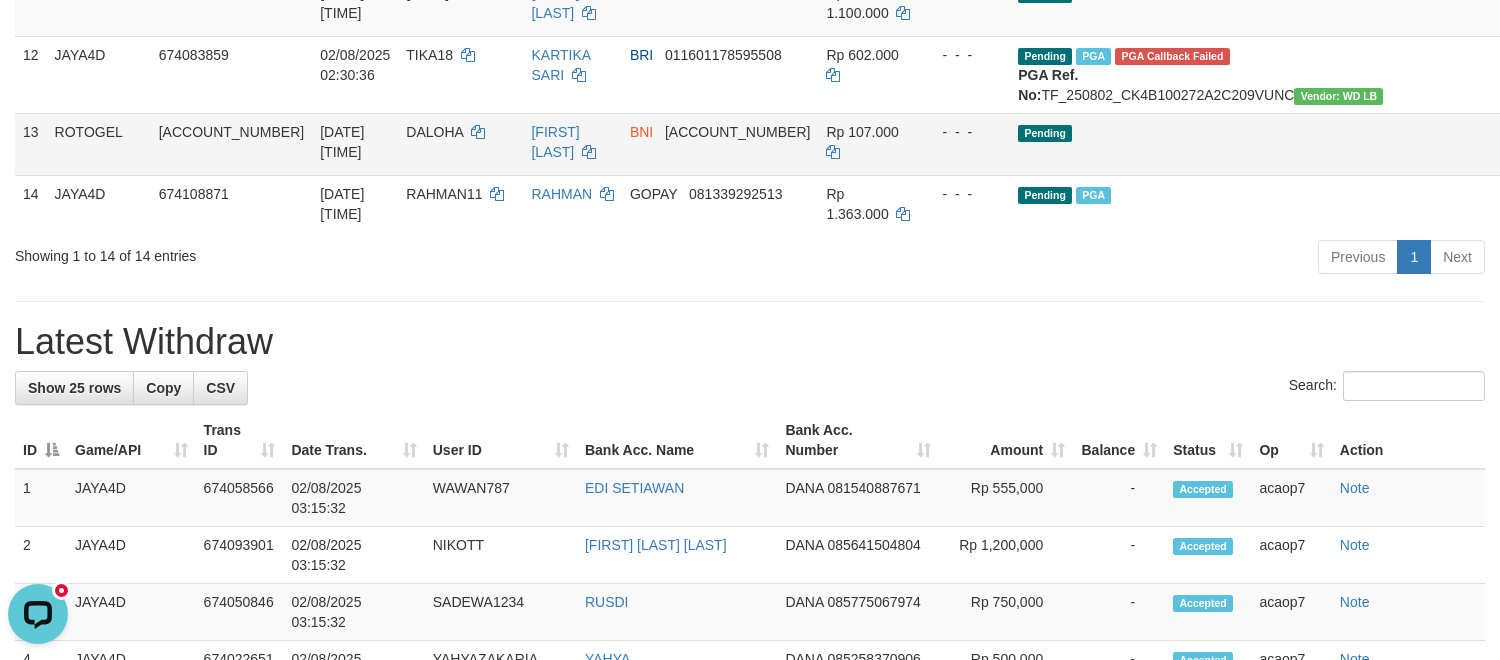 scroll, scrollTop: 1105, scrollLeft: 0, axis: vertical 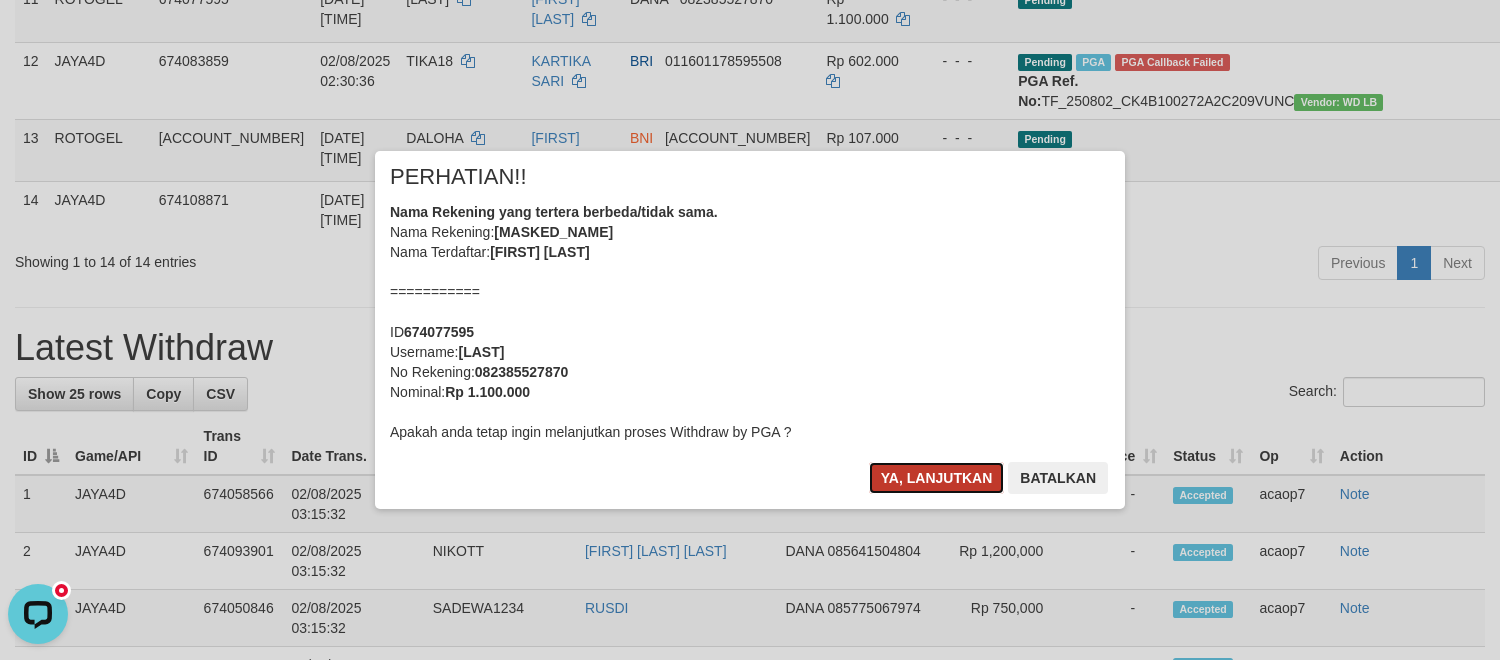 click on "Ya, lanjutkan" at bounding box center [937, 478] 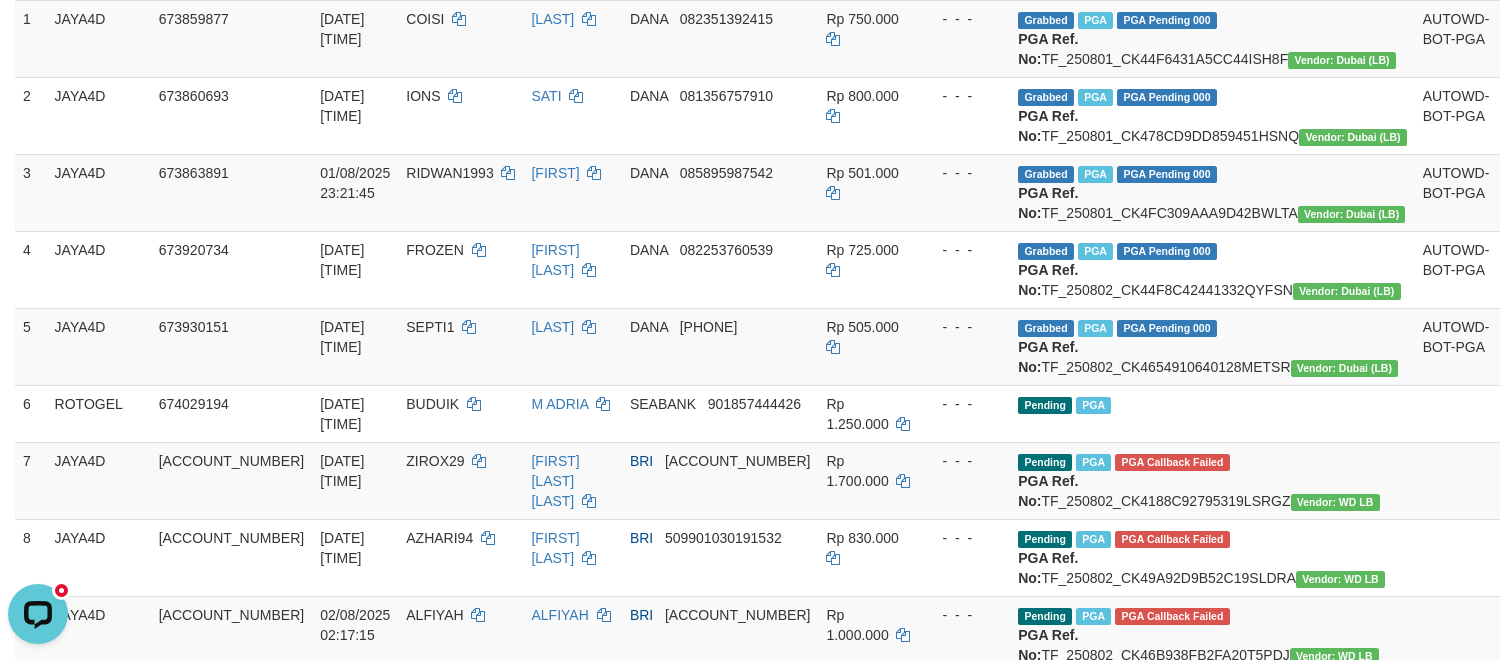 scroll, scrollTop: 105, scrollLeft: 0, axis: vertical 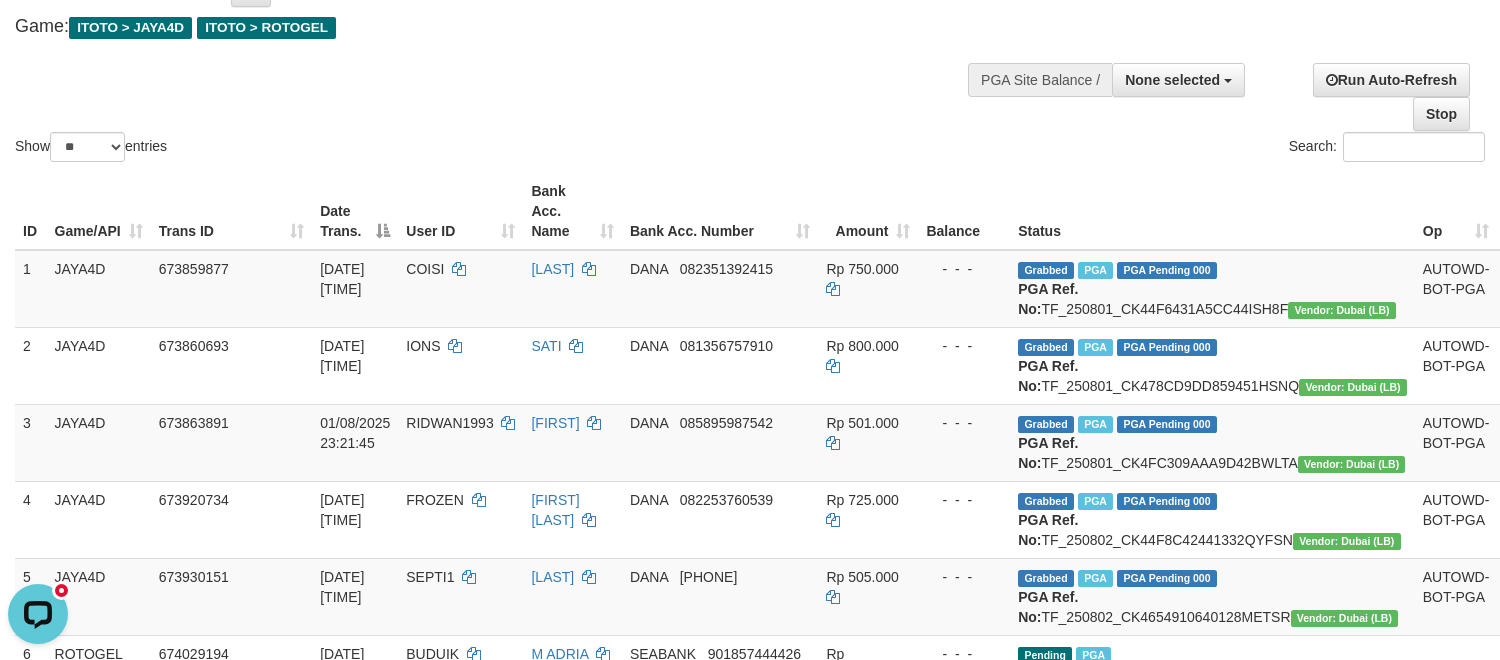click on "Show  ** ** ** ***  entries Search:" at bounding box center [750, 56] 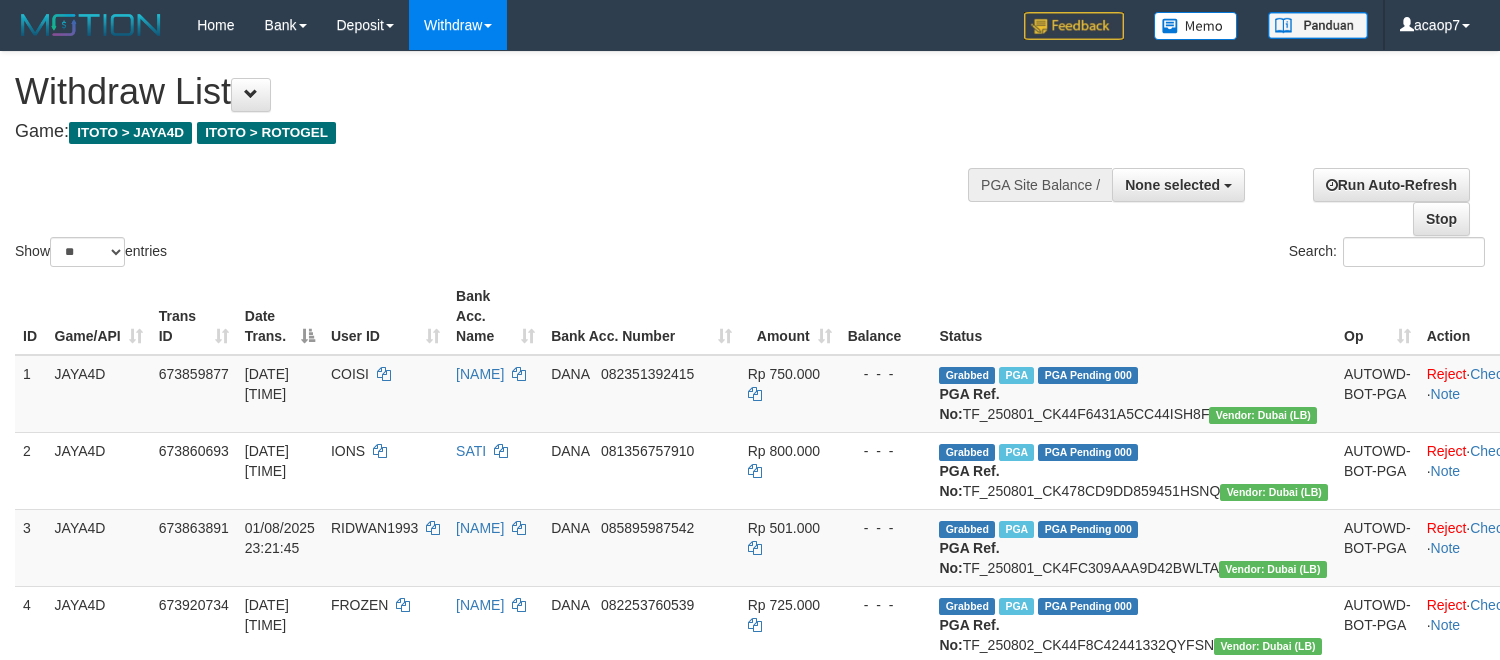 select 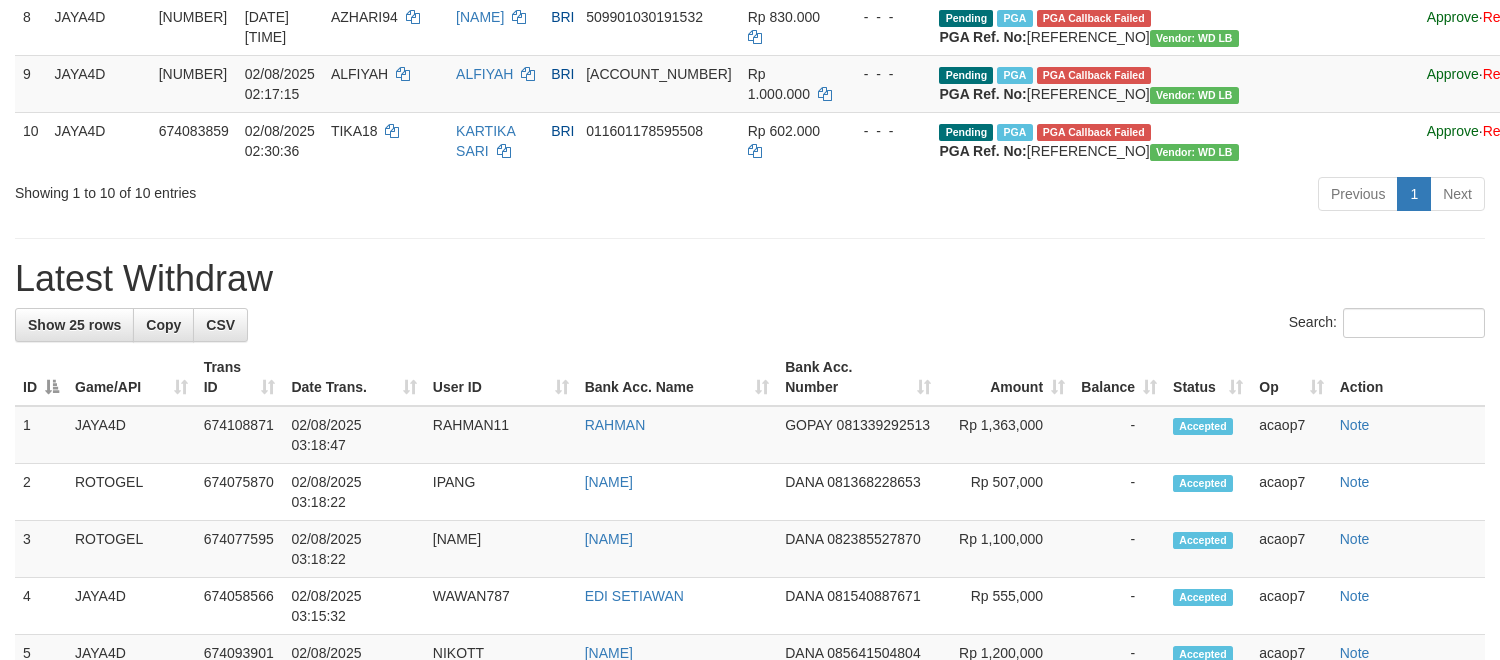 scroll, scrollTop: 606, scrollLeft: 0, axis: vertical 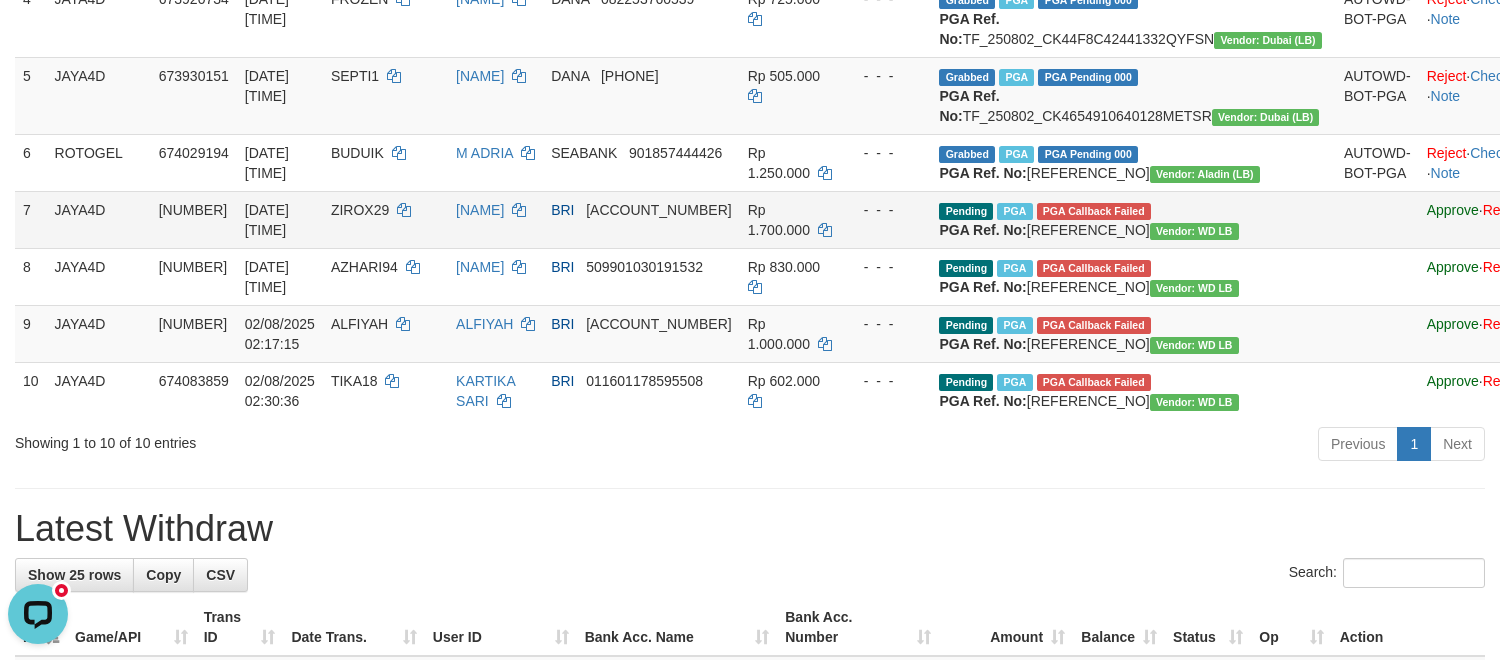 click on "02/08/2025 02:03:30" at bounding box center [280, 219] 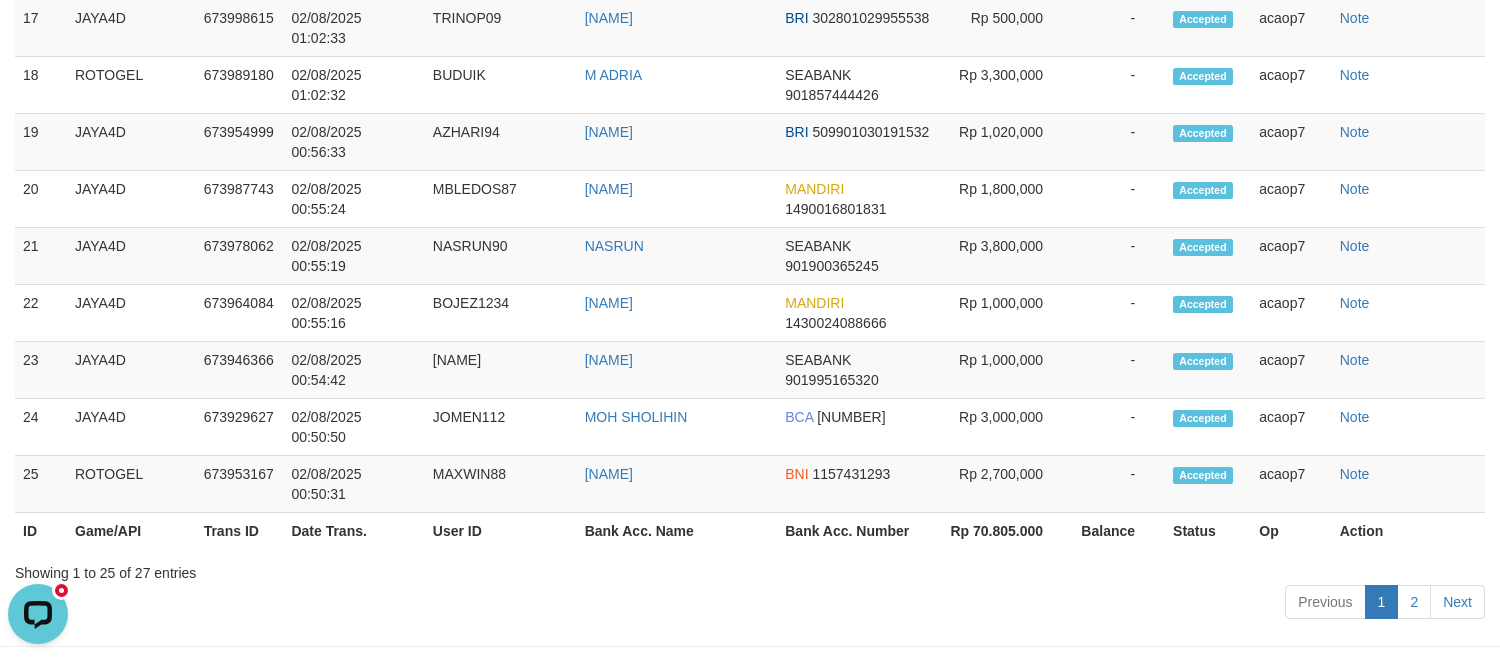 scroll, scrollTop: 511, scrollLeft: 0, axis: vertical 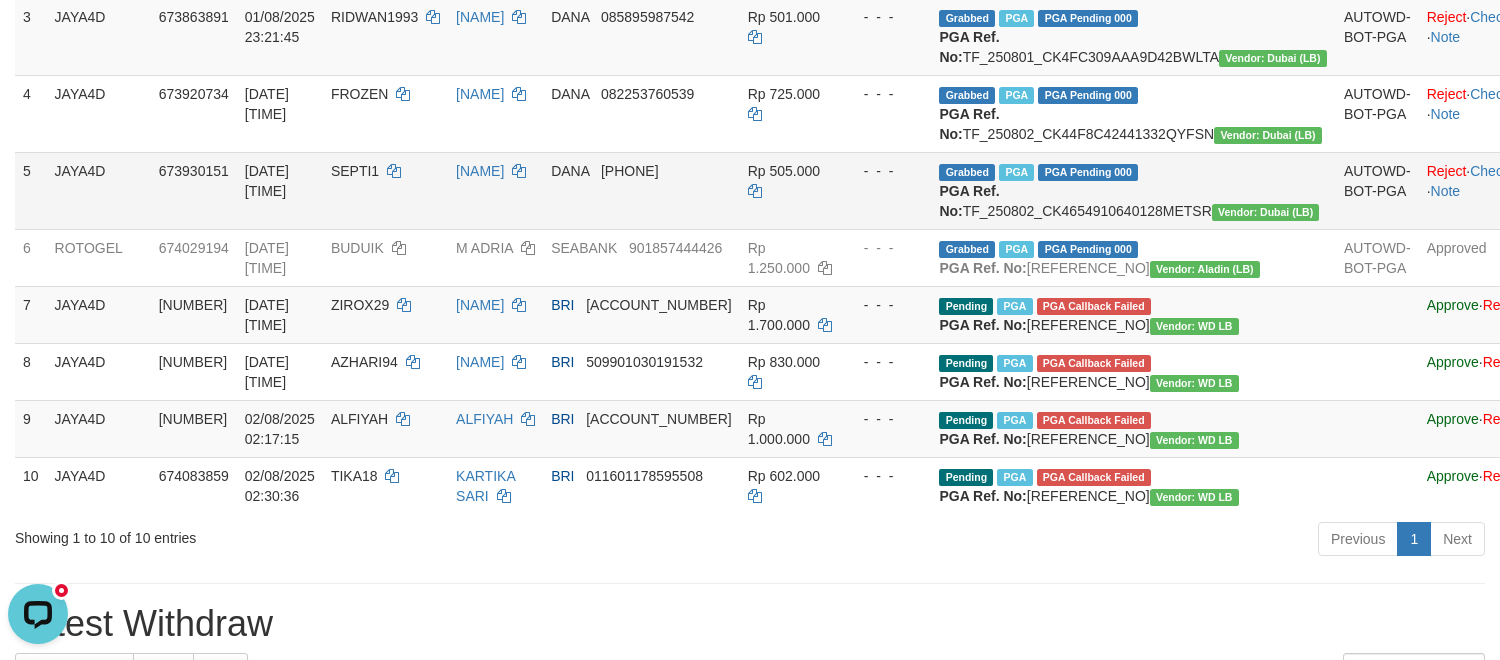 click on "673930151" at bounding box center (194, 190) 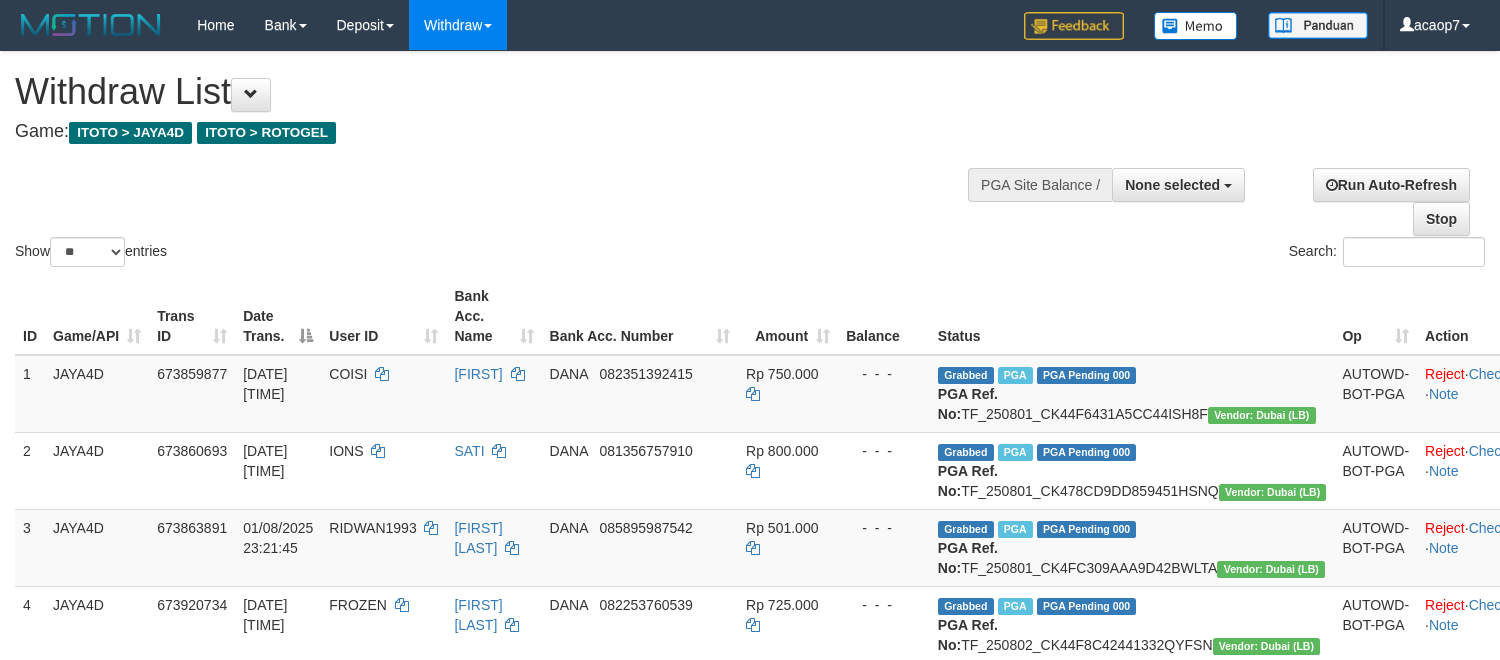 select 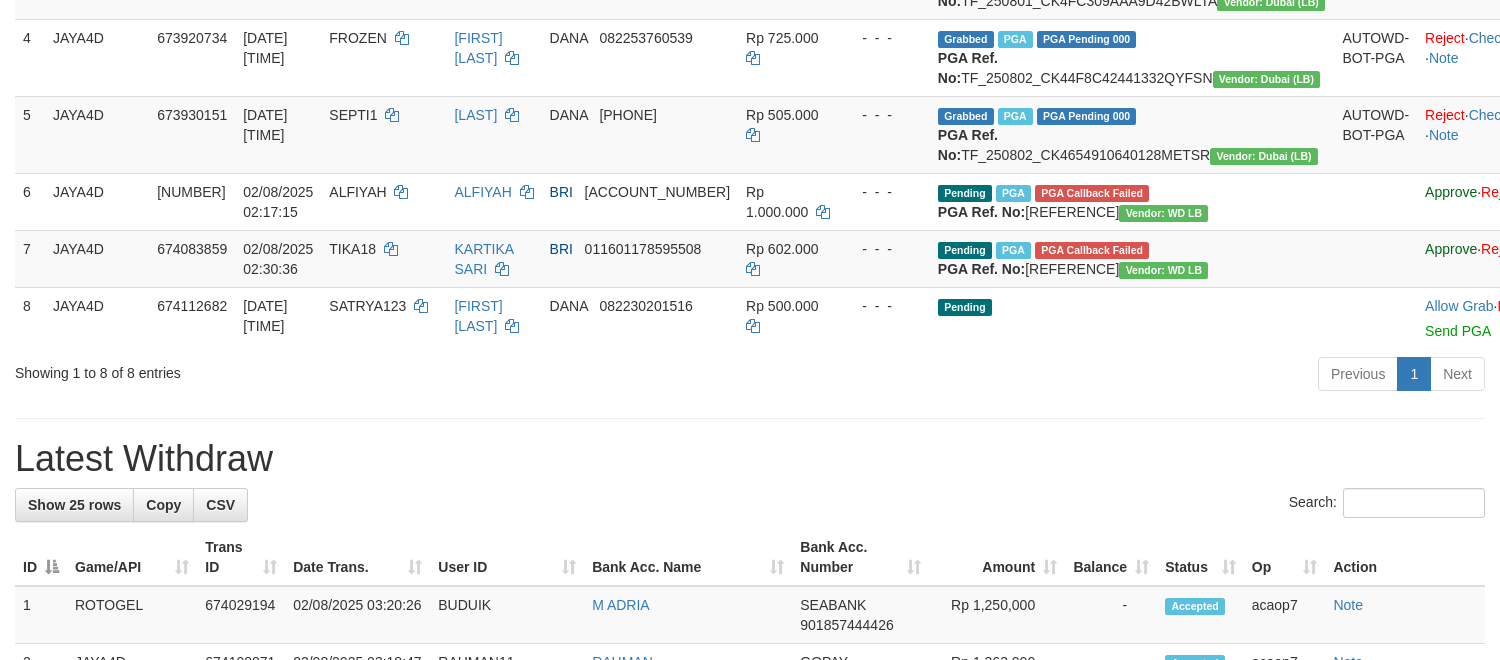 scroll, scrollTop: 511, scrollLeft: 0, axis: vertical 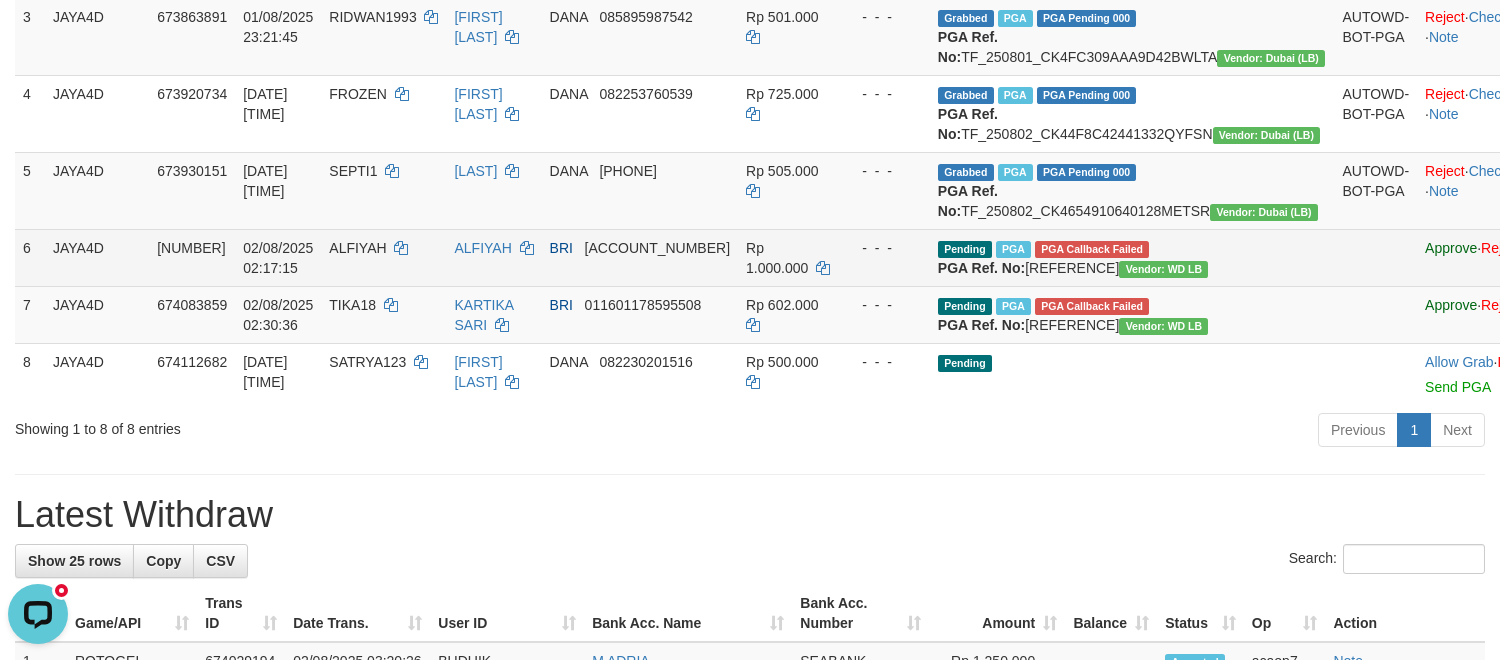 click at bounding box center [1375, 257] 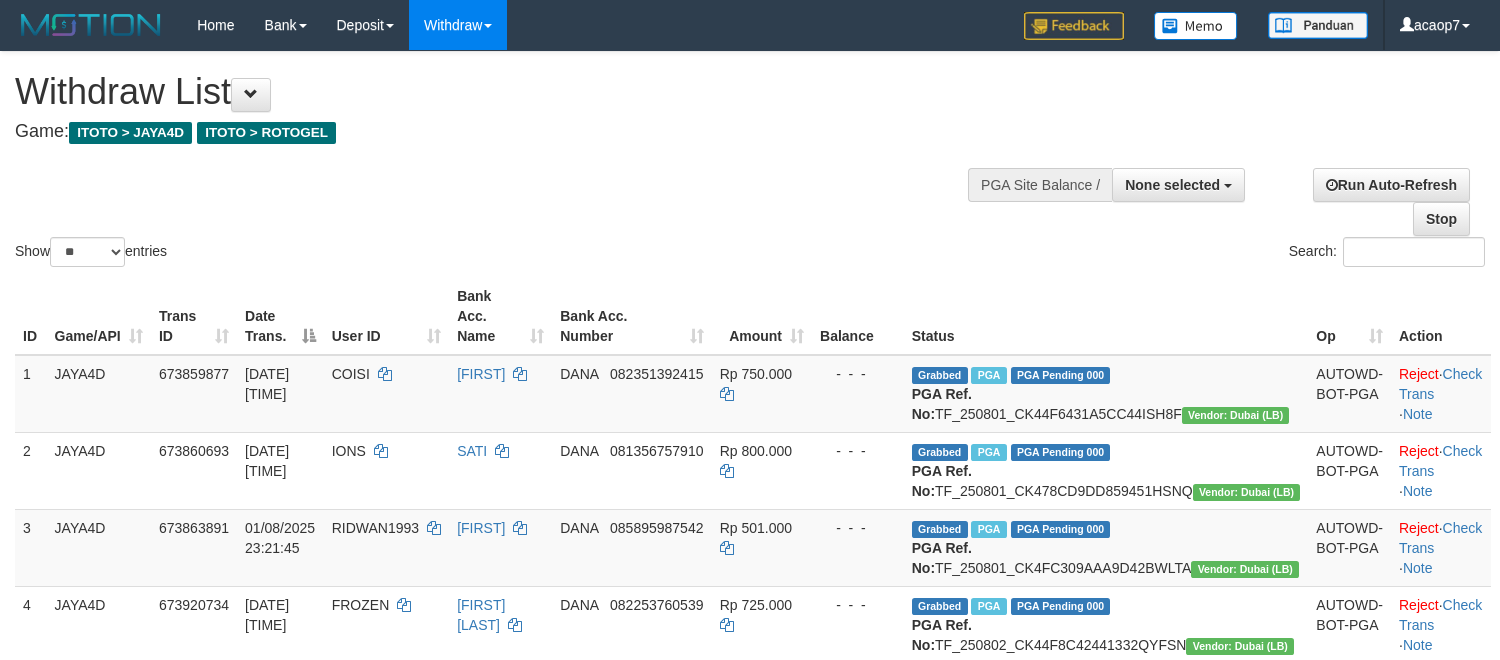 select 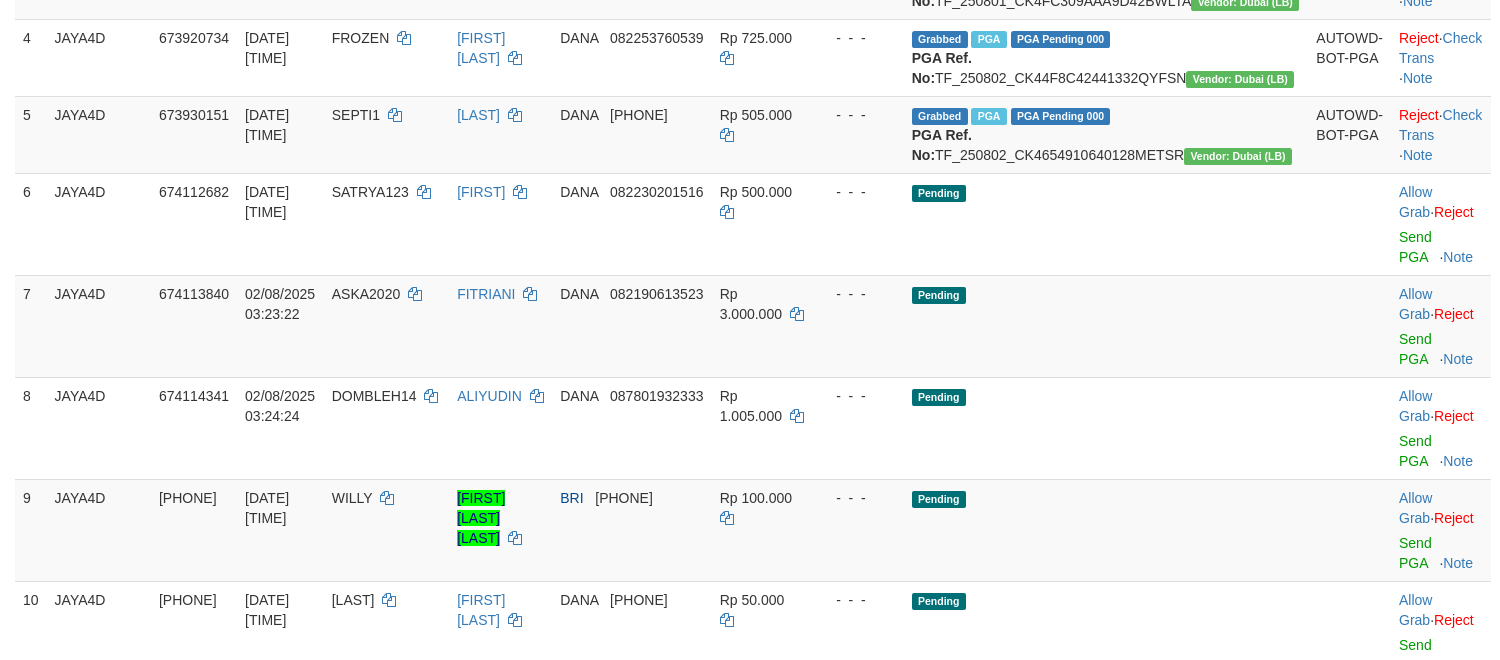 scroll, scrollTop: 511, scrollLeft: 0, axis: vertical 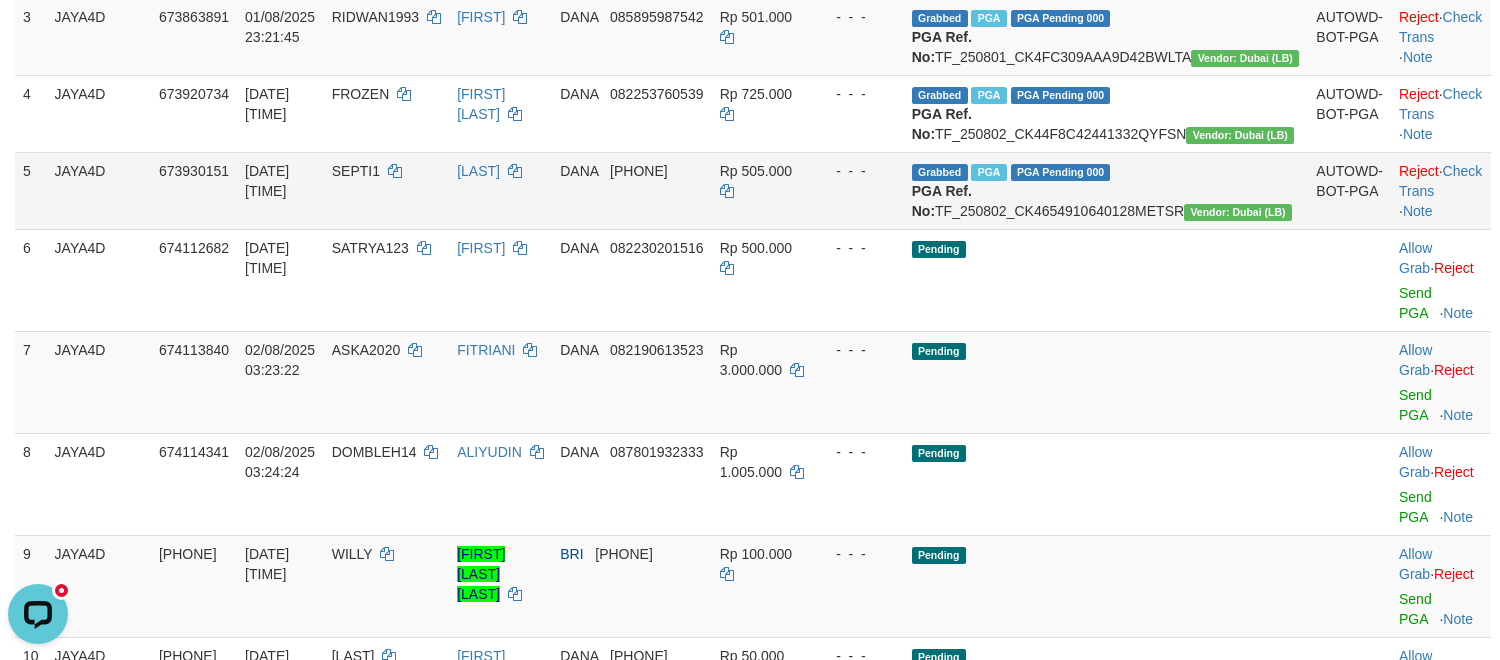 click on "JAYA4D" at bounding box center [99, 190] 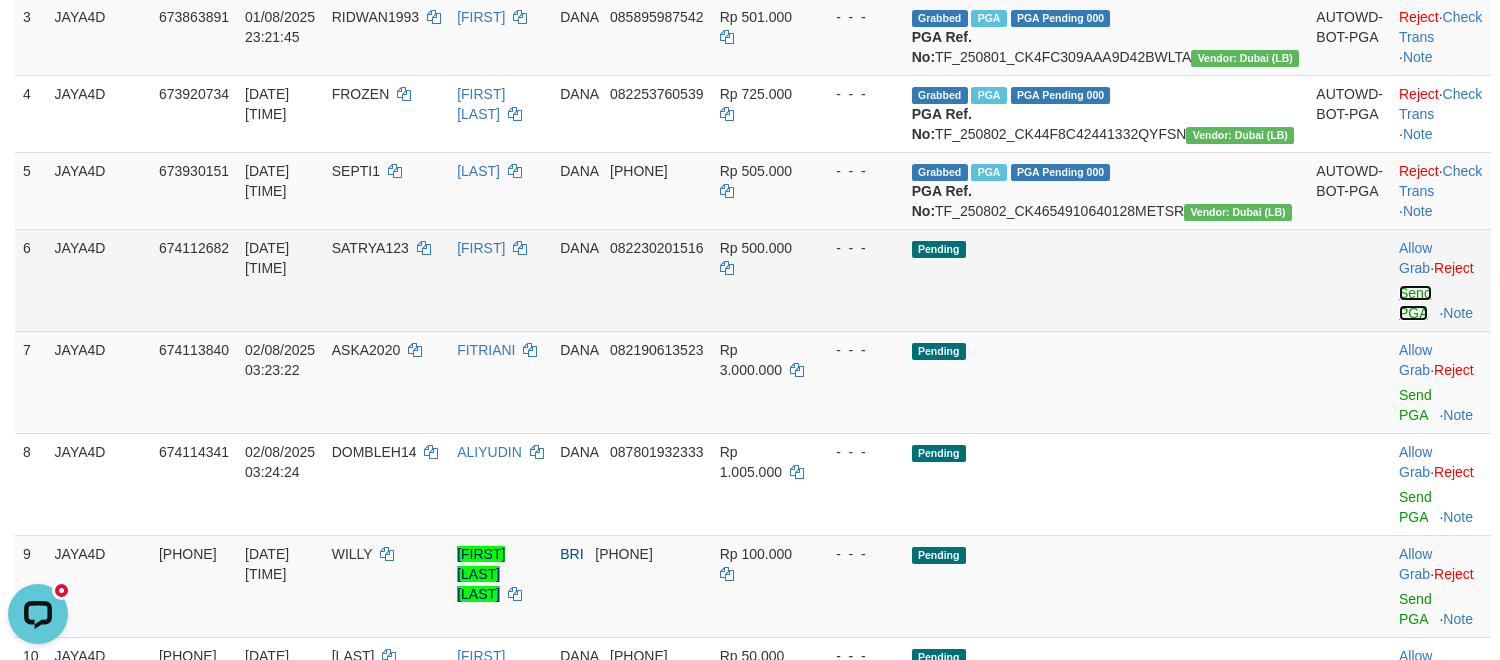 click on "Send PGA" at bounding box center [1415, 303] 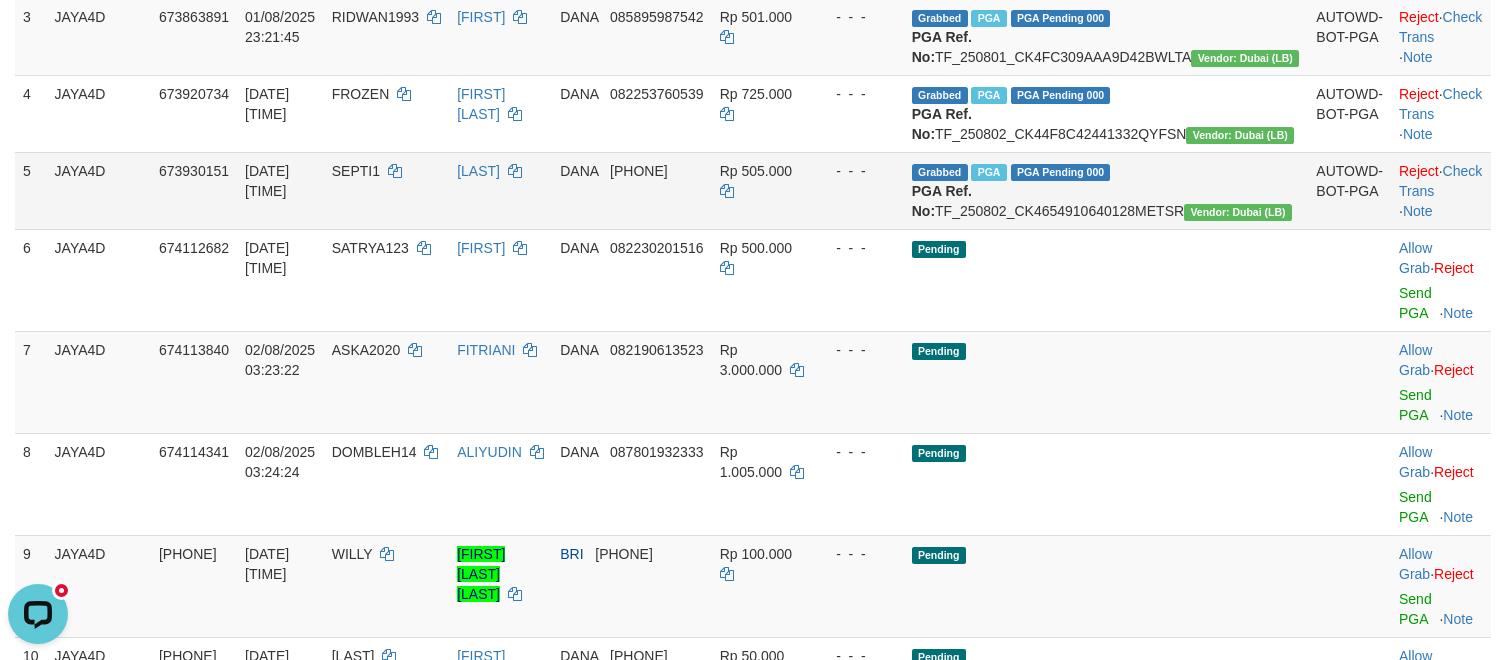 click on "673930151" at bounding box center [194, 171] 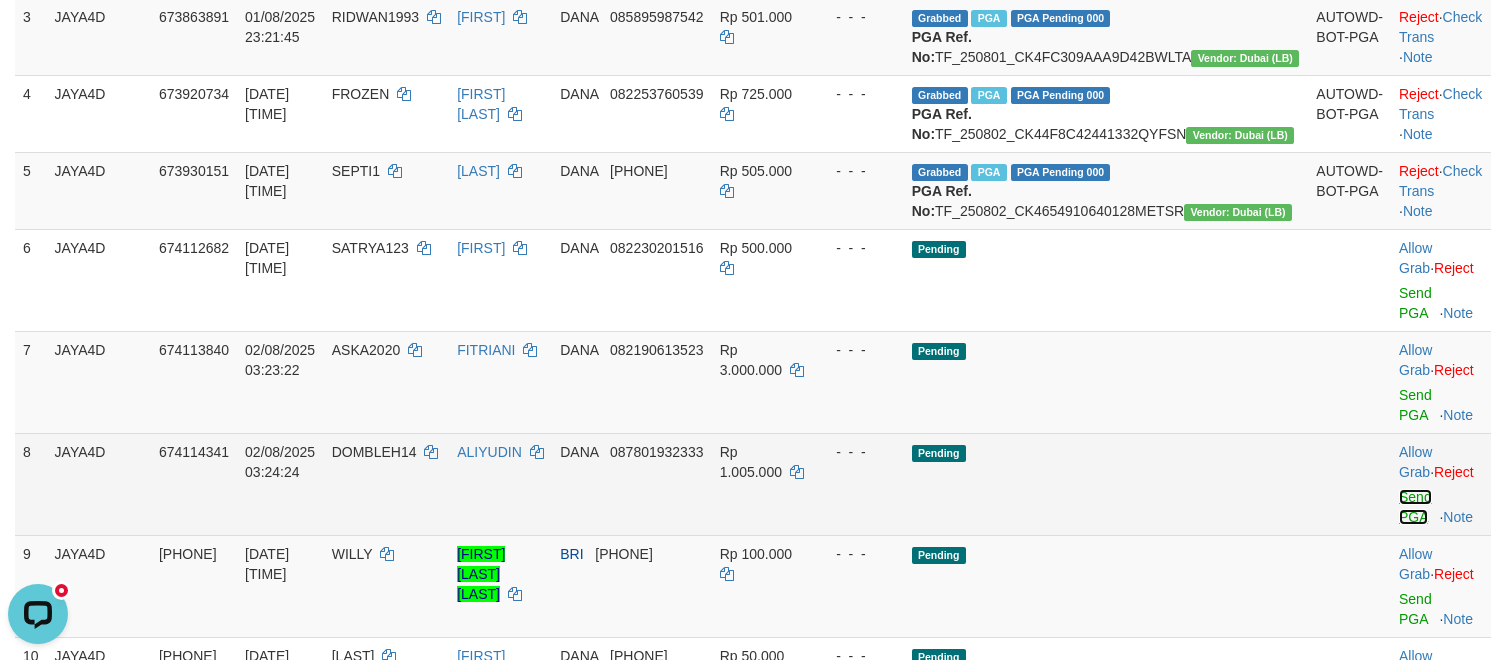 click on "Send PGA" at bounding box center (1415, 507) 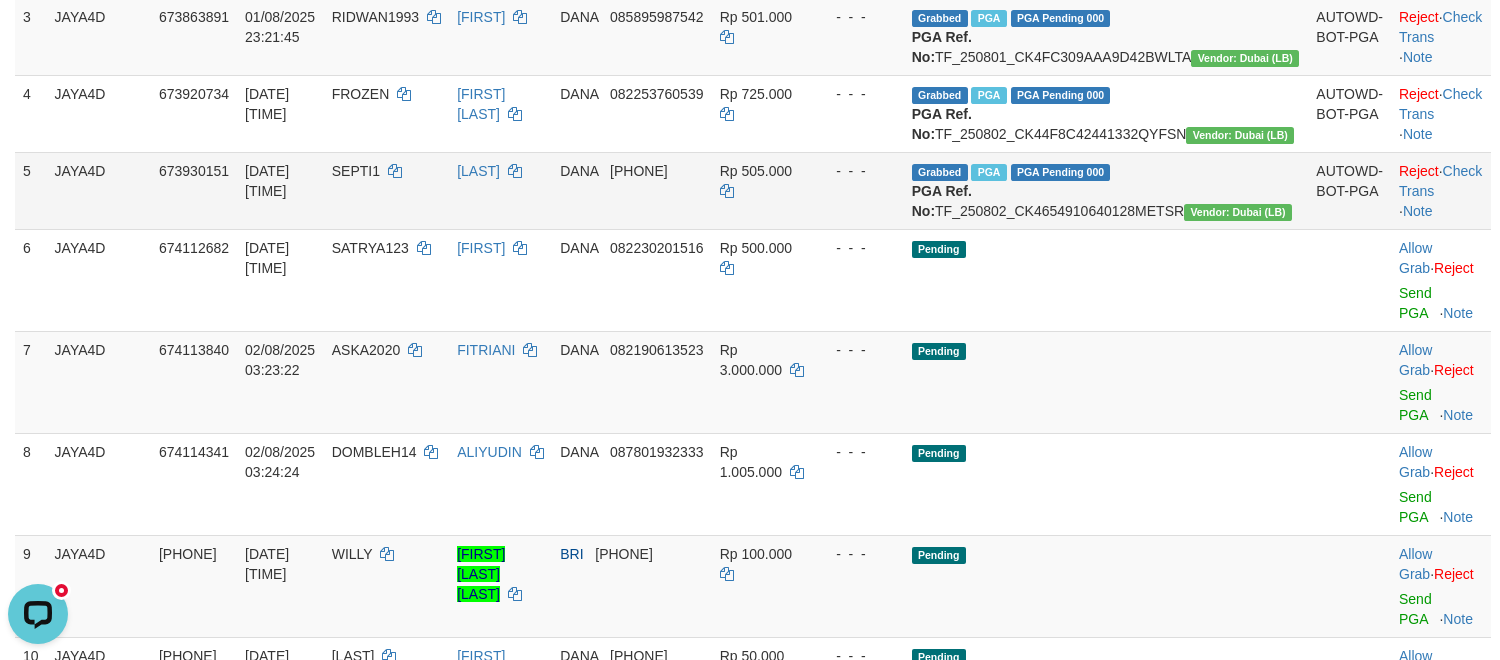 click on "[DATE] [TIME]" at bounding box center (280, 190) 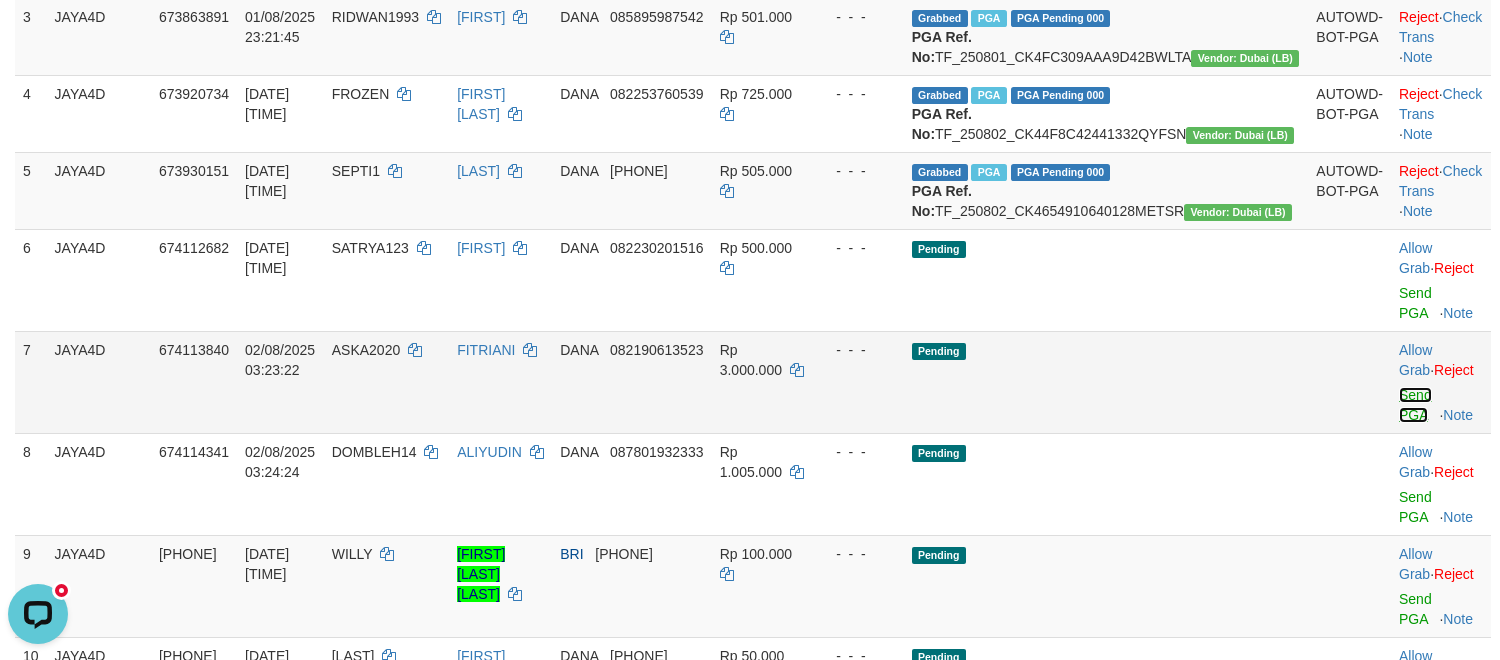 click on "Send PGA" at bounding box center (1415, 405) 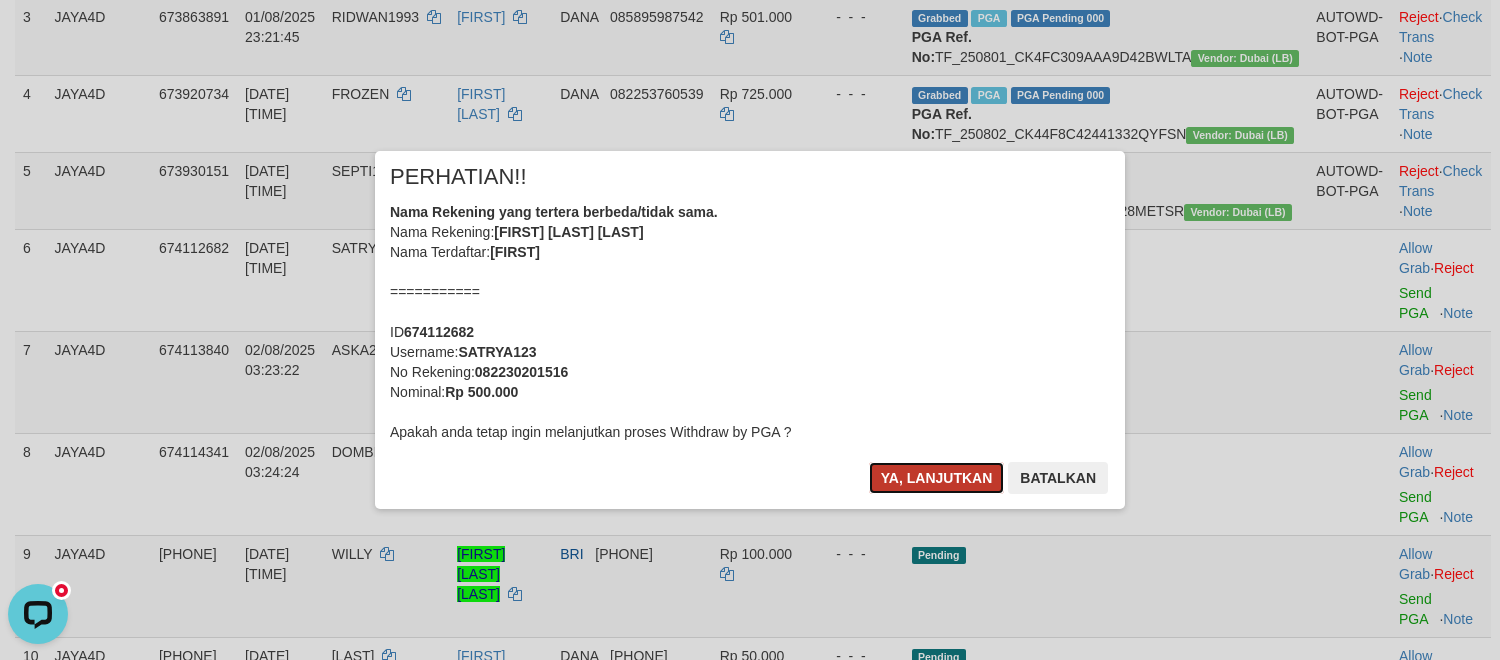 click on "Ya, lanjutkan" at bounding box center [937, 478] 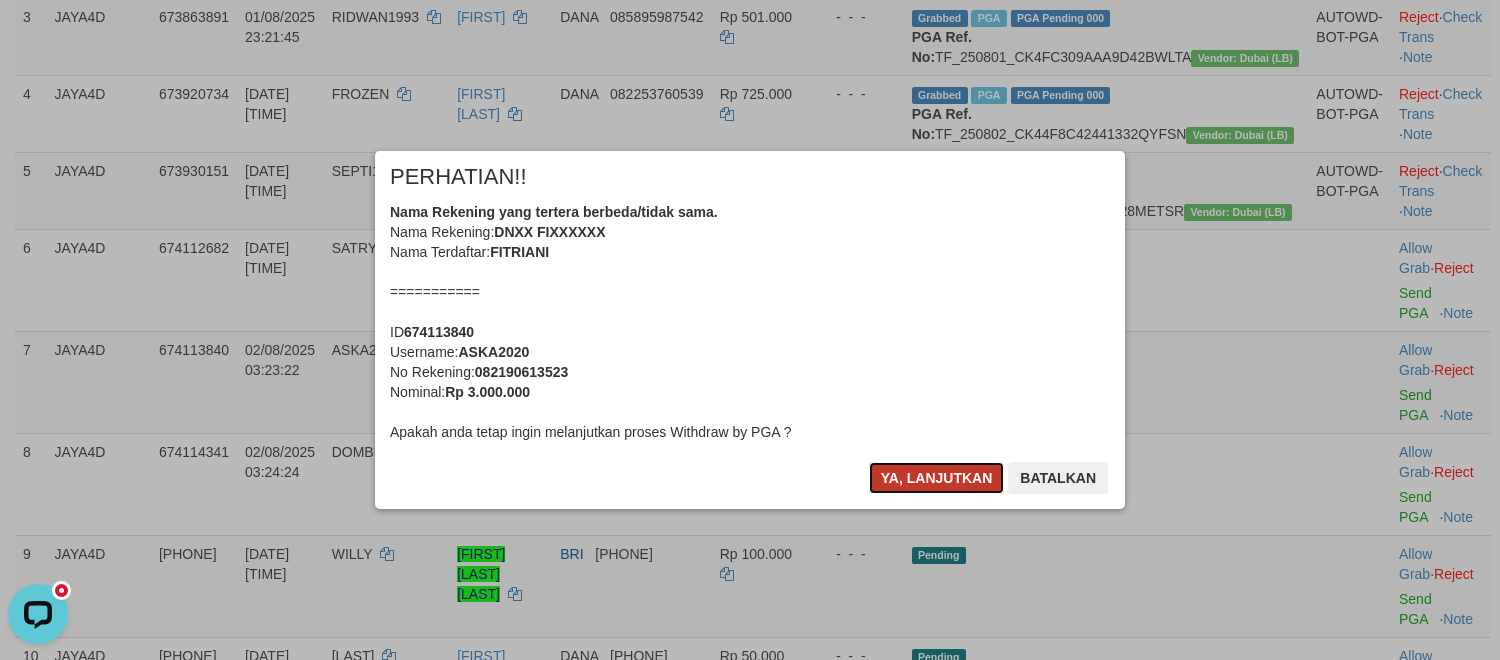 click on "Ya, lanjutkan" at bounding box center [937, 478] 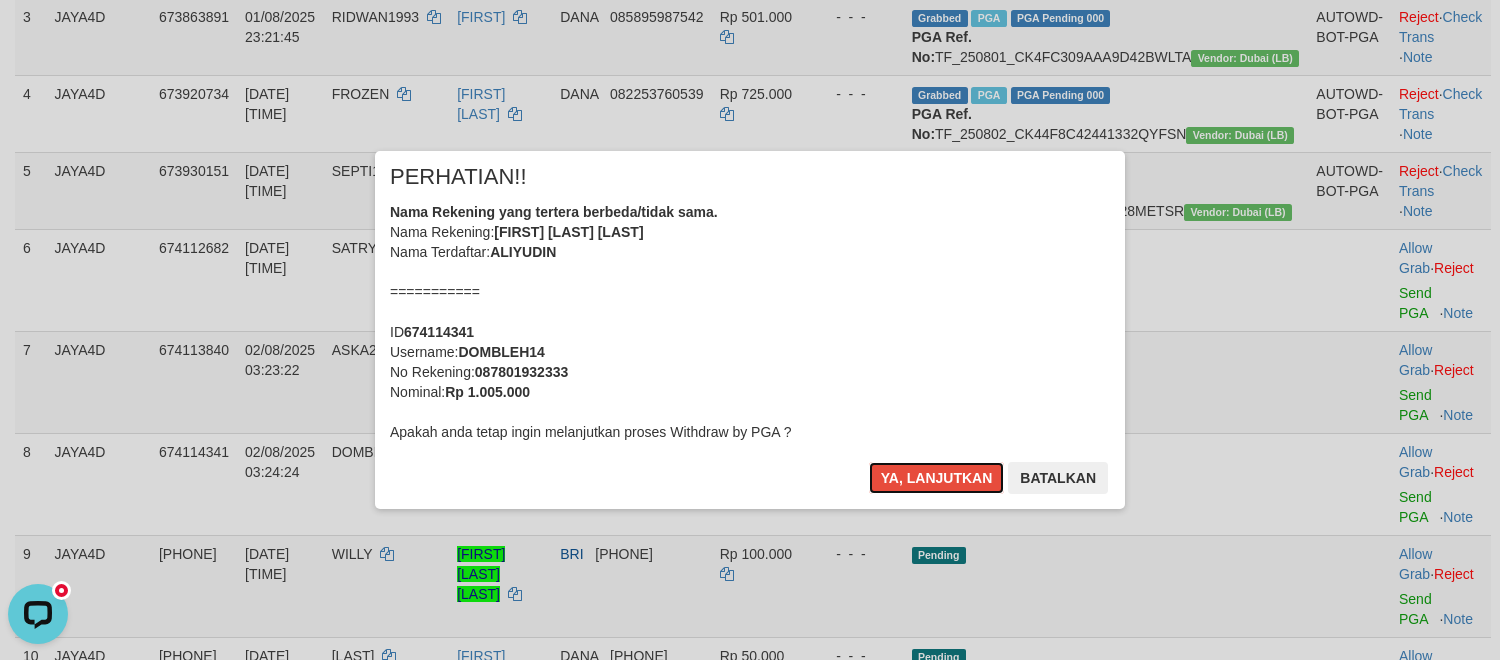 click on "Ya, lanjutkan" at bounding box center (937, 478) 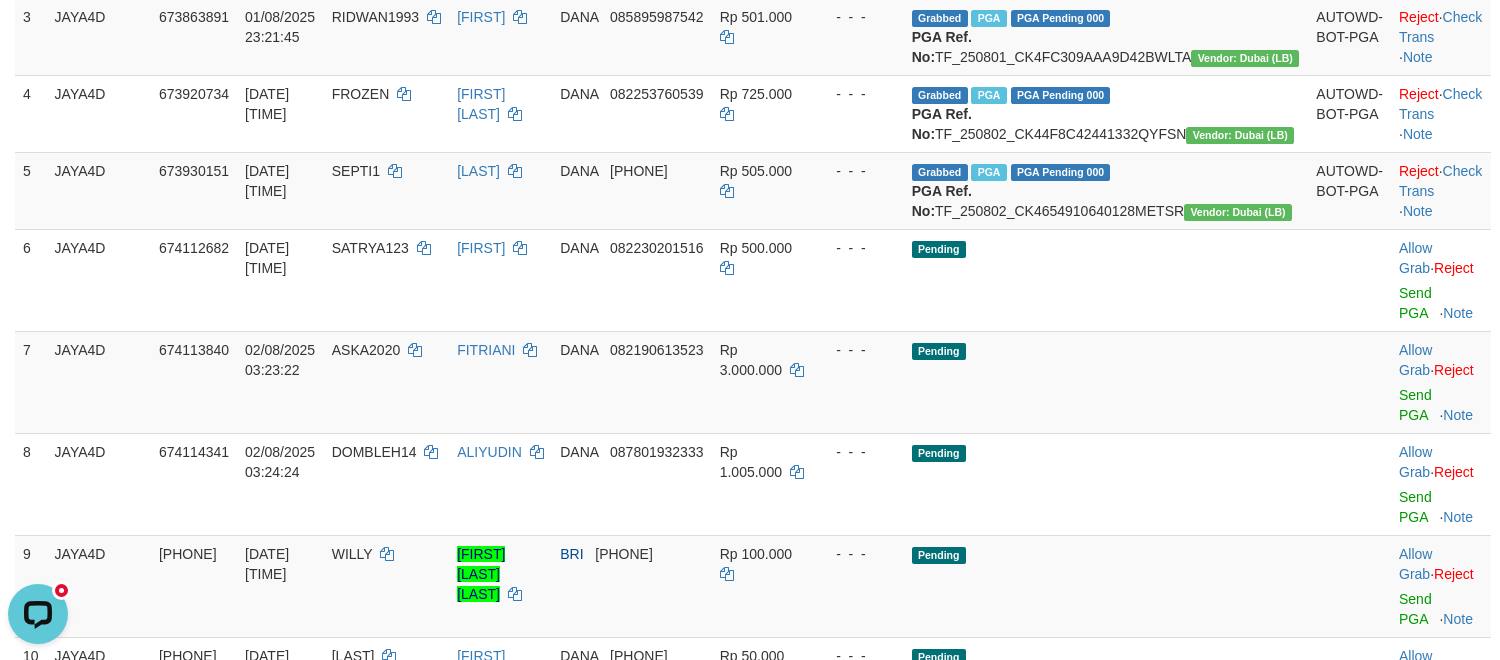 scroll, scrollTop: 466, scrollLeft: 0, axis: vertical 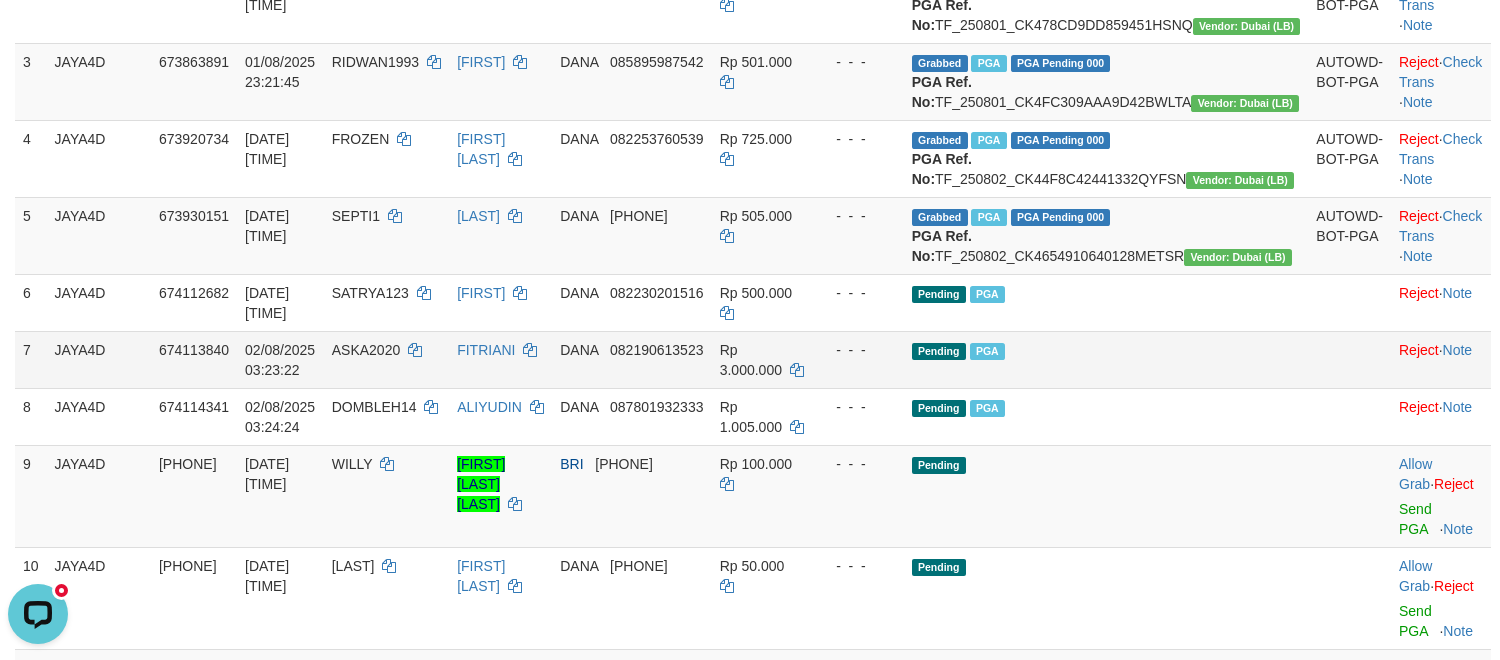 click on "Pending   PGA" at bounding box center [1106, 359] 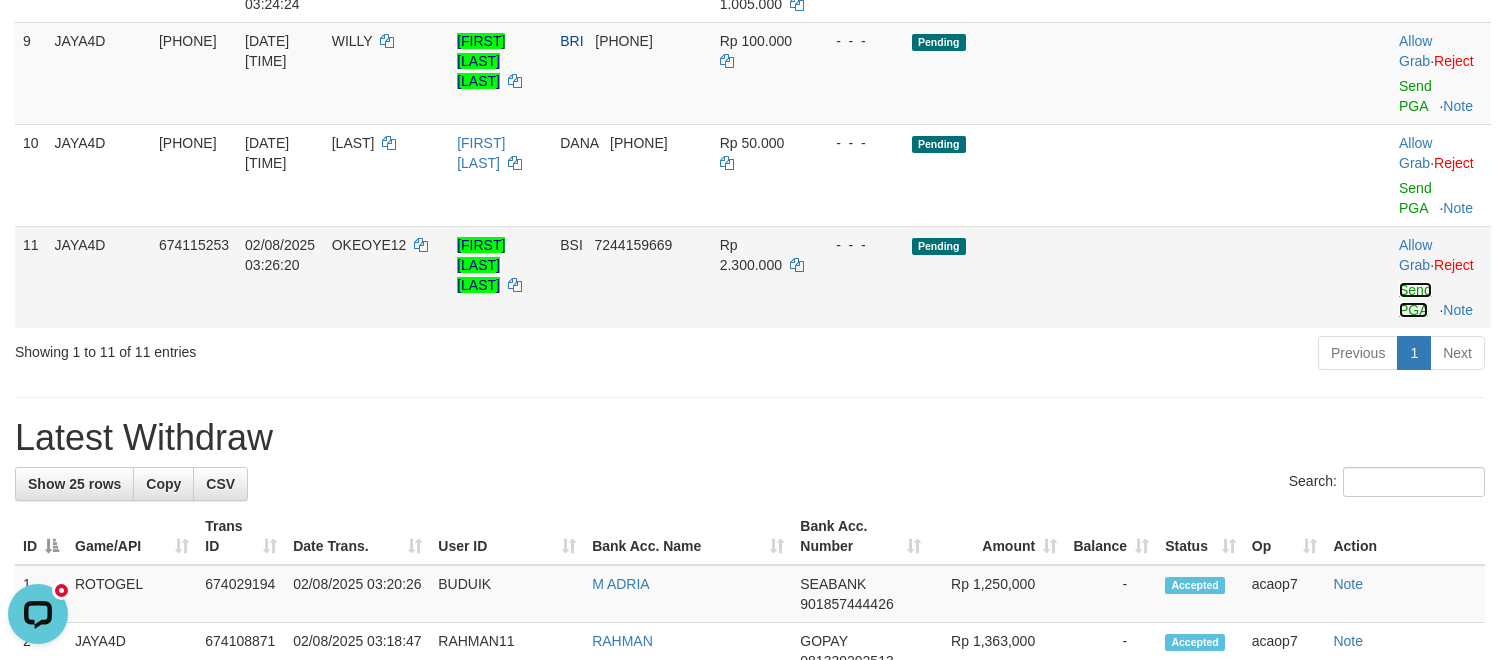 click on "Send PGA" at bounding box center (1415, 300) 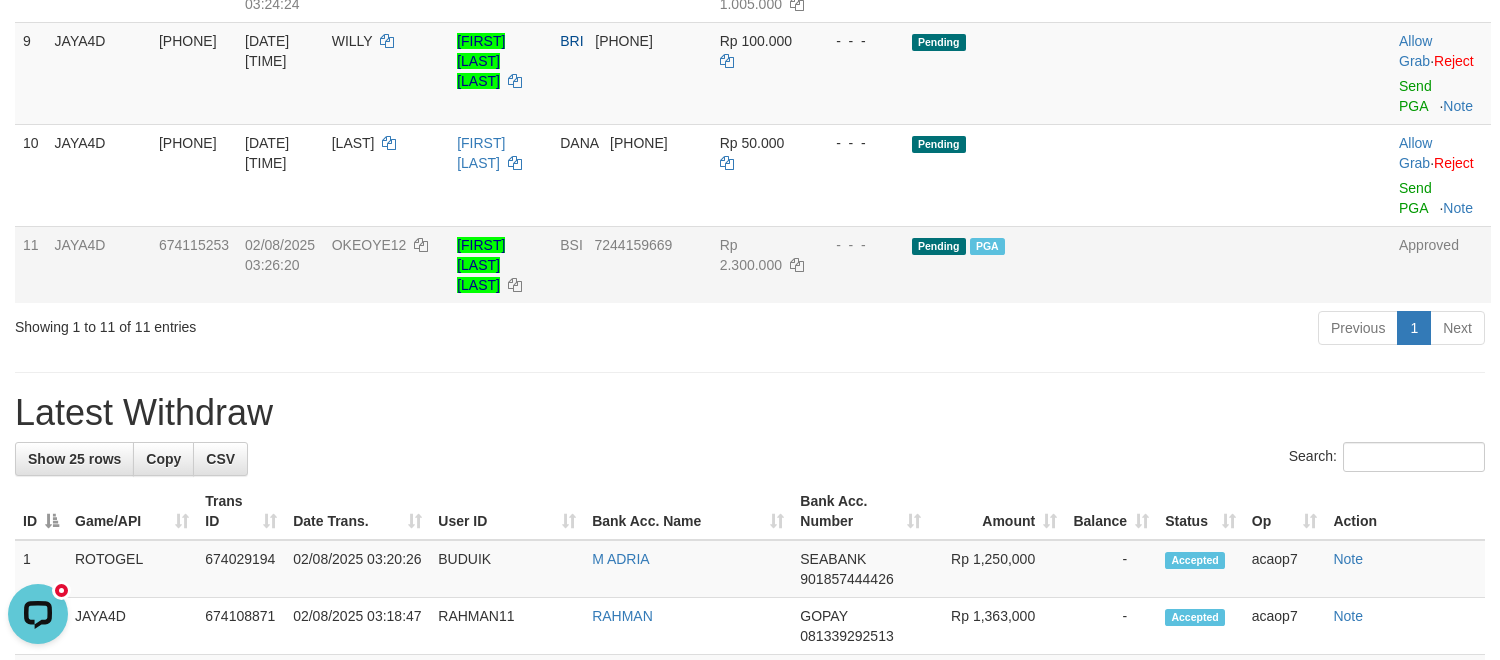 drag, startPoint x: 1179, startPoint y: 514, endPoint x: 1182, endPoint y: 492, distance: 22.203604 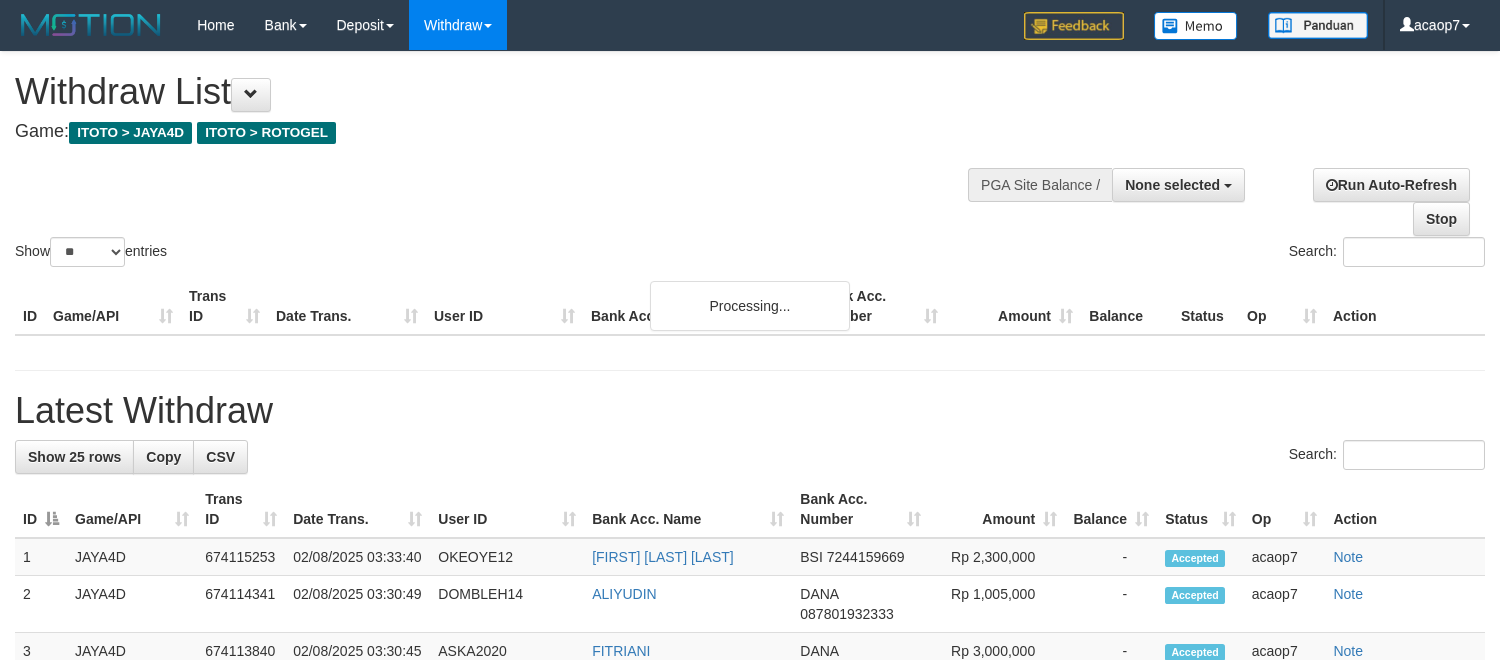 select 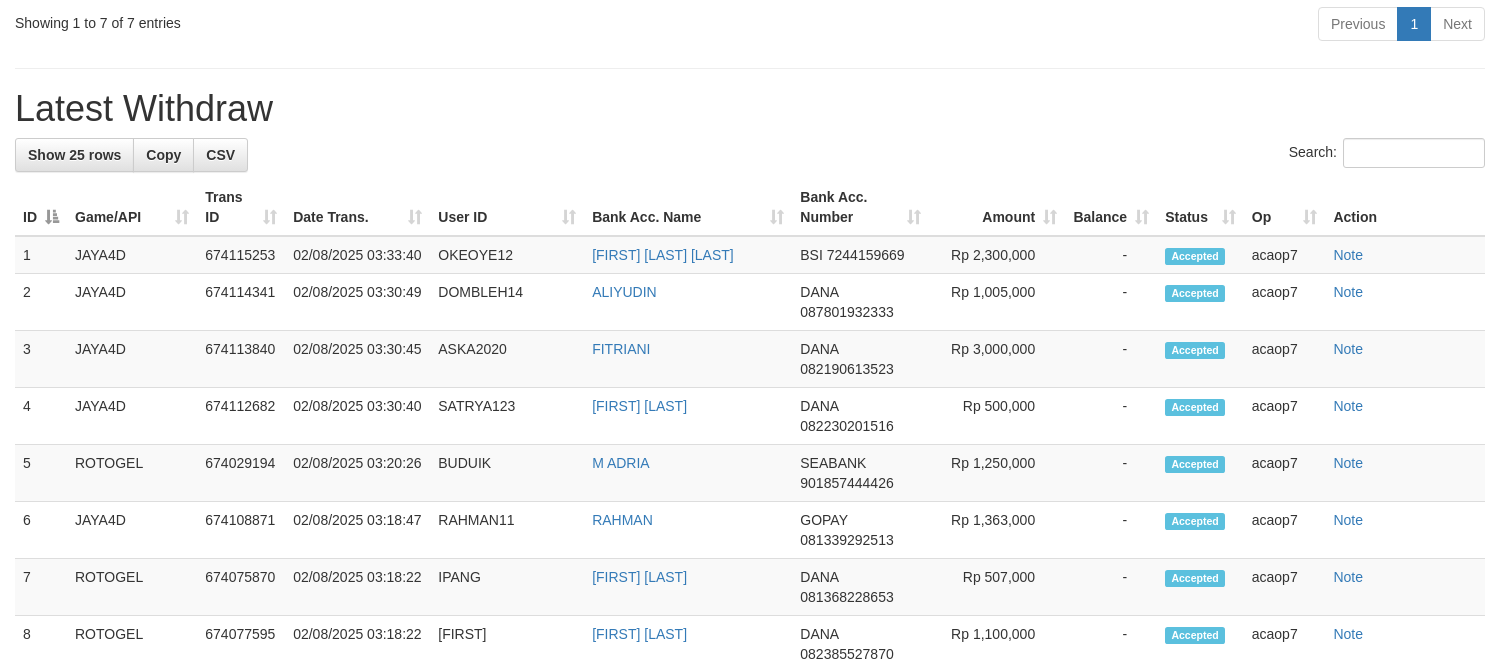 click on "Latest Withdraw" at bounding box center [750, 109] 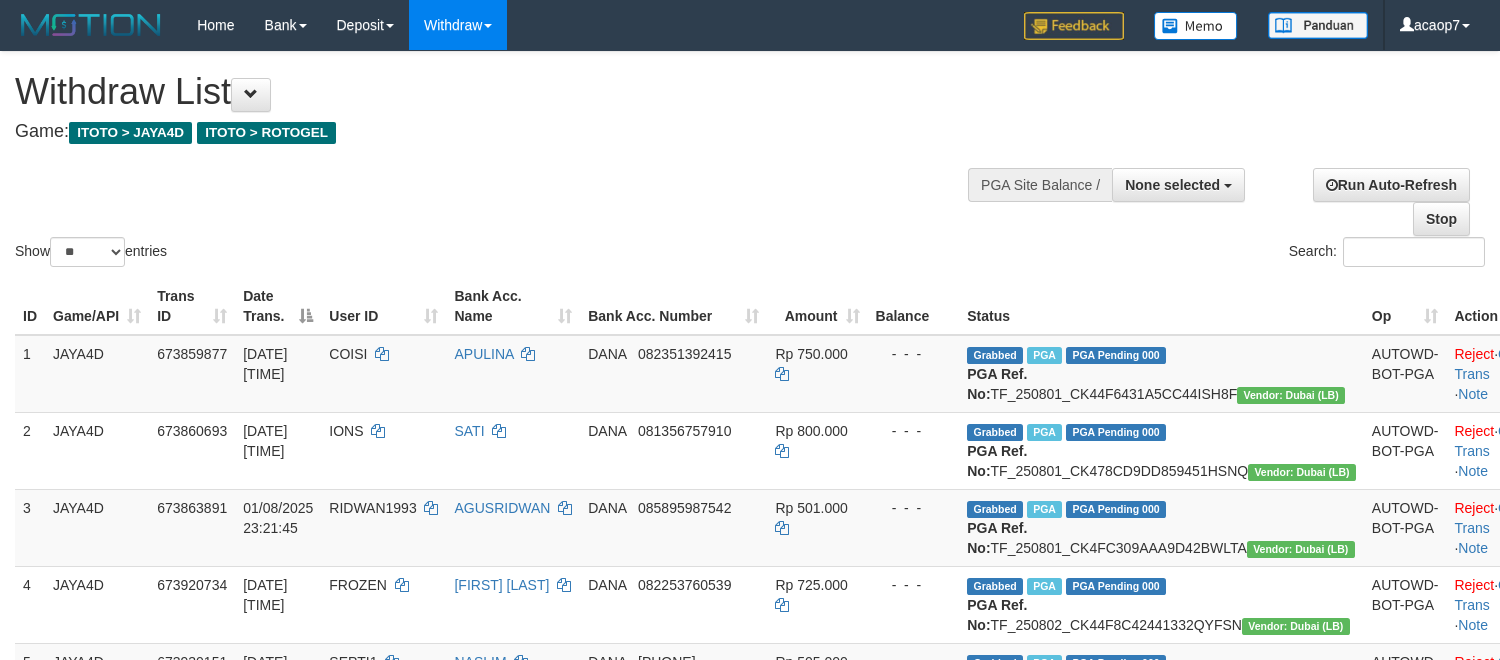 select 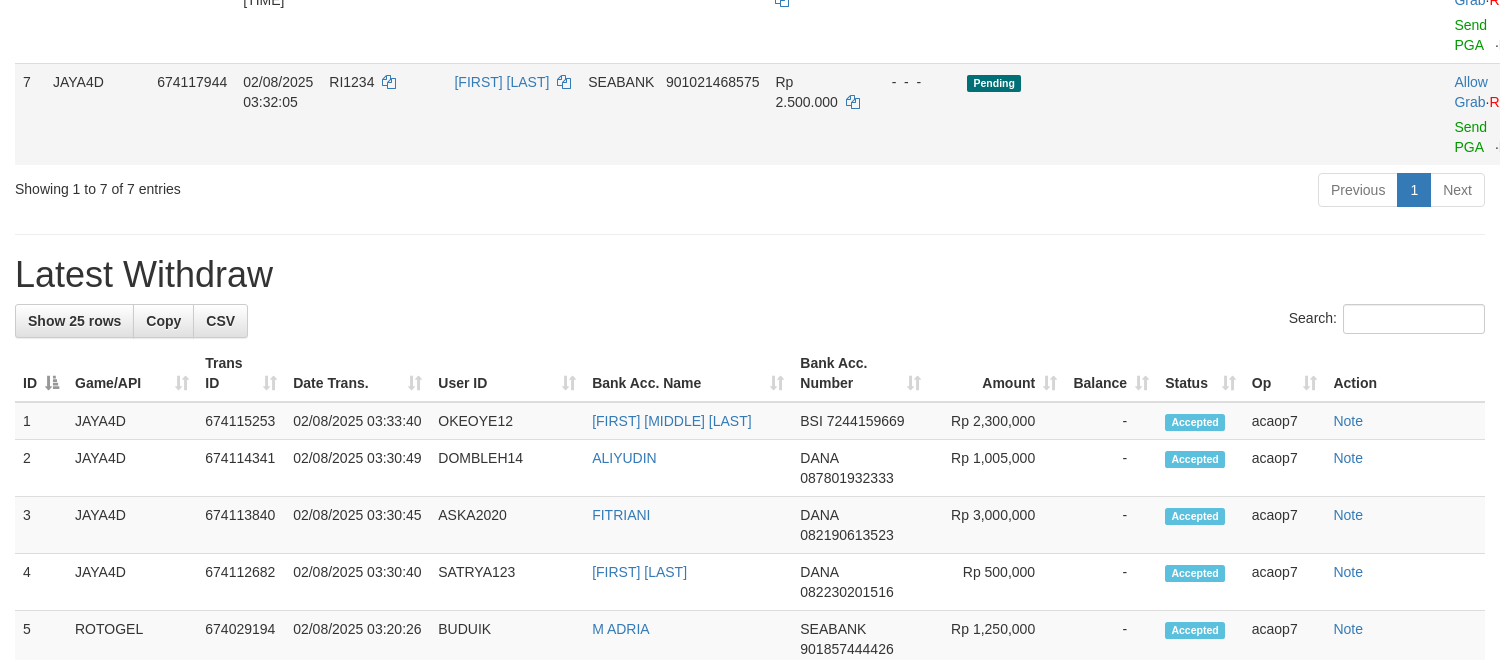 scroll, scrollTop: 685, scrollLeft: 0, axis: vertical 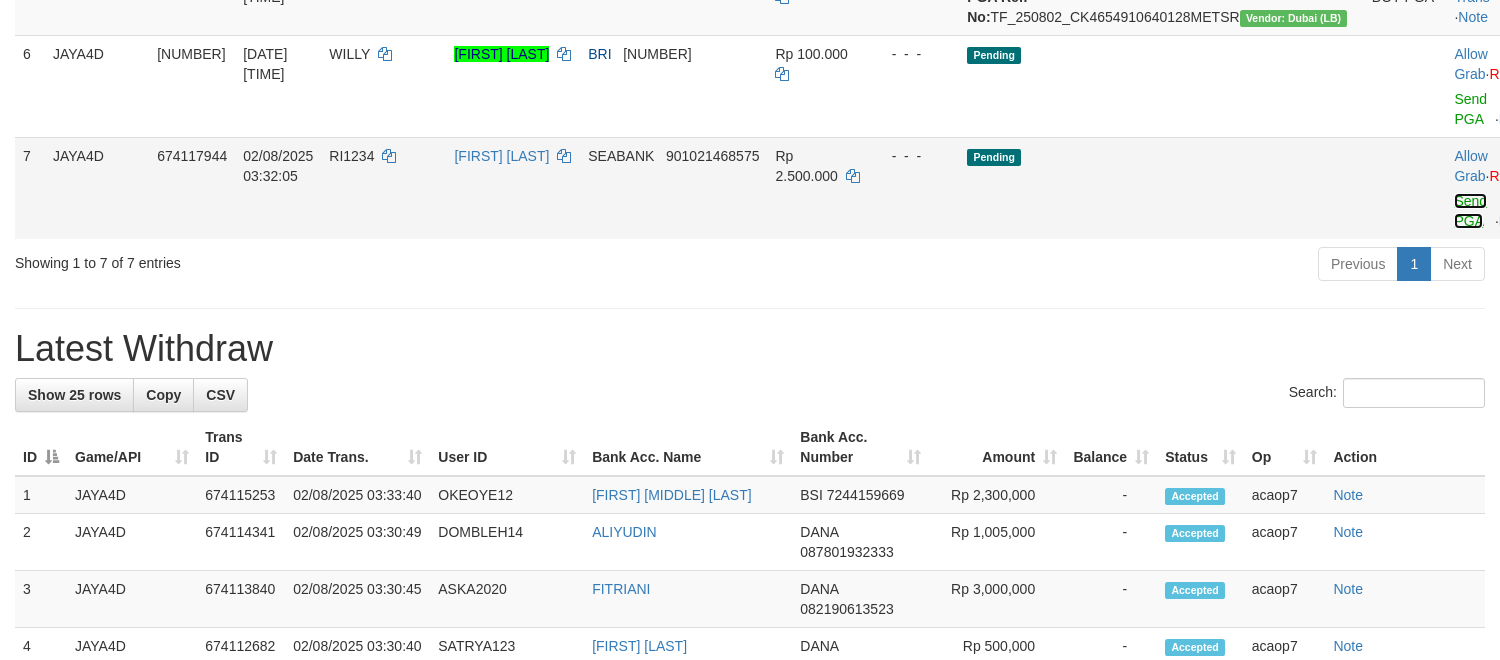 click on "Send PGA" at bounding box center [1470, 211] 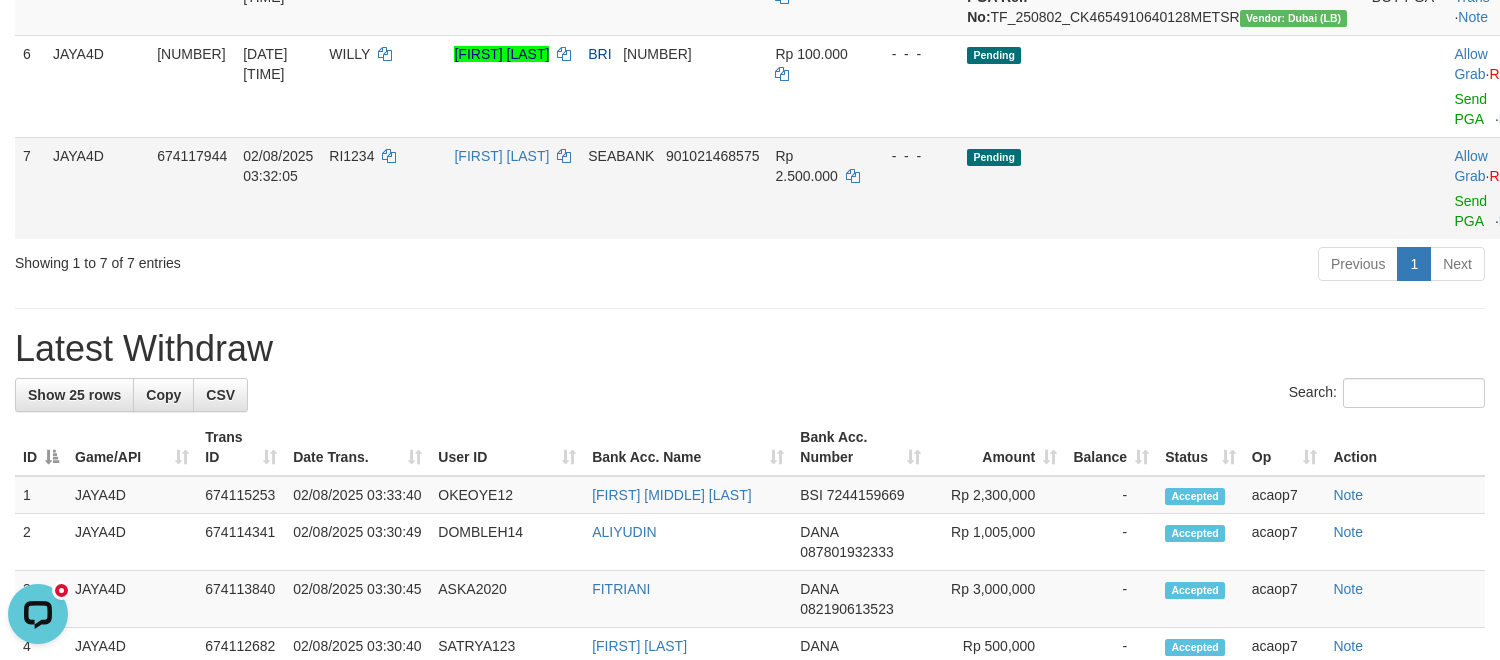 scroll, scrollTop: 0, scrollLeft: 0, axis: both 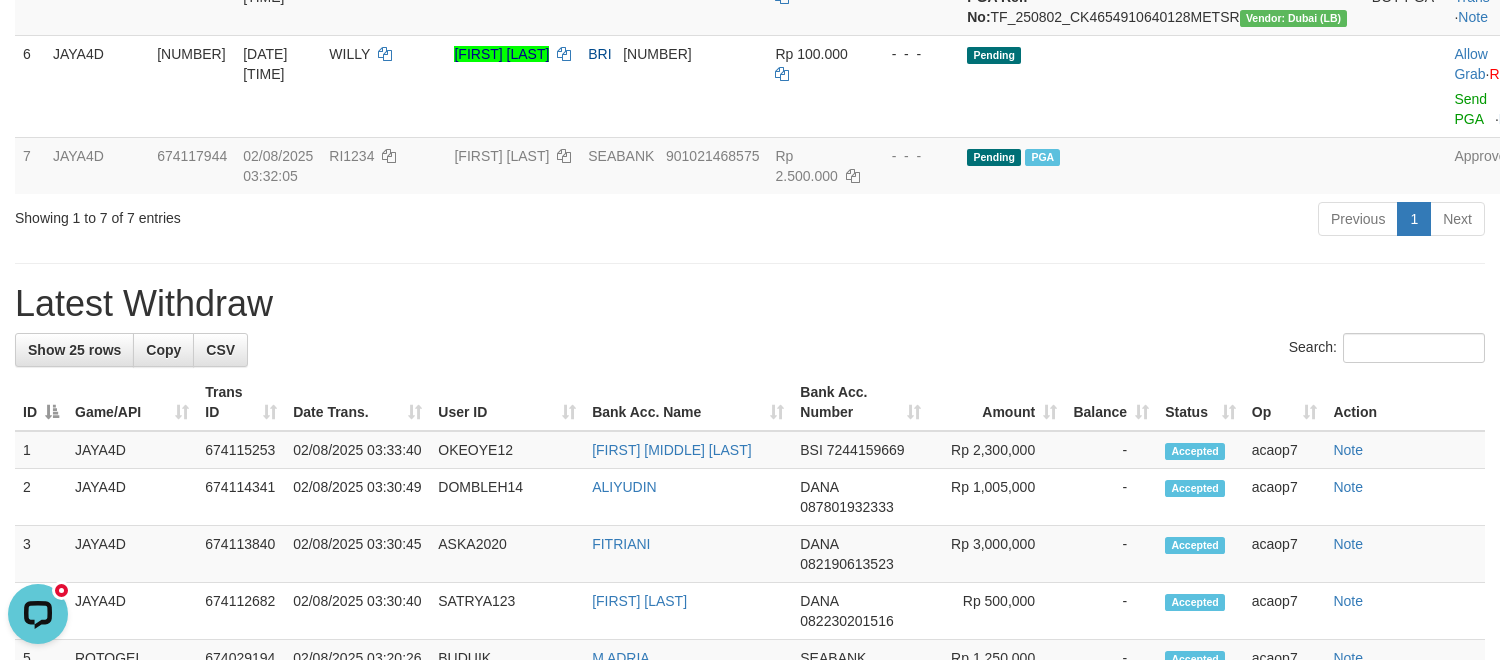 click on "**********" at bounding box center (750, 618) 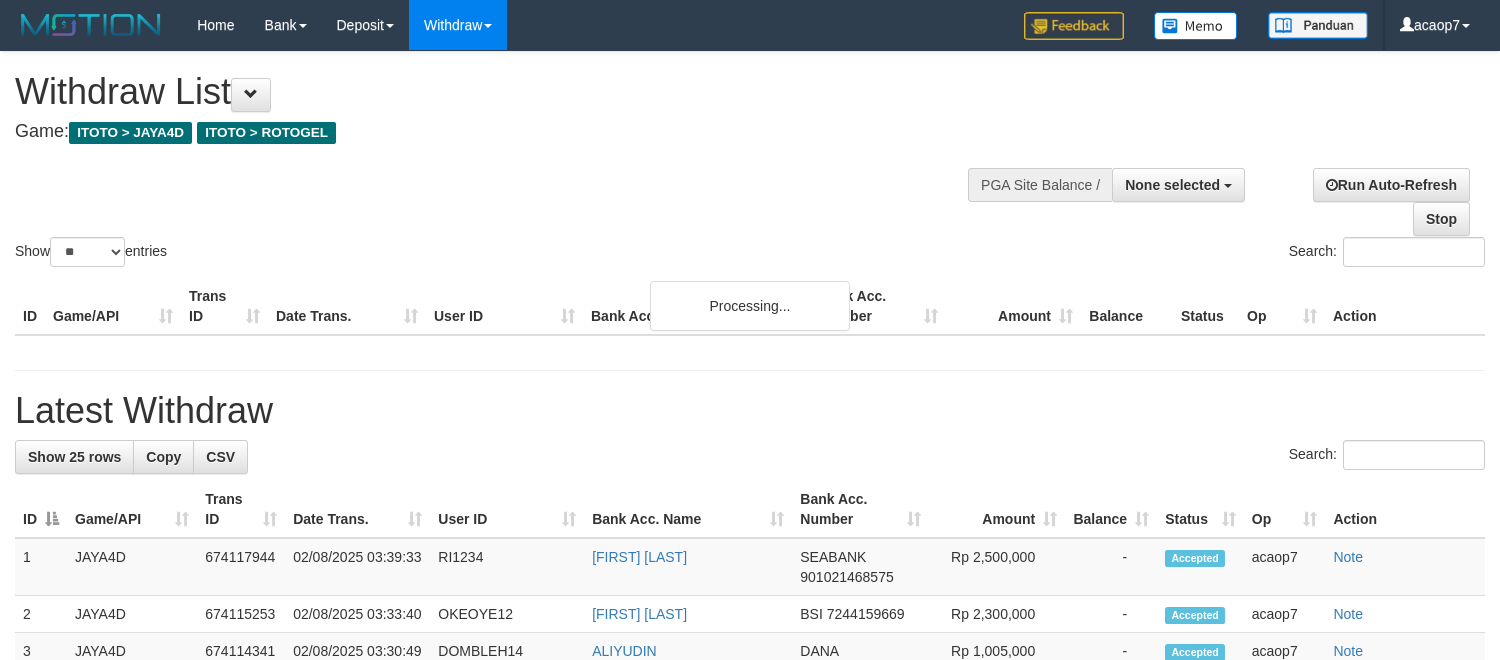 select 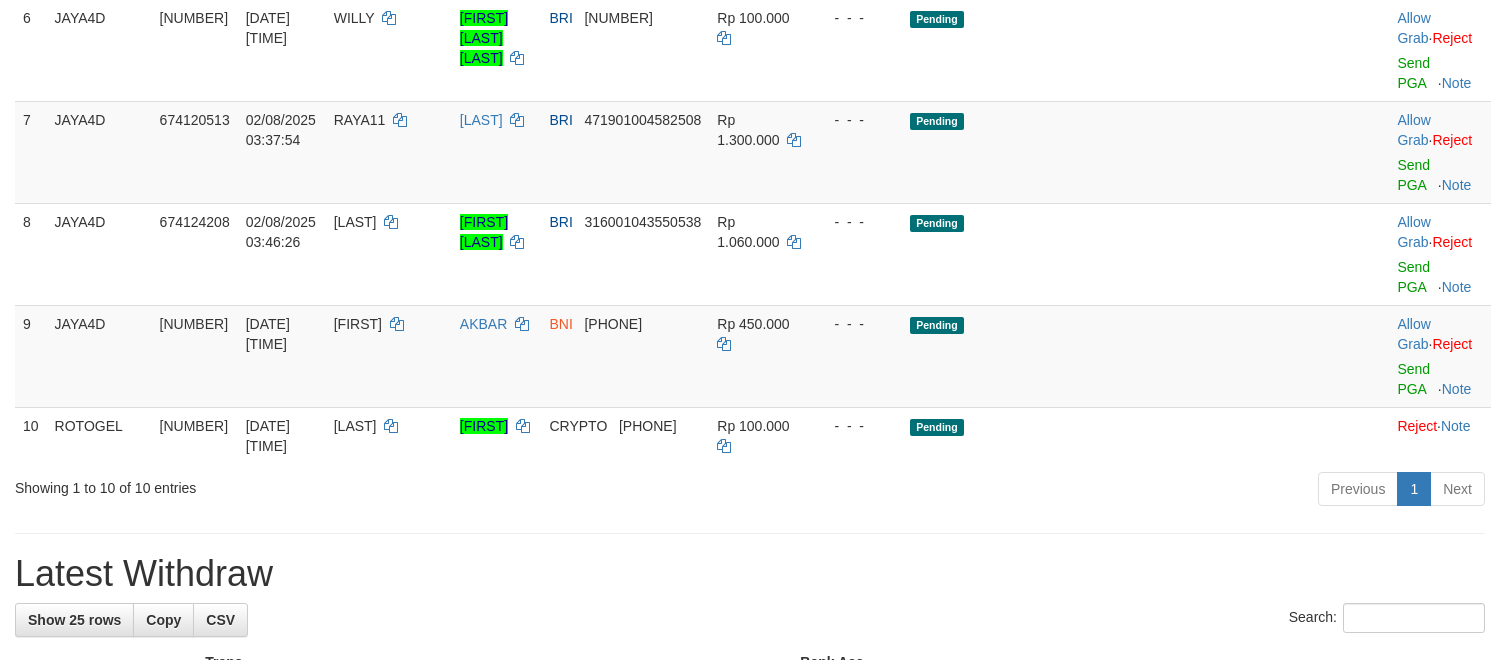 scroll, scrollTop: 685, scrollLeft: 0, axis: vertical 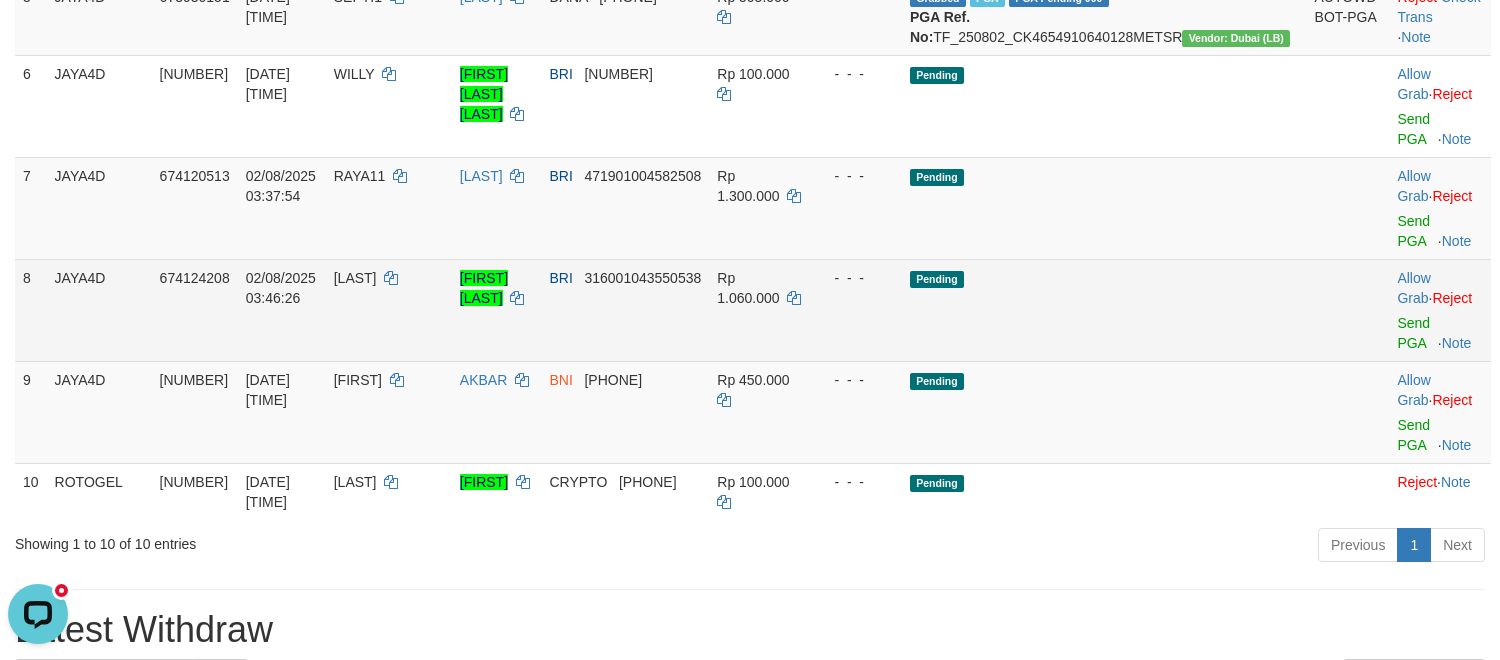 click on "02/08/2025 03:46:26" at bounding box center [282, 310] 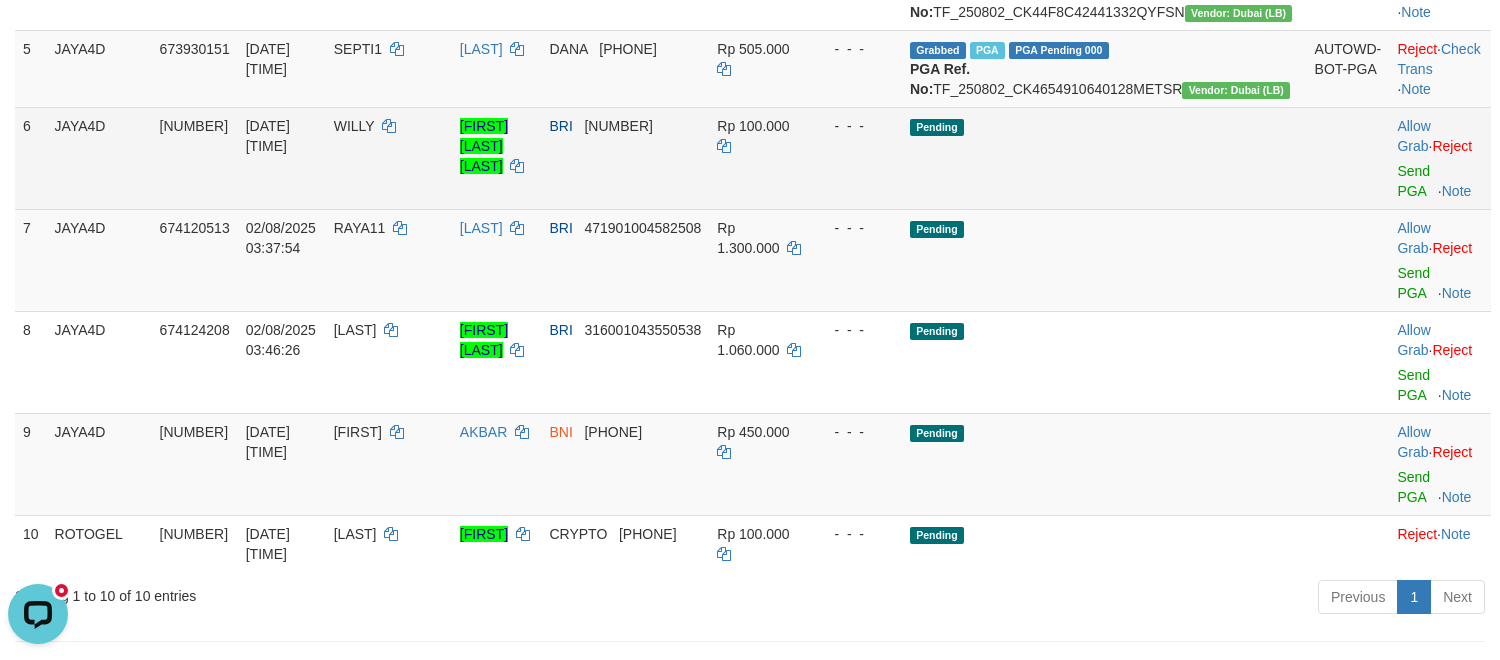 scroll, scrollTop: 685, scrollLeft: 0, axis: vertical 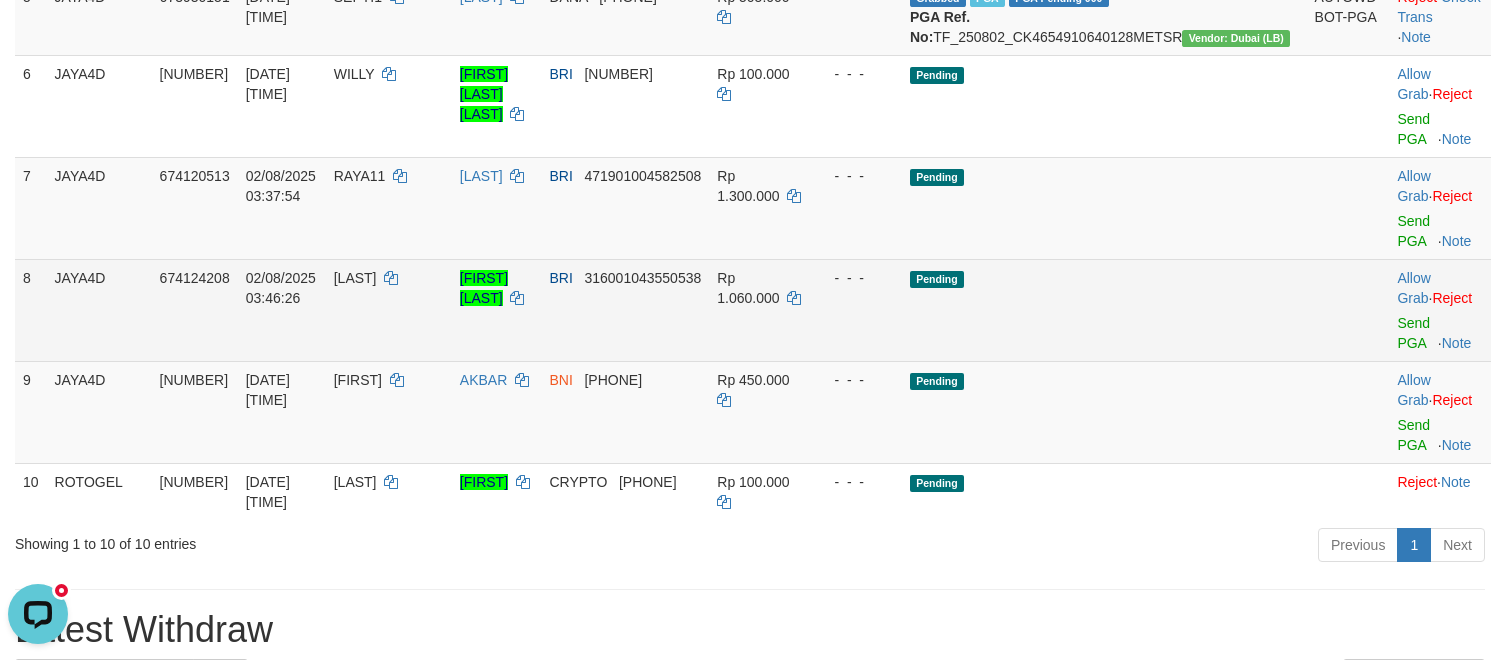 click on "674124208" at bounding box center (195, 310) 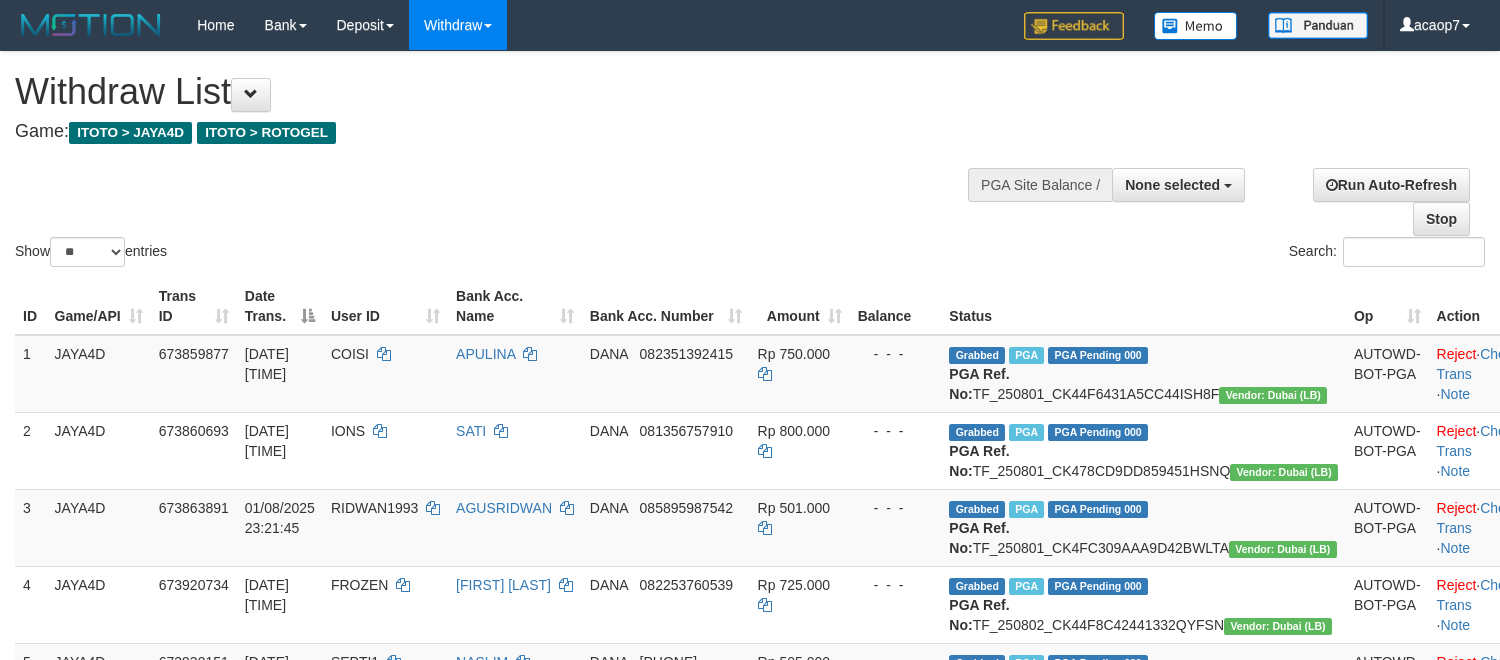 select 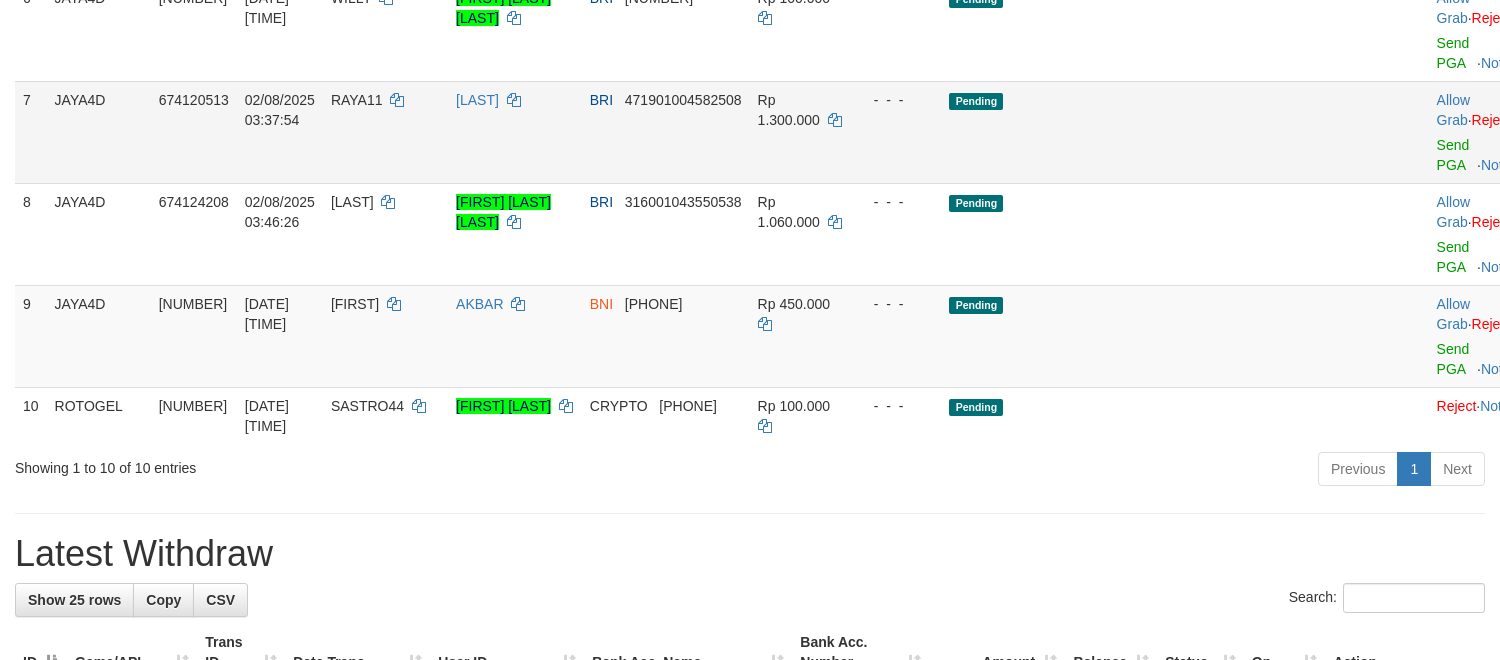 scroll, scrollTop: 685, scrollLeft: 0, axis: vertical 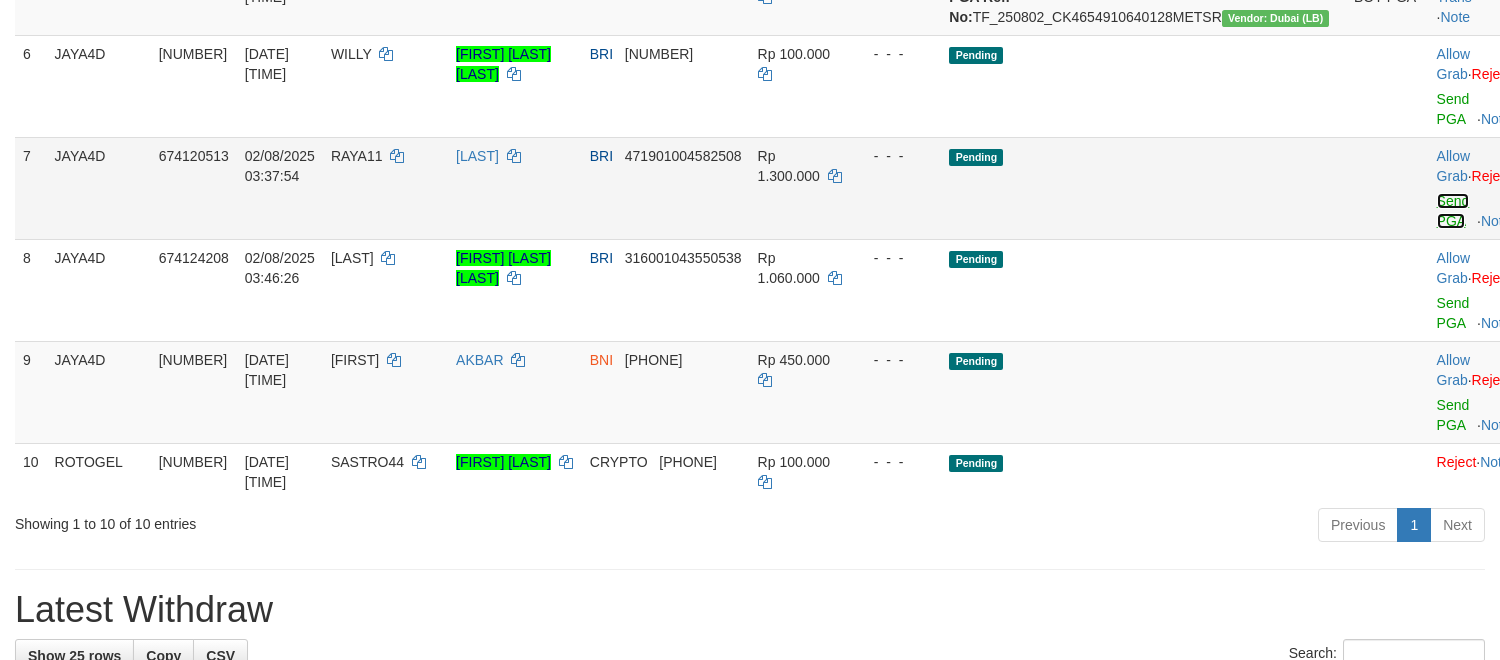 click on "Send PGA" at bounding box center [1453, 211] 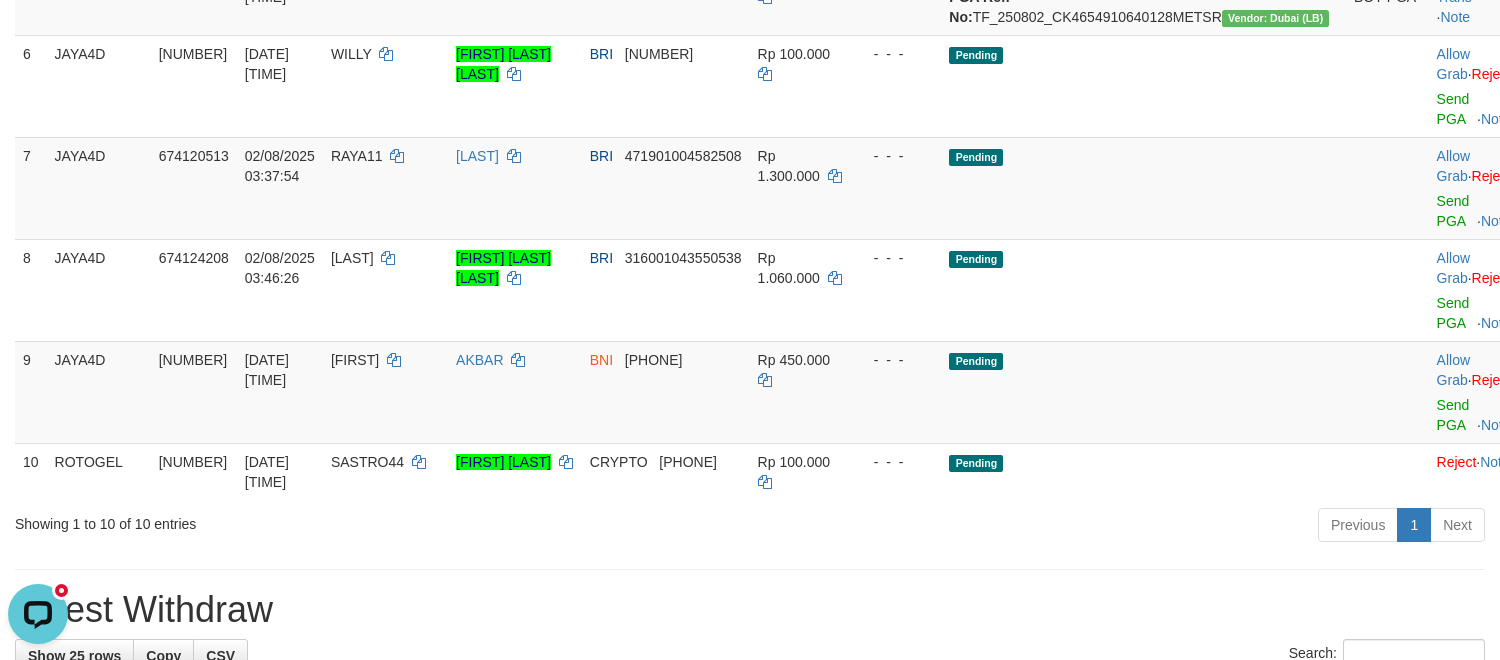 scroll, scrollTop: 0, scrollLeft: 0, axis: both 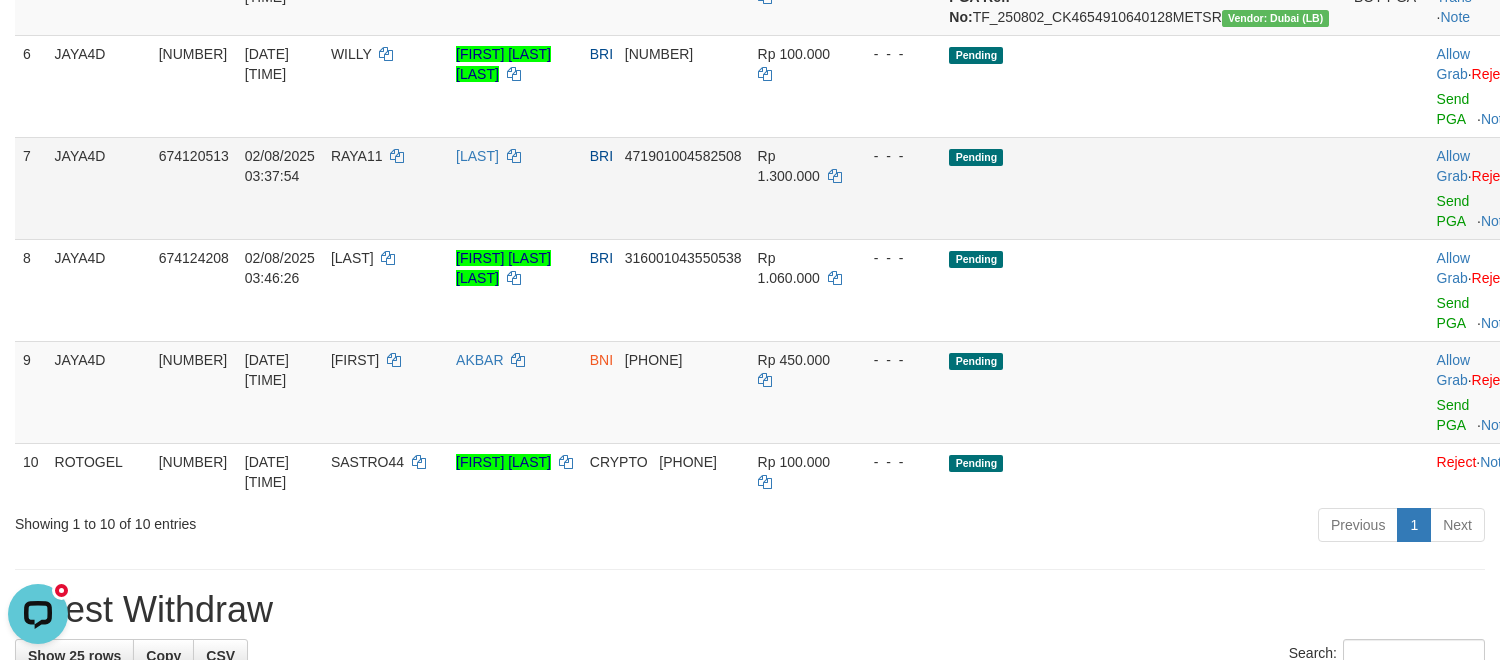 click on "Pending" at bounding box center [1143, 188] 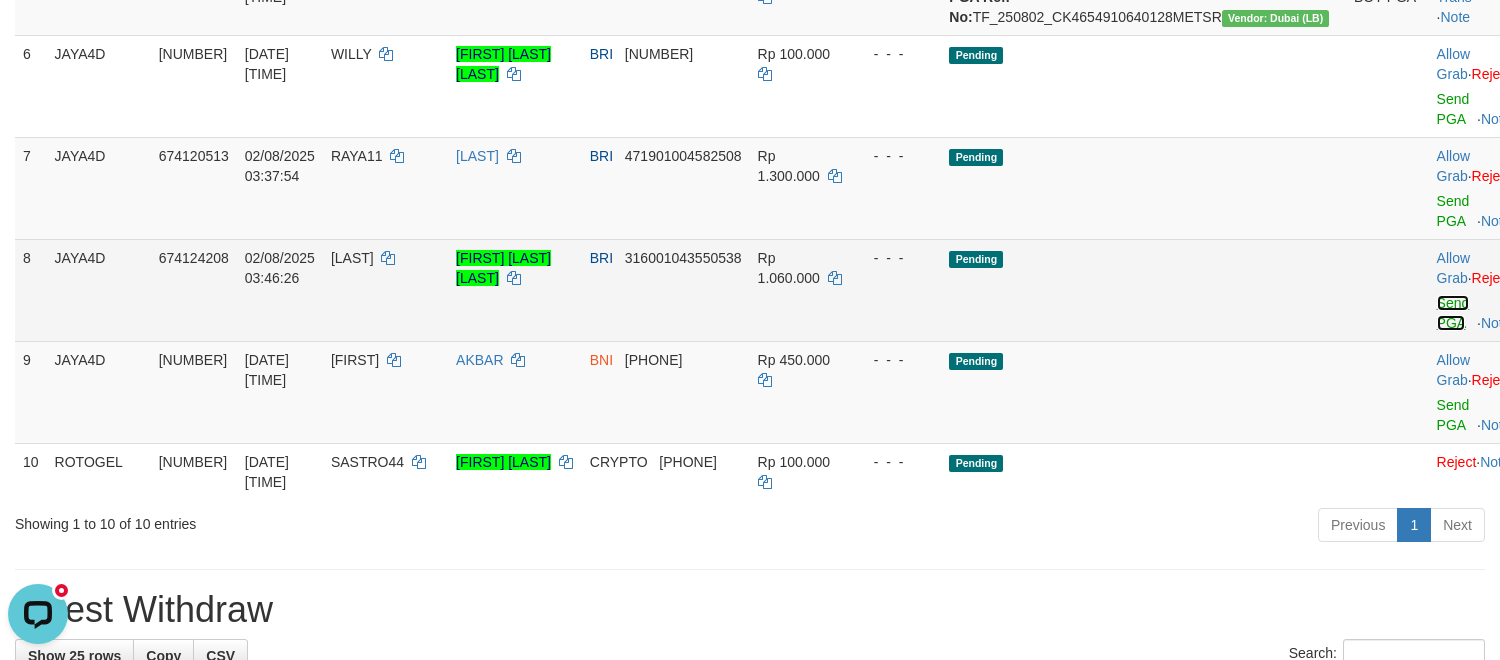 click on "Send PGA" at bounding box center [1453, 313] 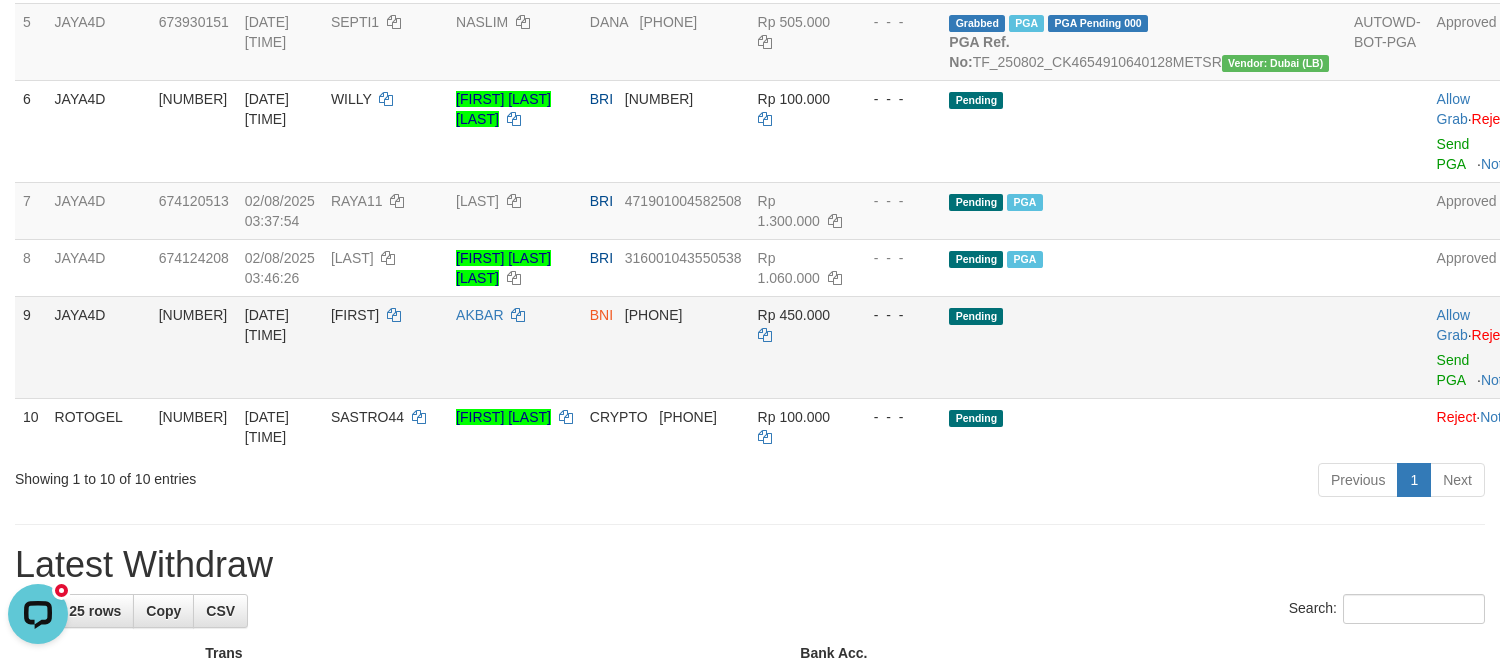 click on "Pending" at bounding box center (1143, 347) 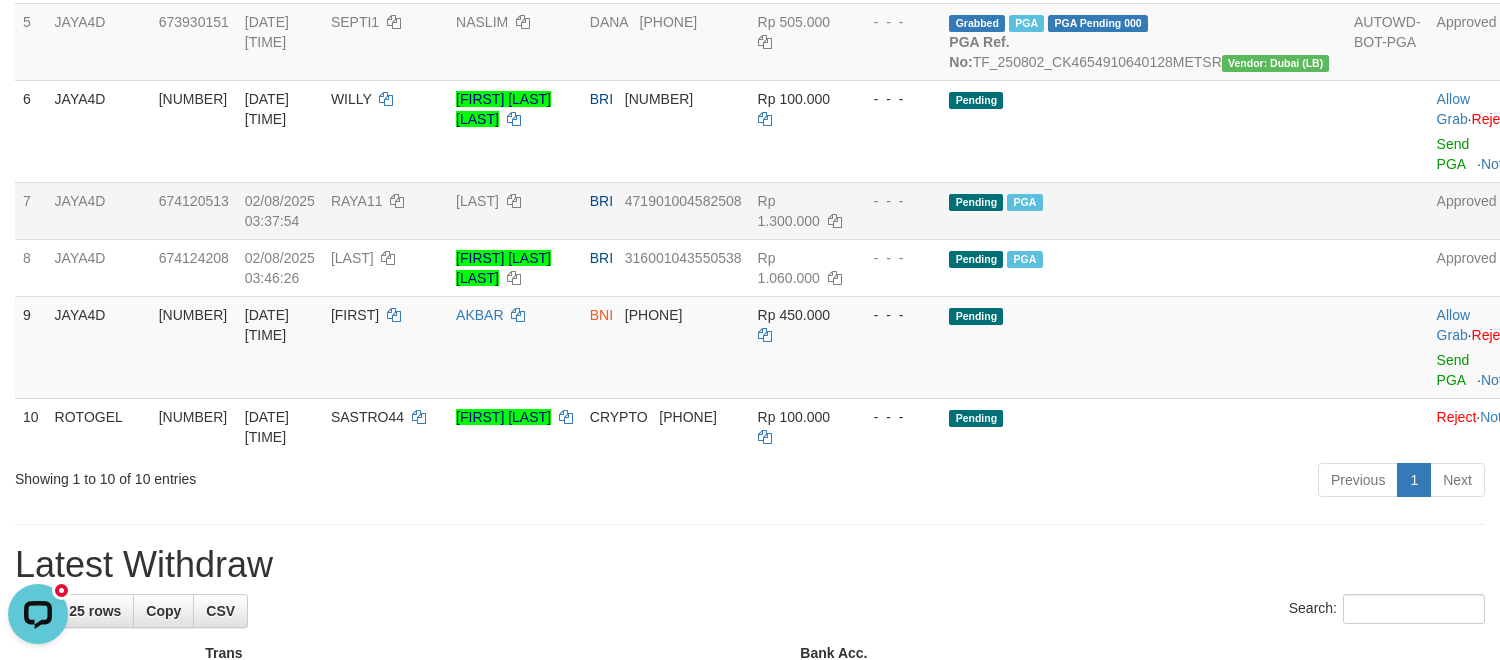 scroll, scrollTop: 147, scrollLeft: 0, axis: vertical 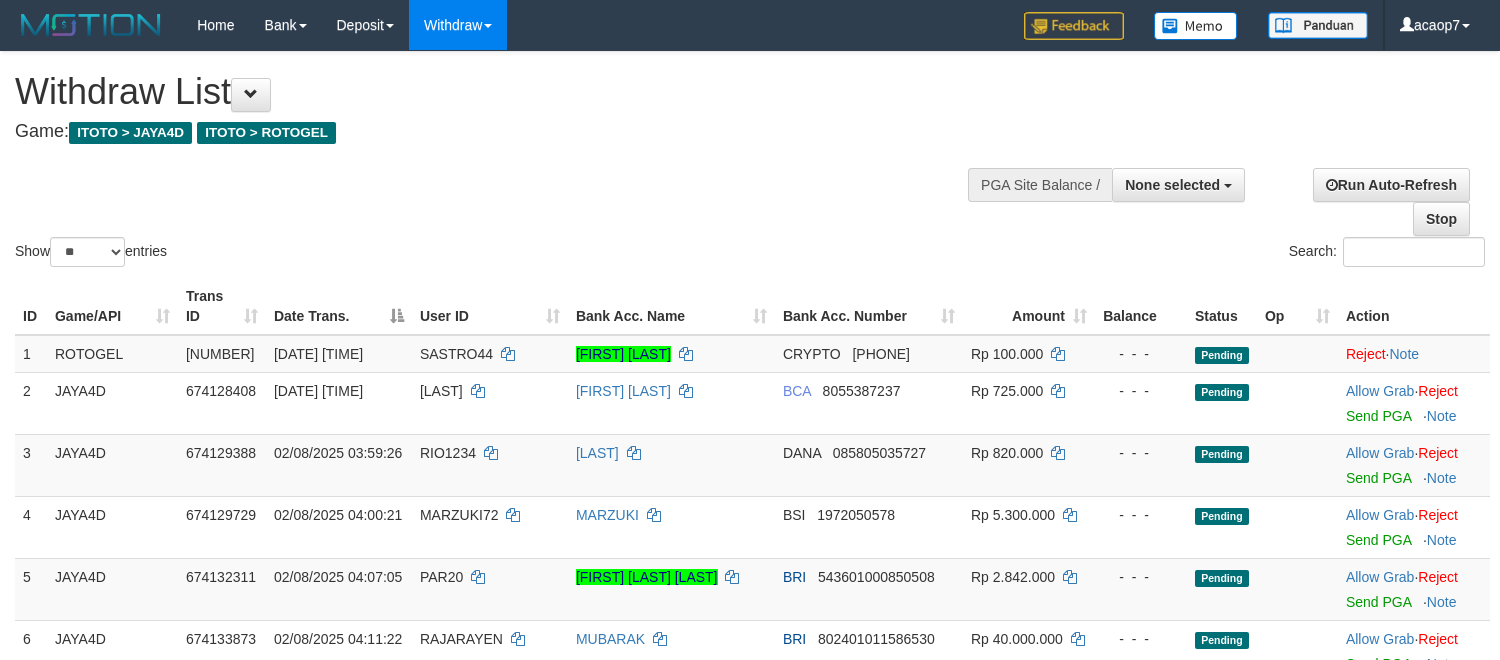 select 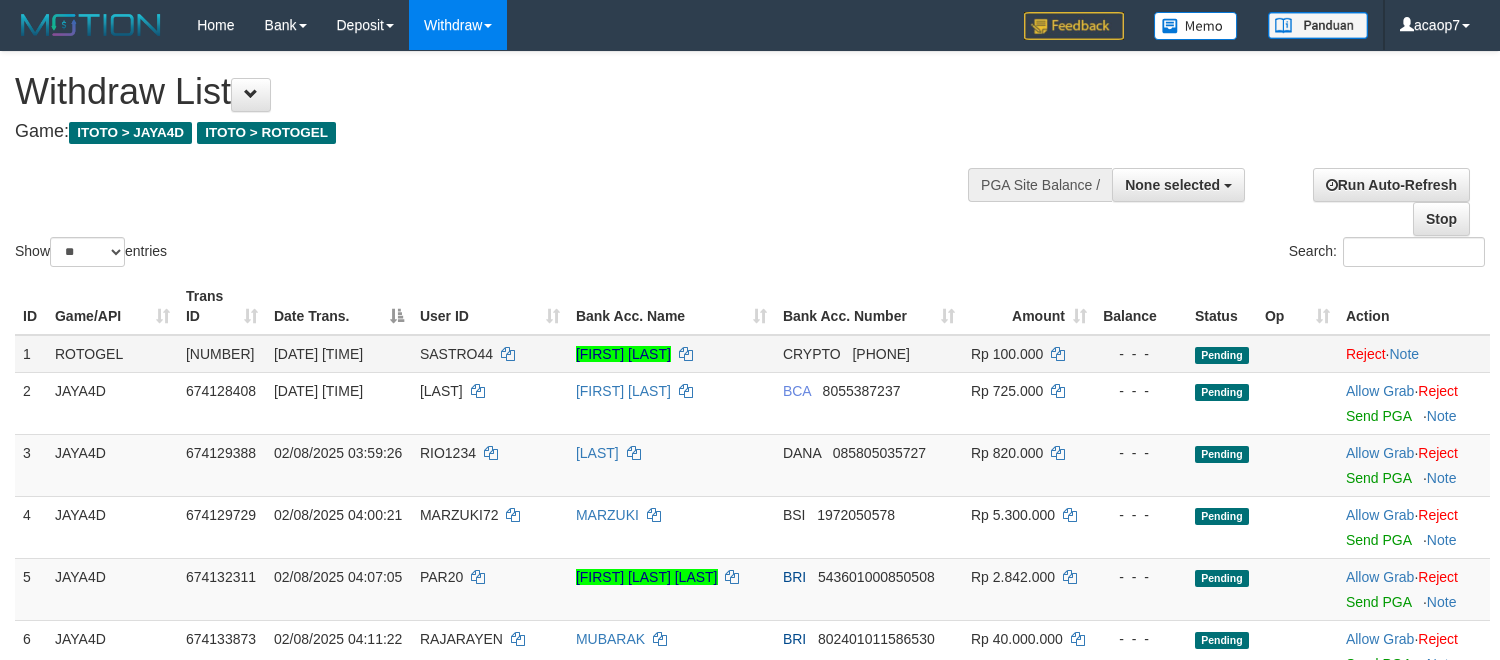 scroll, scrollTop: 0, scrollLeft: 0, axis: both 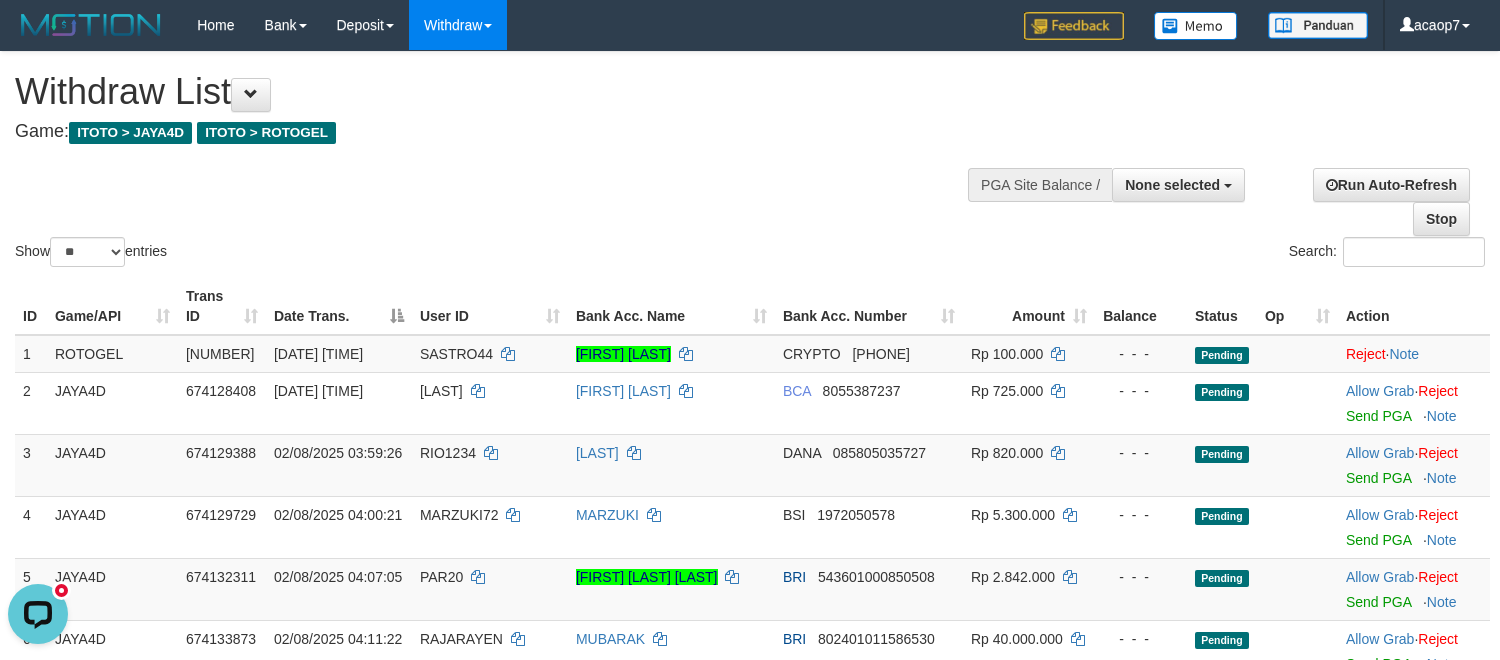 click on "Show  ** ** ** ***  entries Search:" at bounding box center [750, 161] 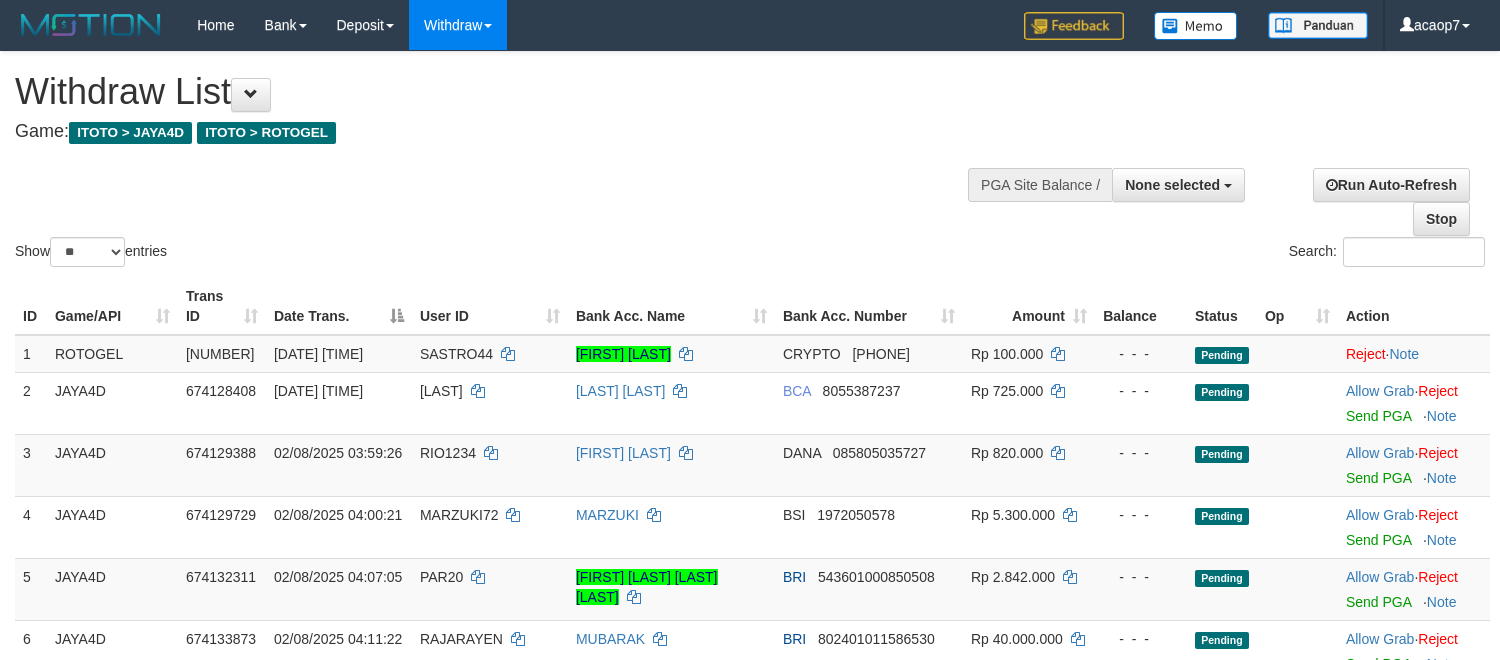 select 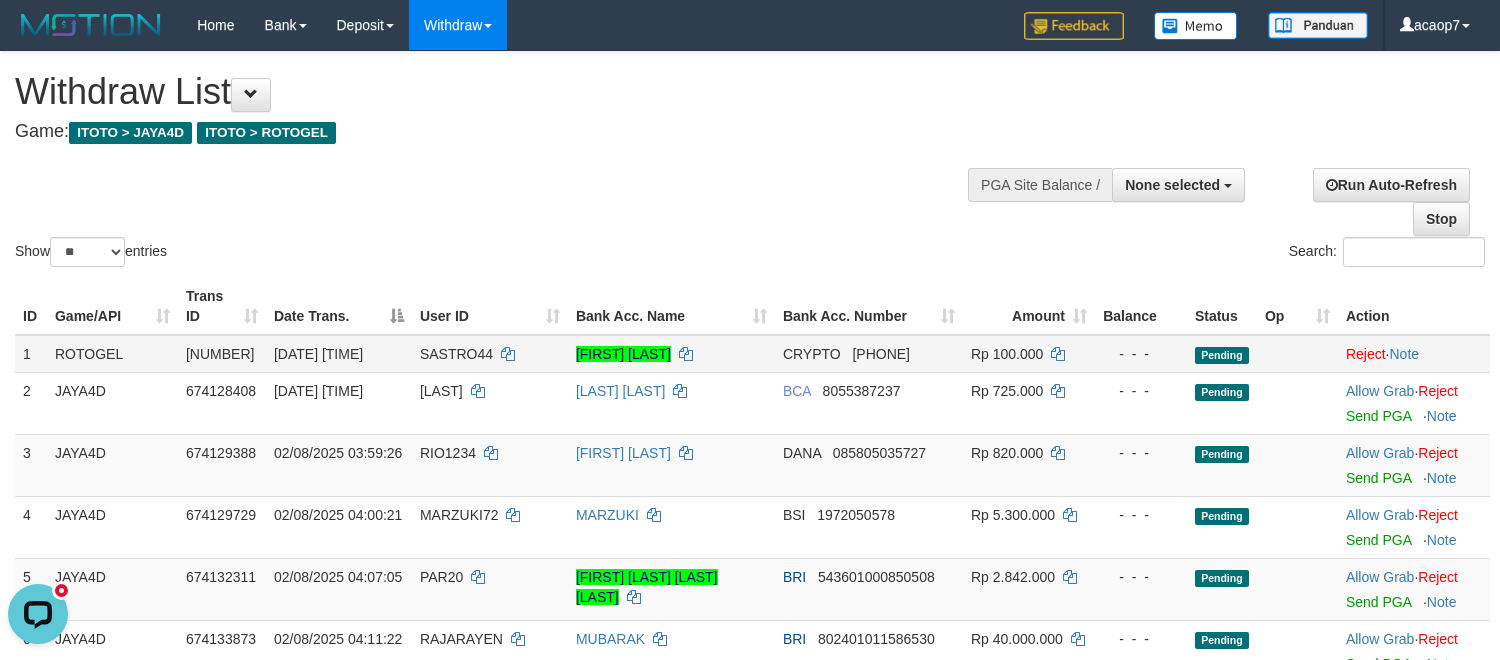 scroll, scrollTop: 0, scrollLeft: 0, axis: both 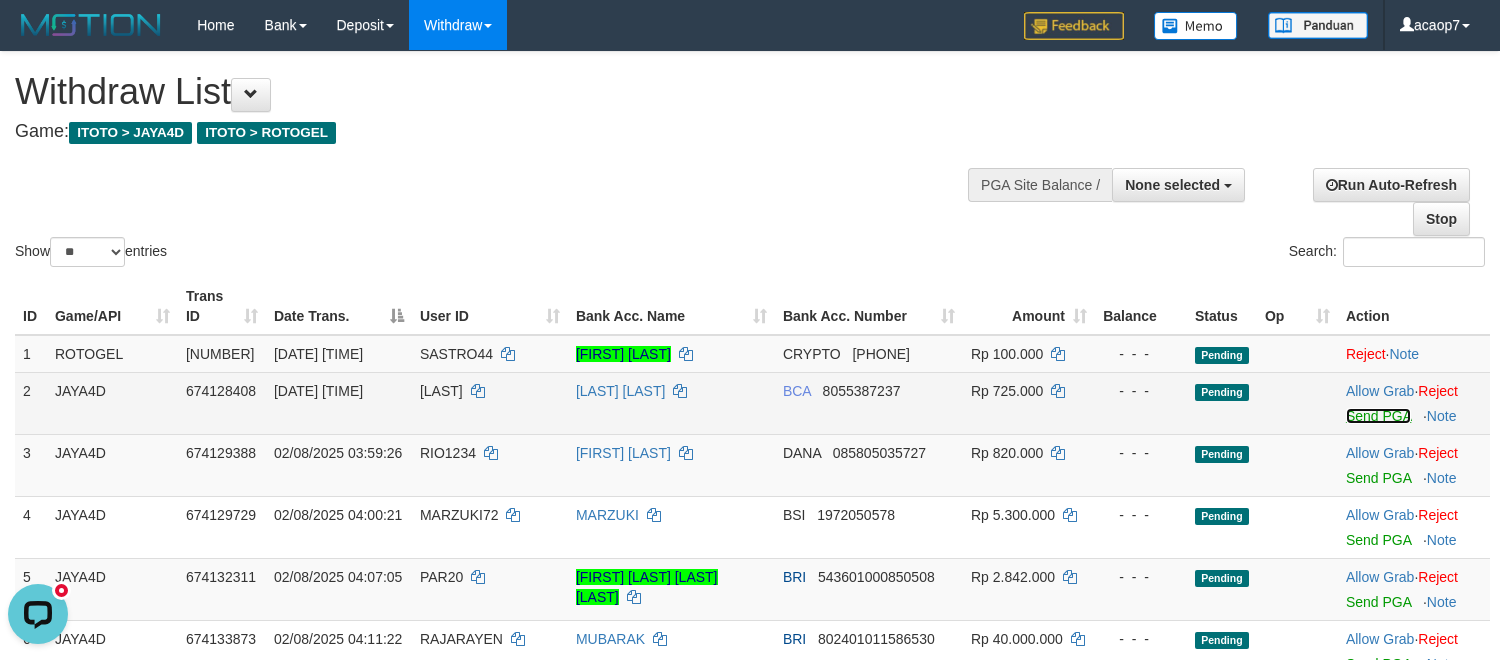 click on "Send PGA" at bounding box center [1378, 416] 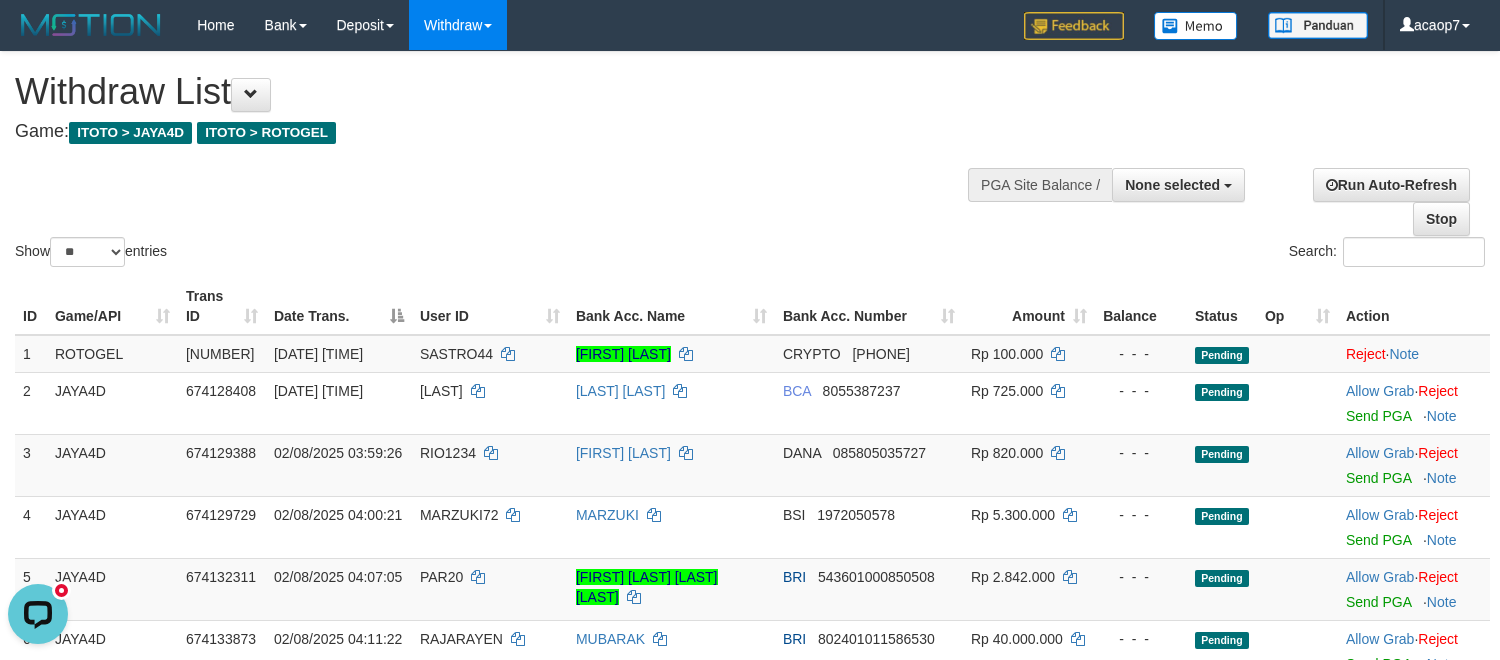 click on "Show  ** ** ** ***  entries Search:" at bounding box center (750, 161) 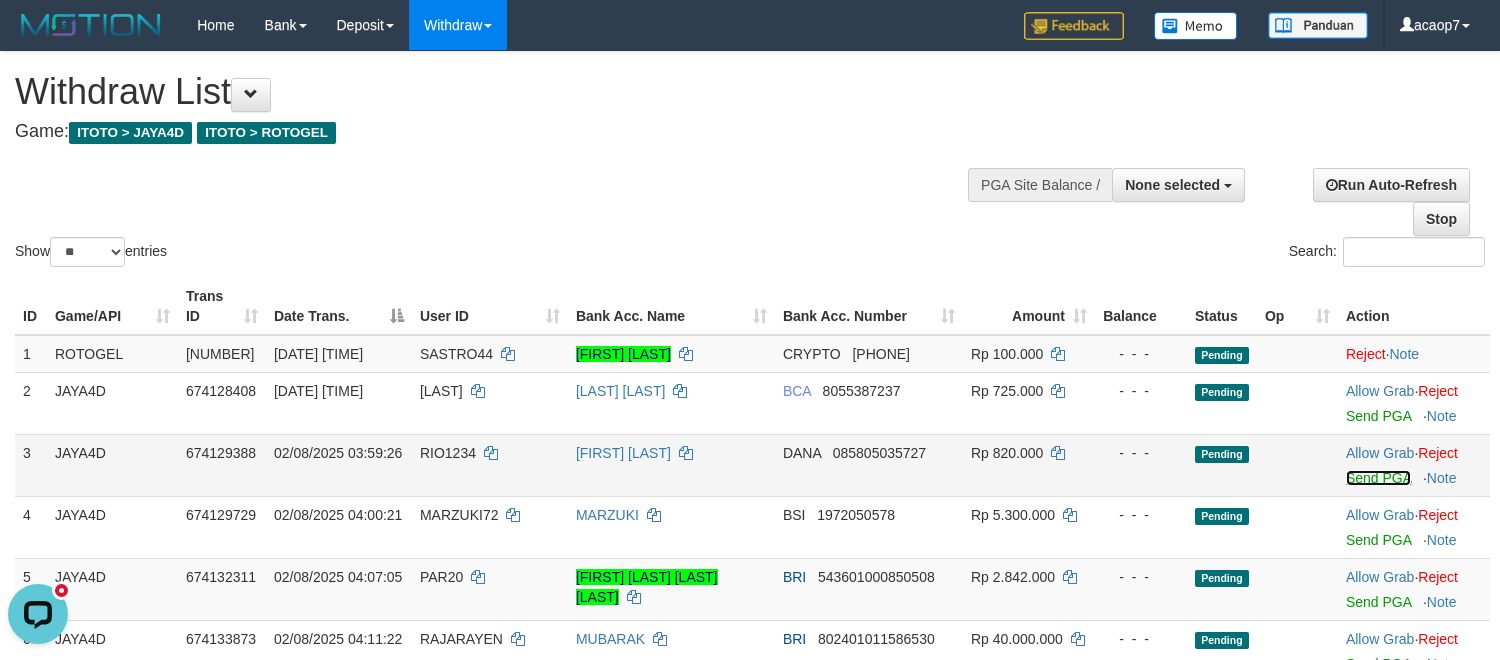 click on "Send PGA" at bounding box center [1378, 478] 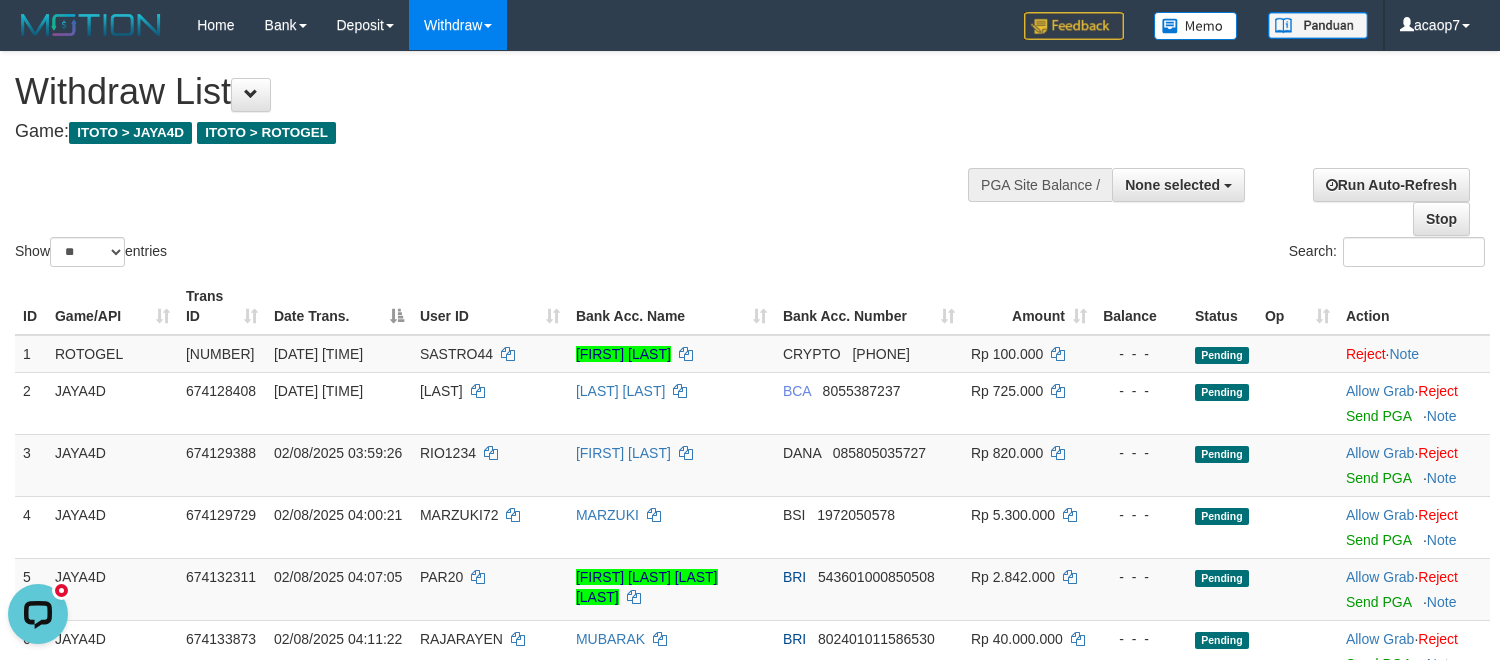 click on "Show  ** ** ** ***  entries Search:" at bounding box center [750, 161] 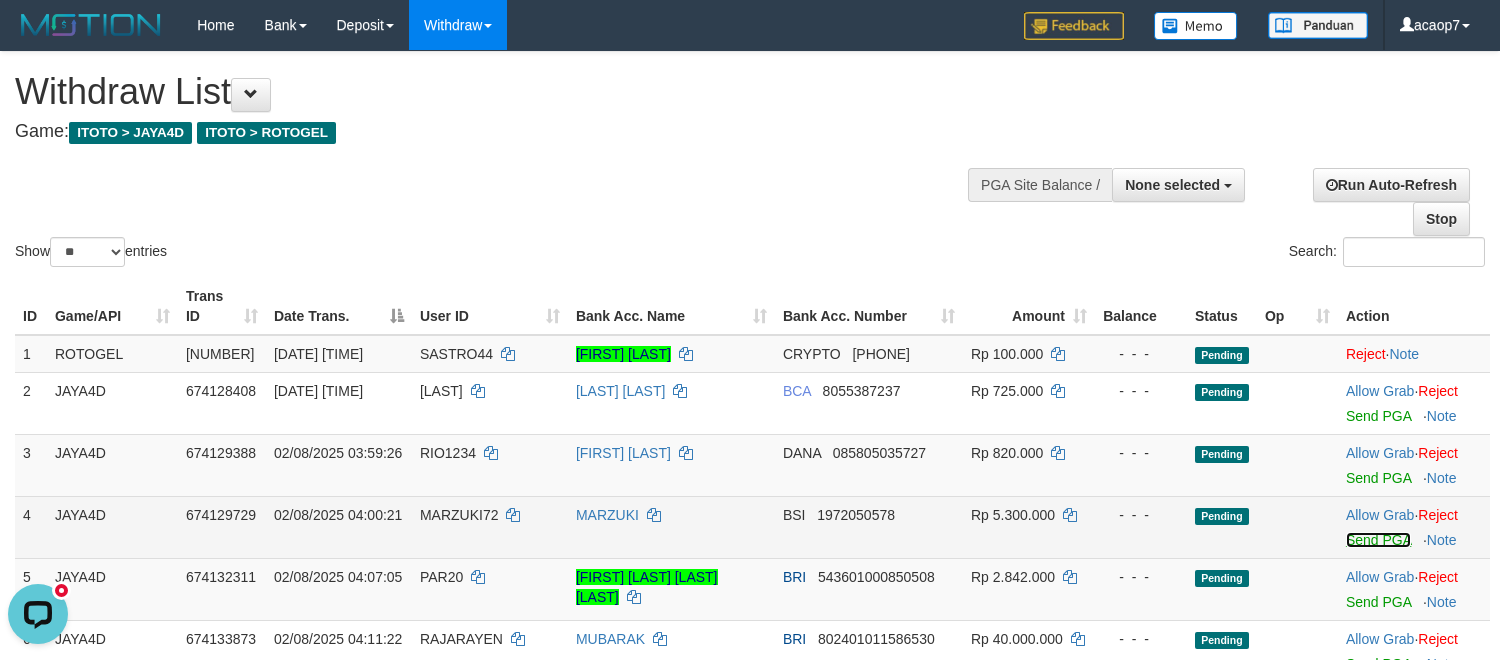 click on "Send PGA" at bounding box center [1378, 540] 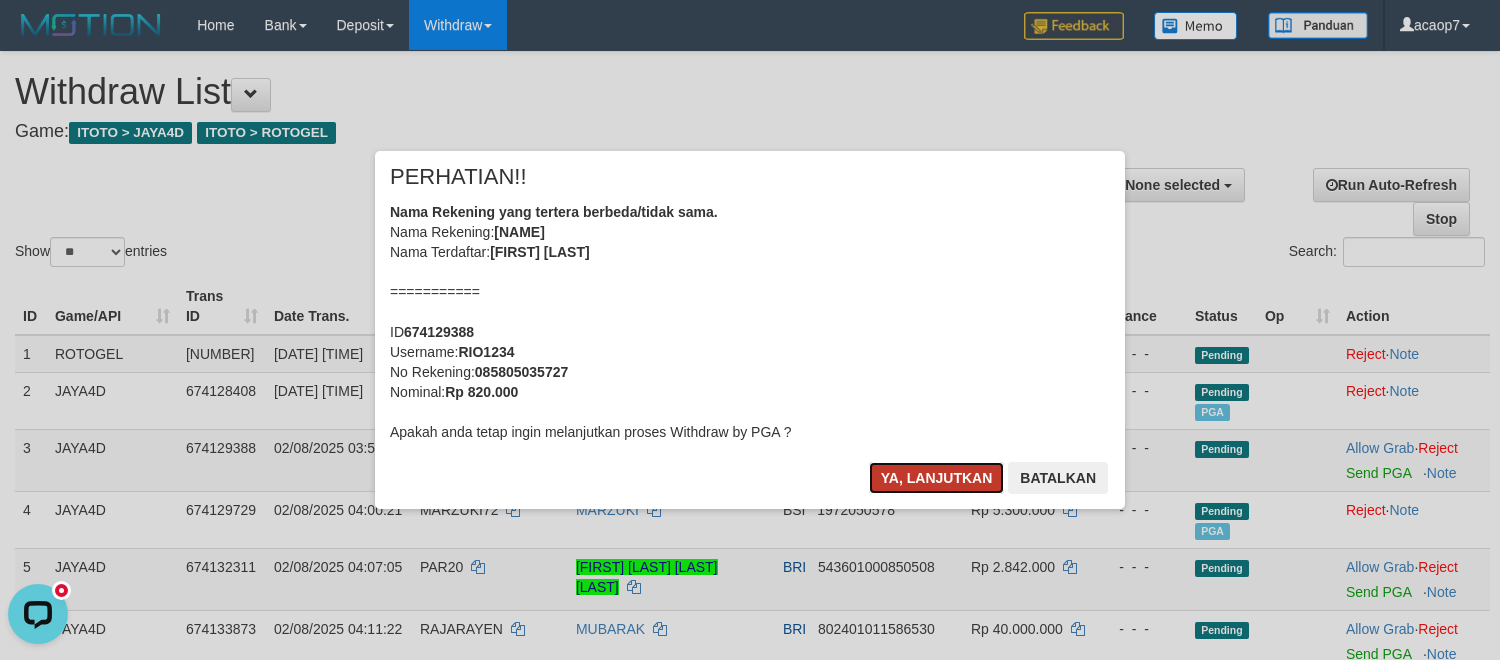 click on "Ya, lanjutkan" at bounding box center (937, 478) 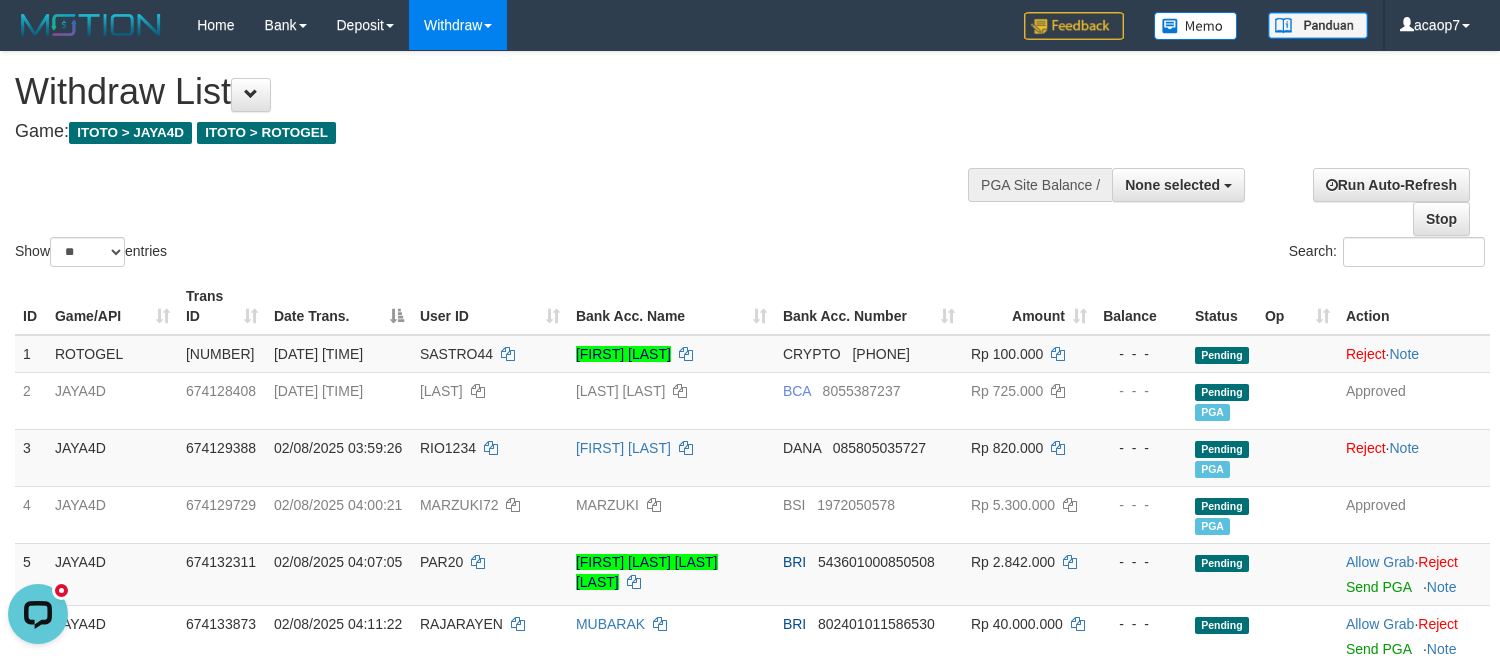click on "Show  ** ** ** ***  entries Search:" at bounding box center (750, 161) 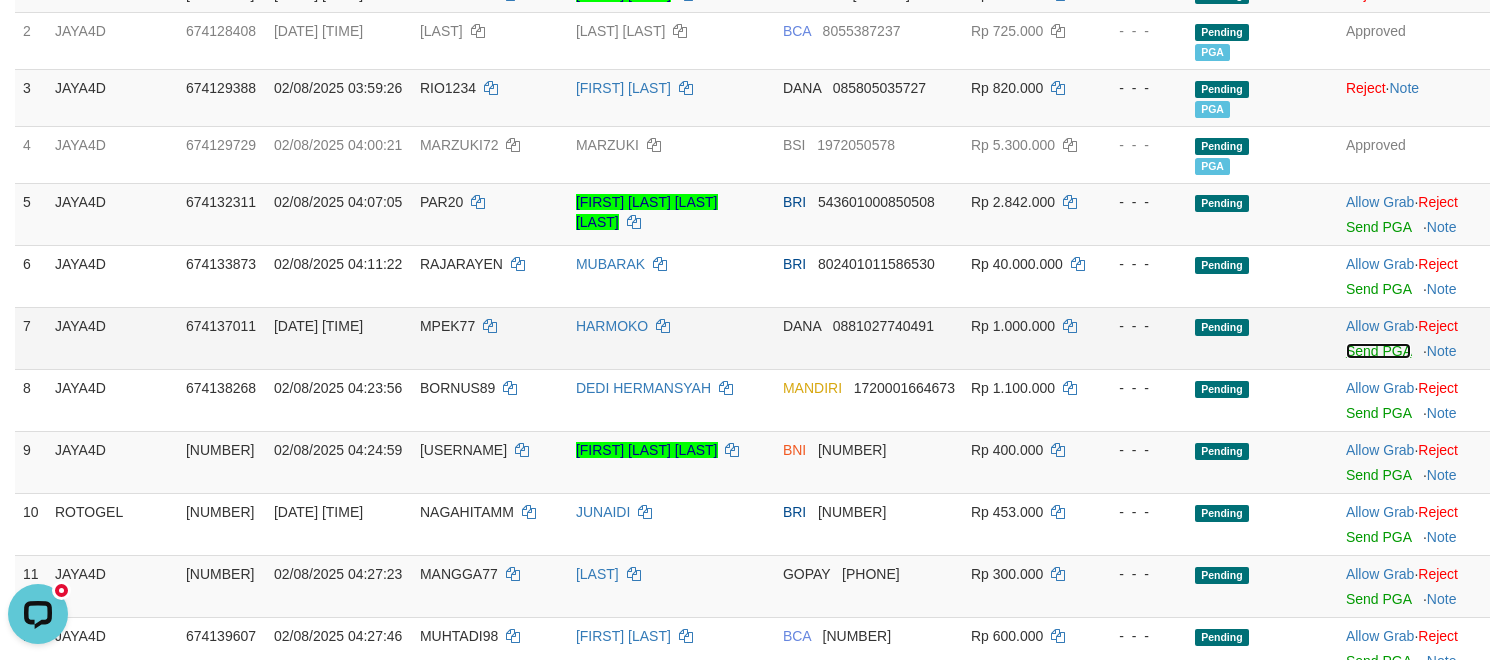 click on "Send PGA" at bounding box center [1378, 351] 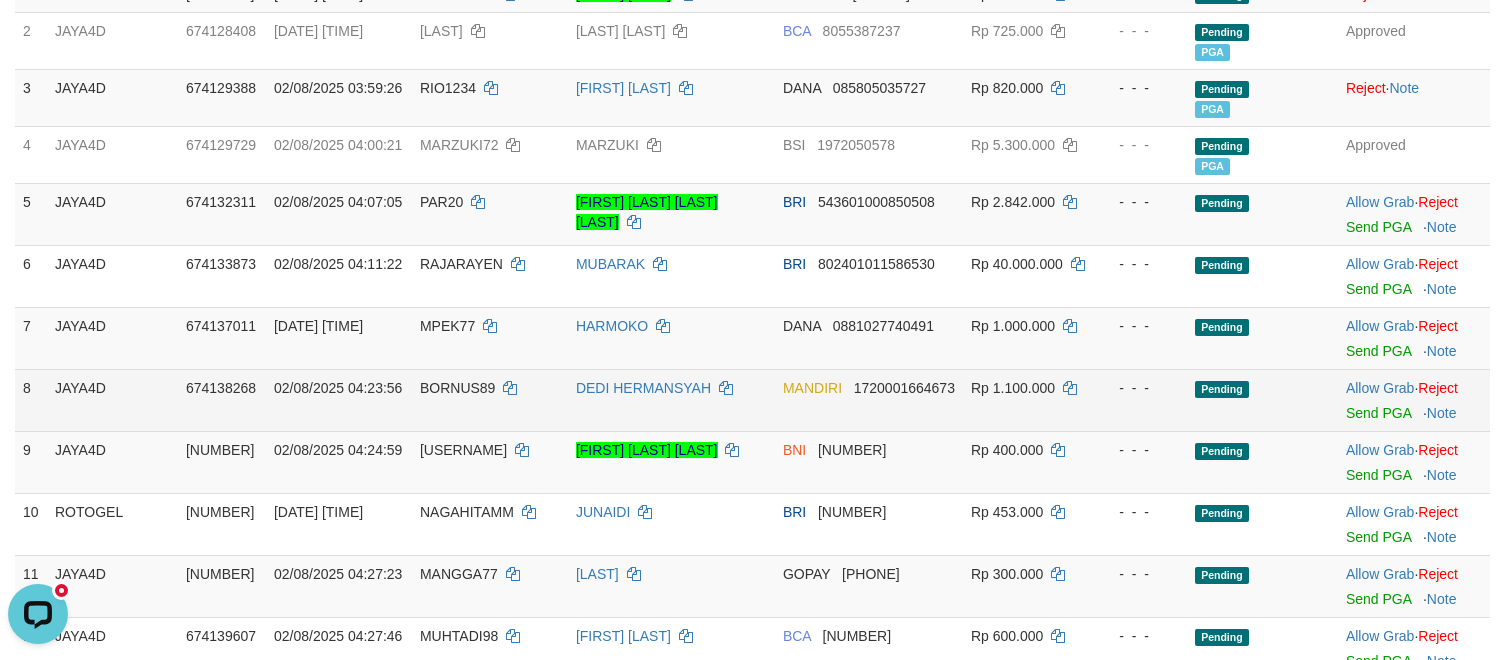 click on "674138268" at bounding box center [221, 388] 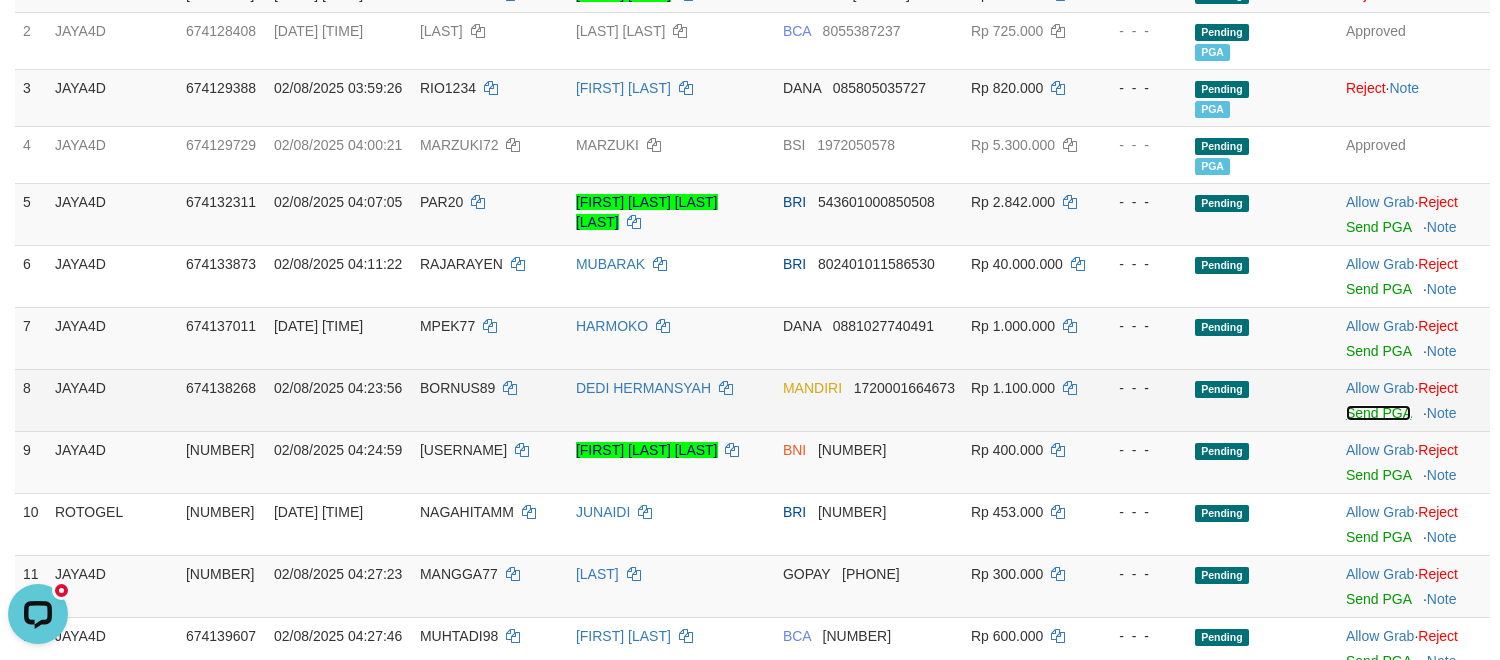 click on "Send PGA" at bounding box center [1378, 413] 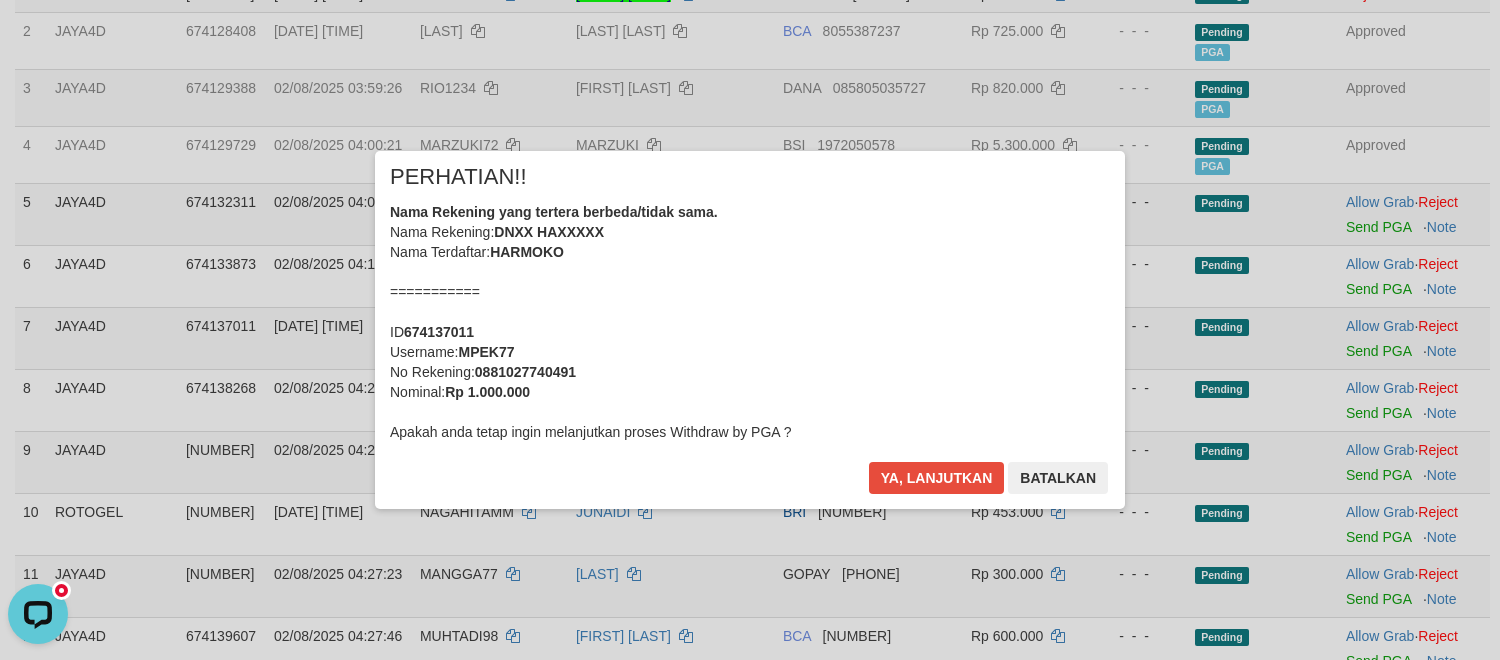 click on "× PERHATIAN!! Nama Rekening yang tertera berbeda/tidak sama. Nama Rekening:  DNXX HAXXXXX Nama Terdaftar:  HARMOKO =========== ID  674137011 Username:  MPEK77 No Rekening:  0881027740491 Nominal:  Rp 1.000.000 Apakah anda tetap ingin melanjutkan proses Withdraw by PGA ? Ya, lanjutkan Batalkan" at bounding box center [750, 330] 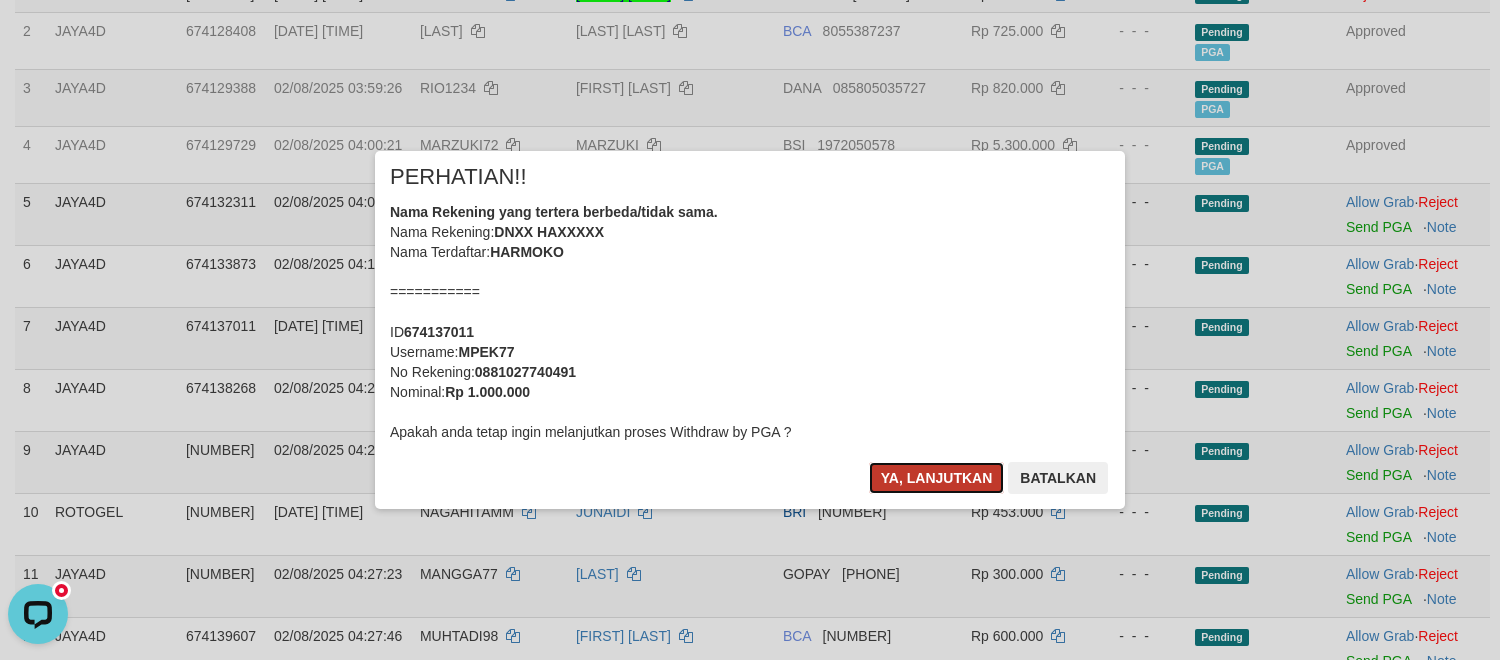 click on "Ya, lanjutkan" at bounding box center (937, 478) 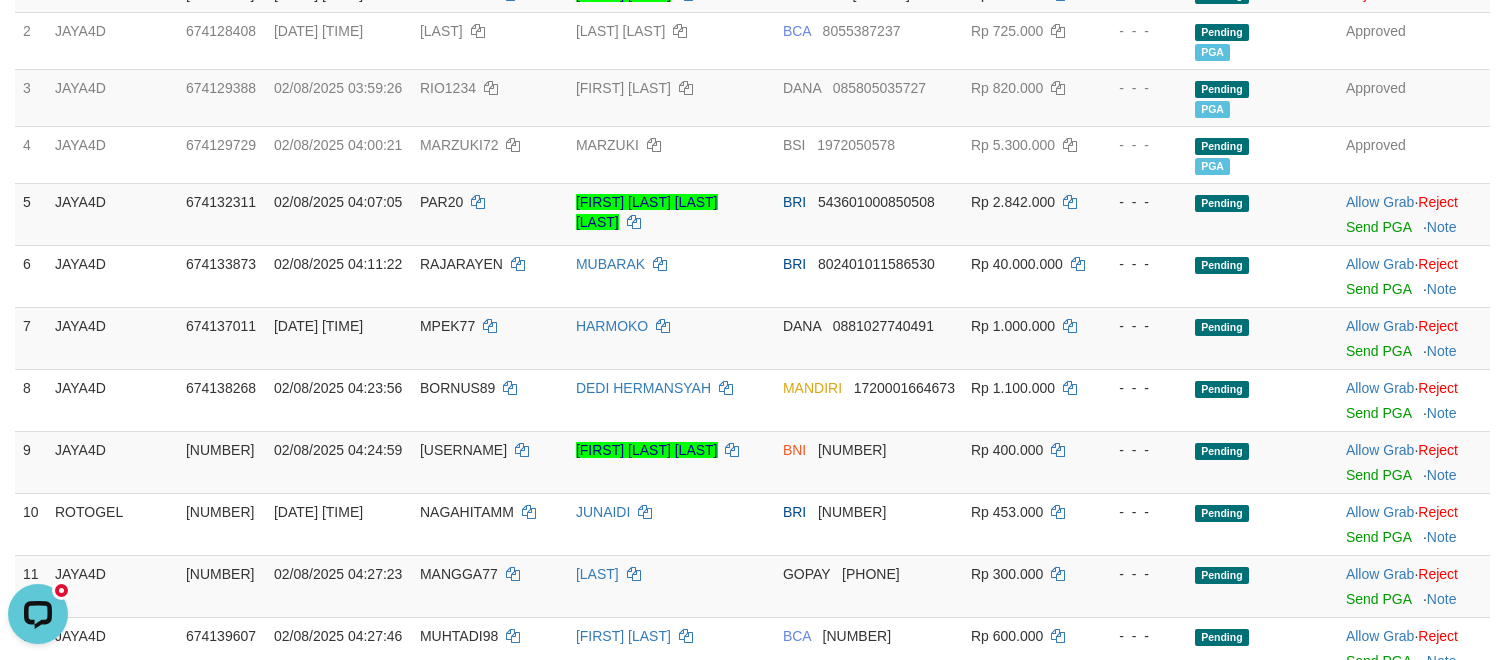 type 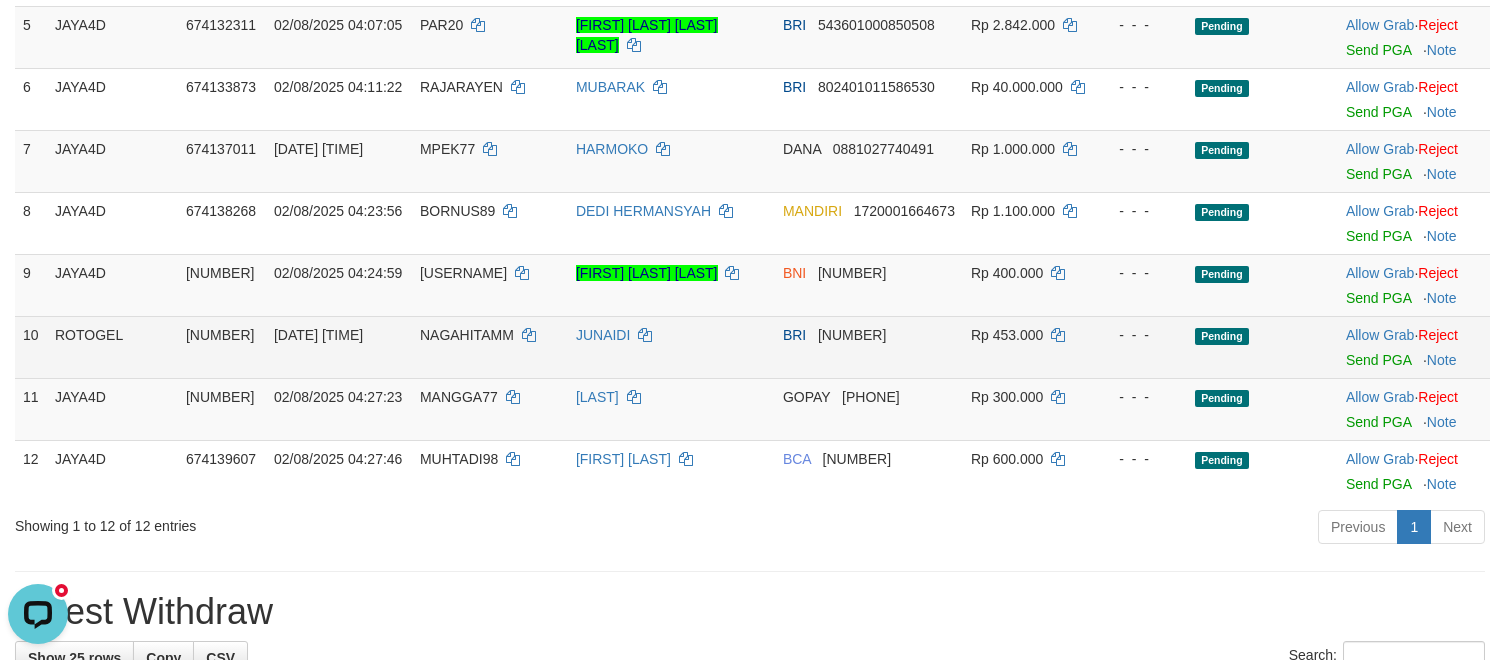 scroll, scrollTop: 610, scrollLeft: 0, axis: vertical 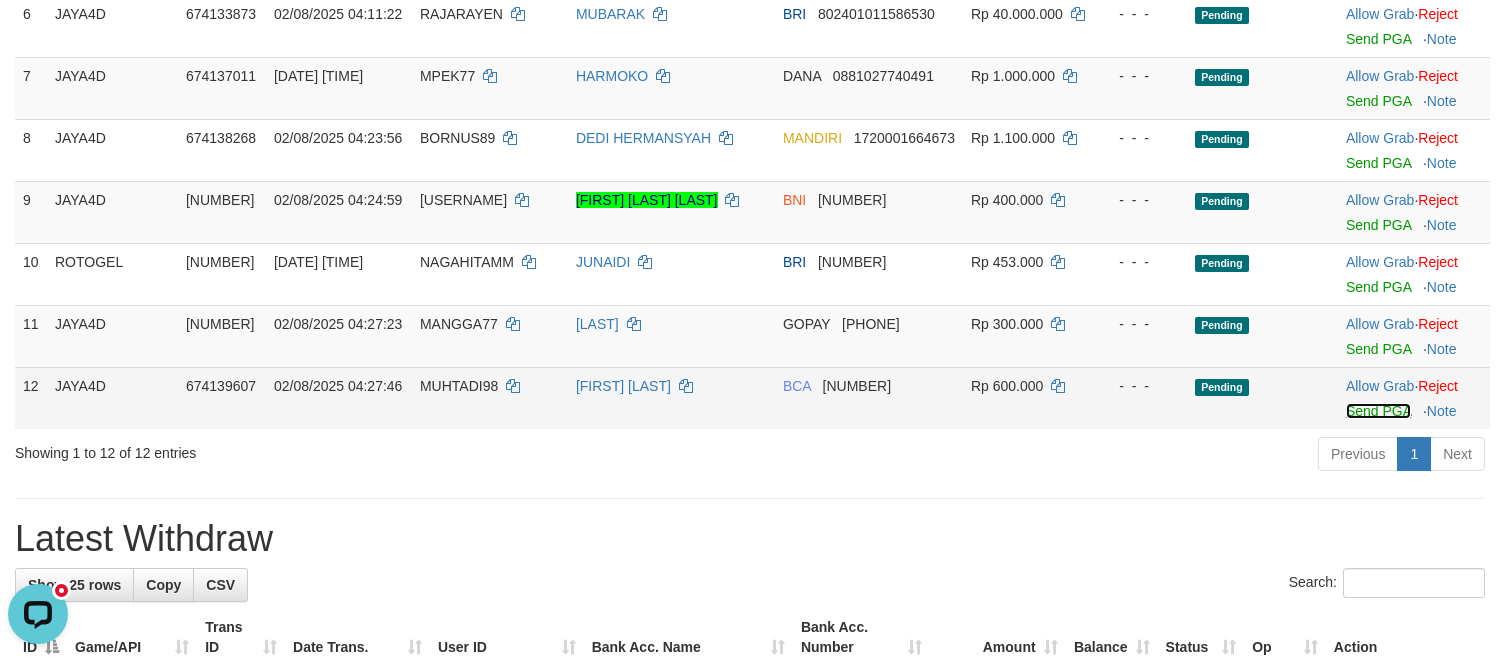 click on "Send PGA" at bounding box center [1378, 411] 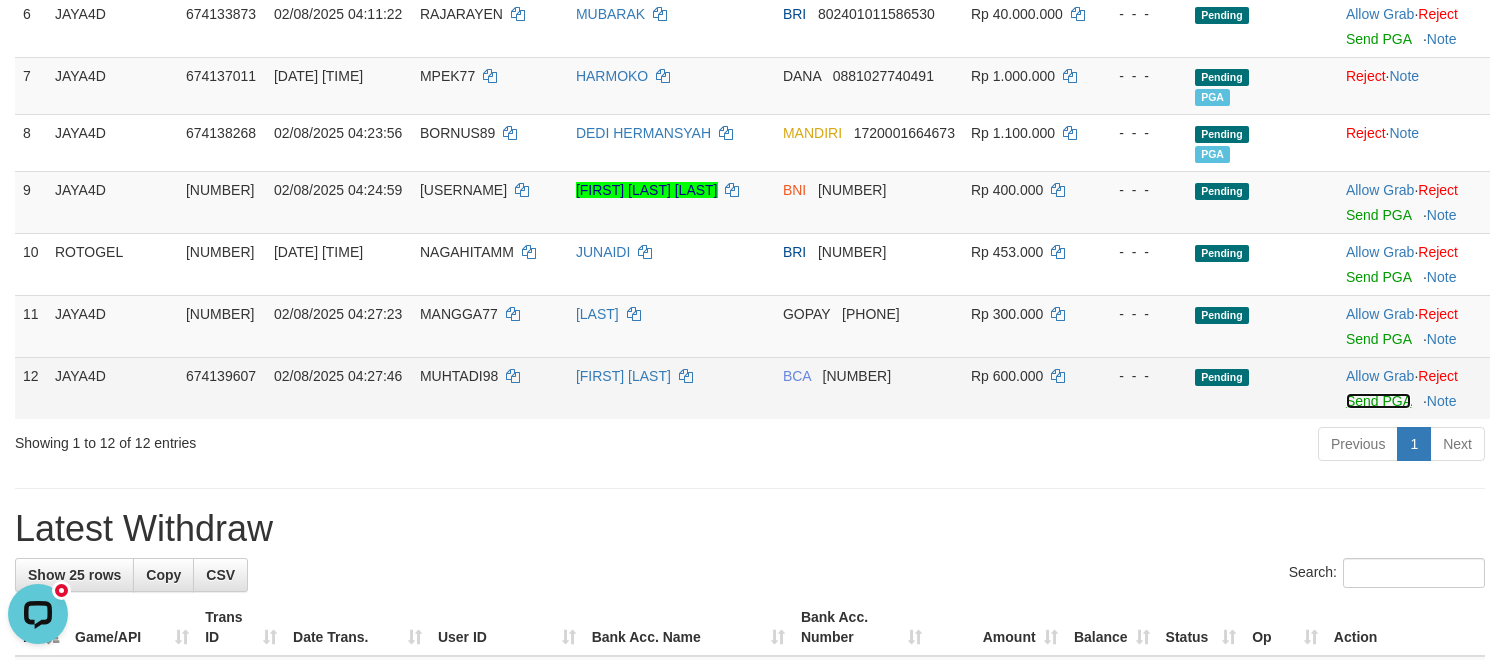 scroll, scrollTop: 606, scrollLeft: 0, axis: vertical 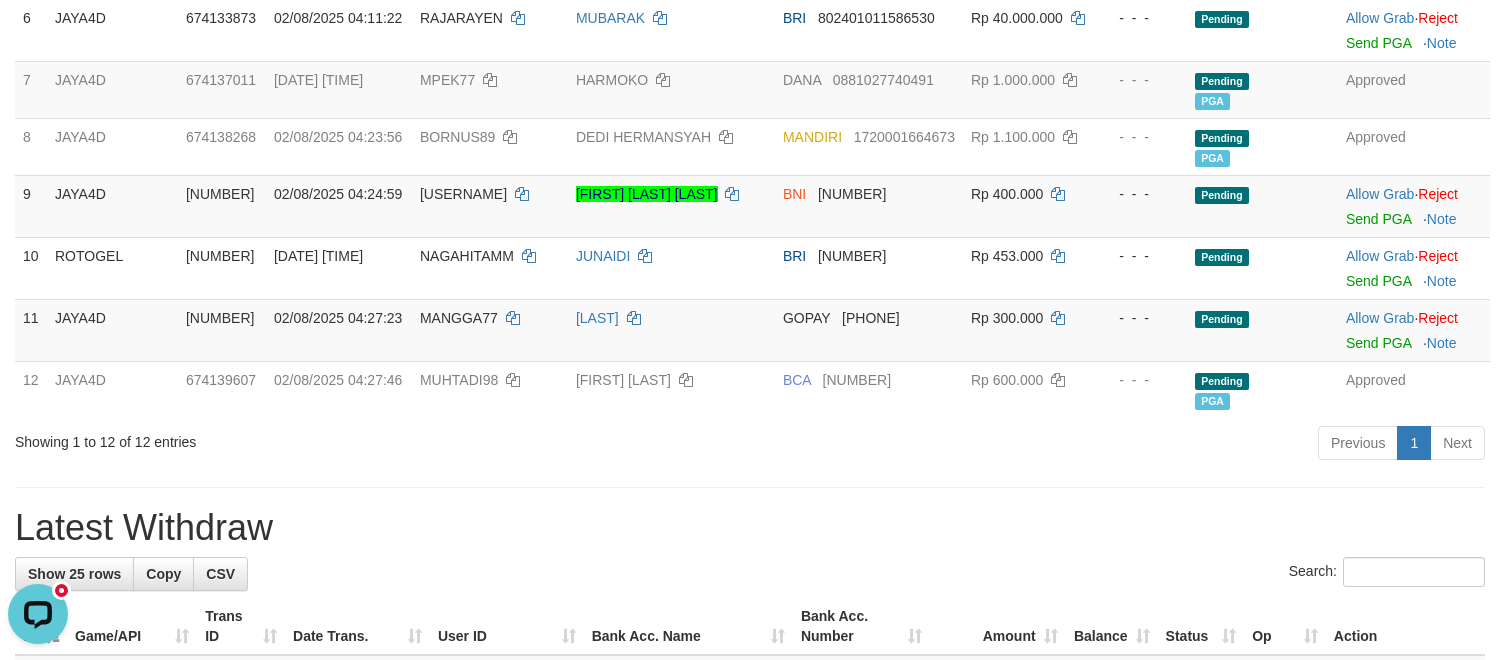 click on "Latest Withdraw" at bounding box center [750, 528] 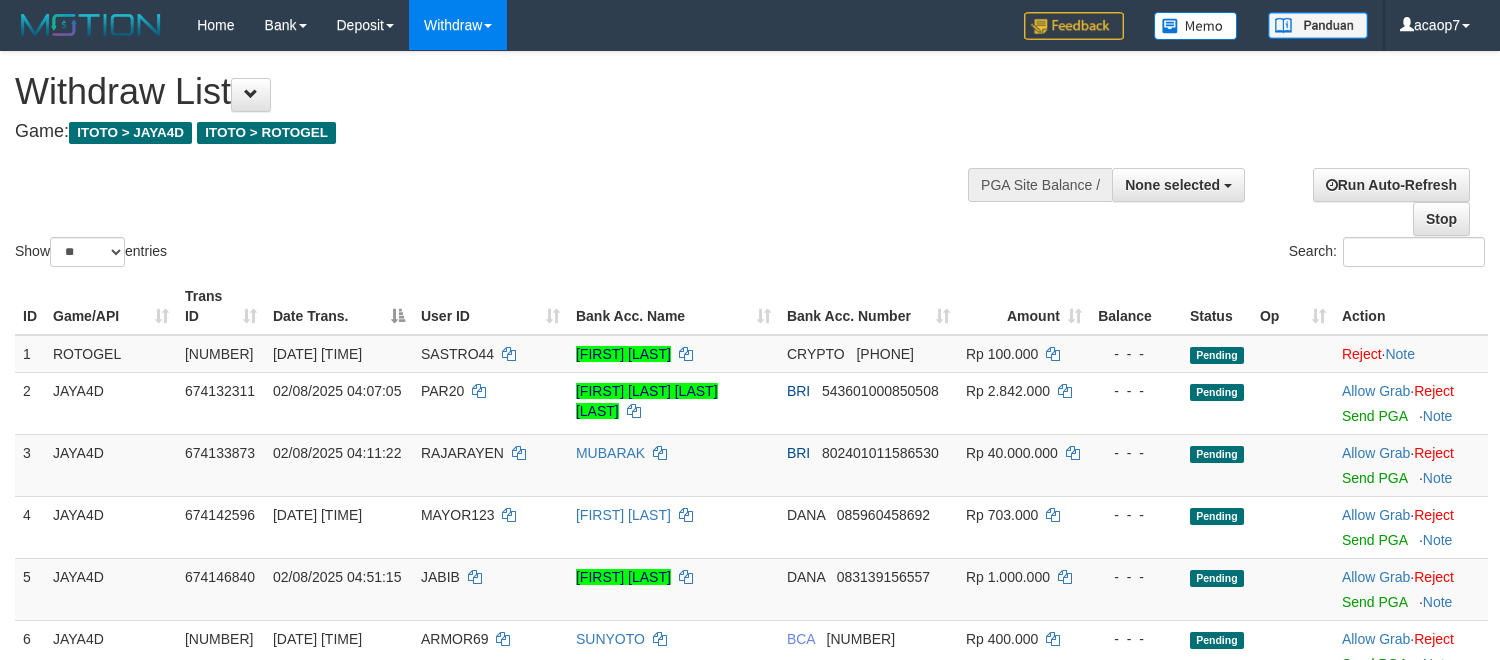 select 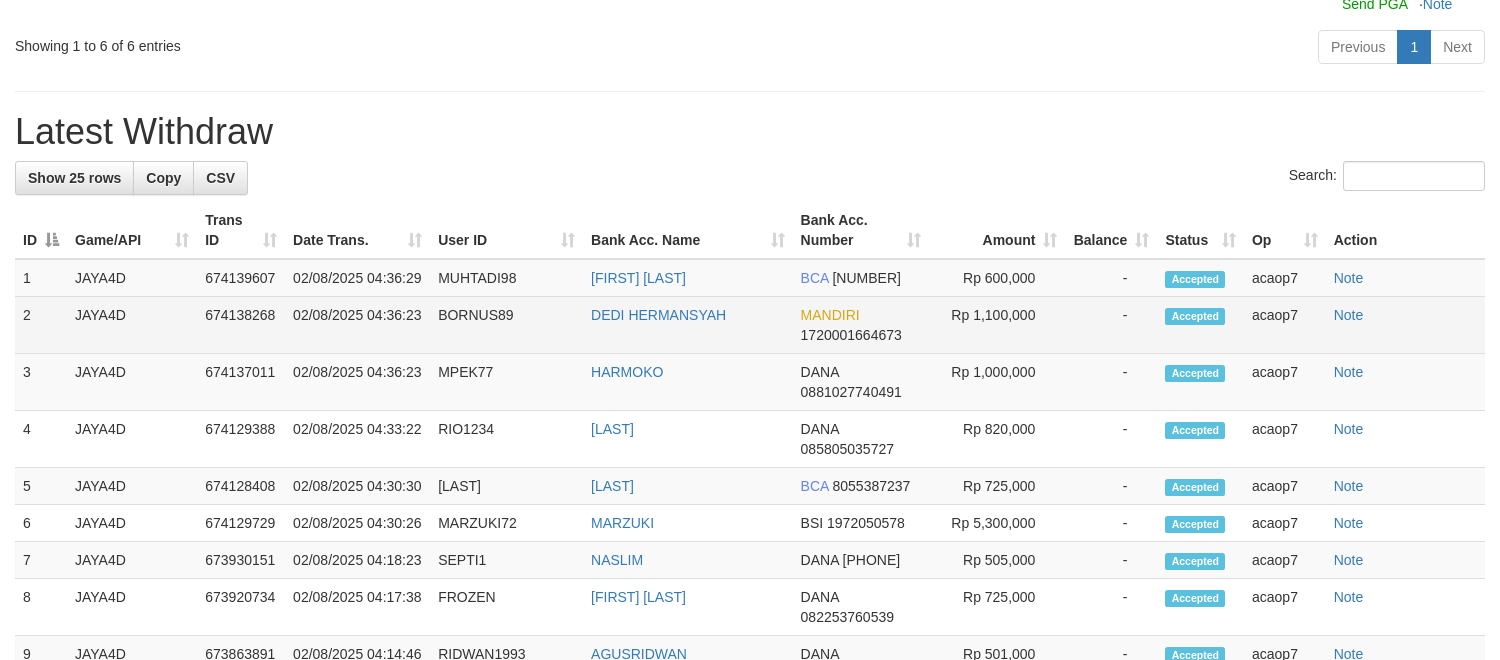 scroll, scrollTop: 160, scrollLeft: 0, axis: vertical 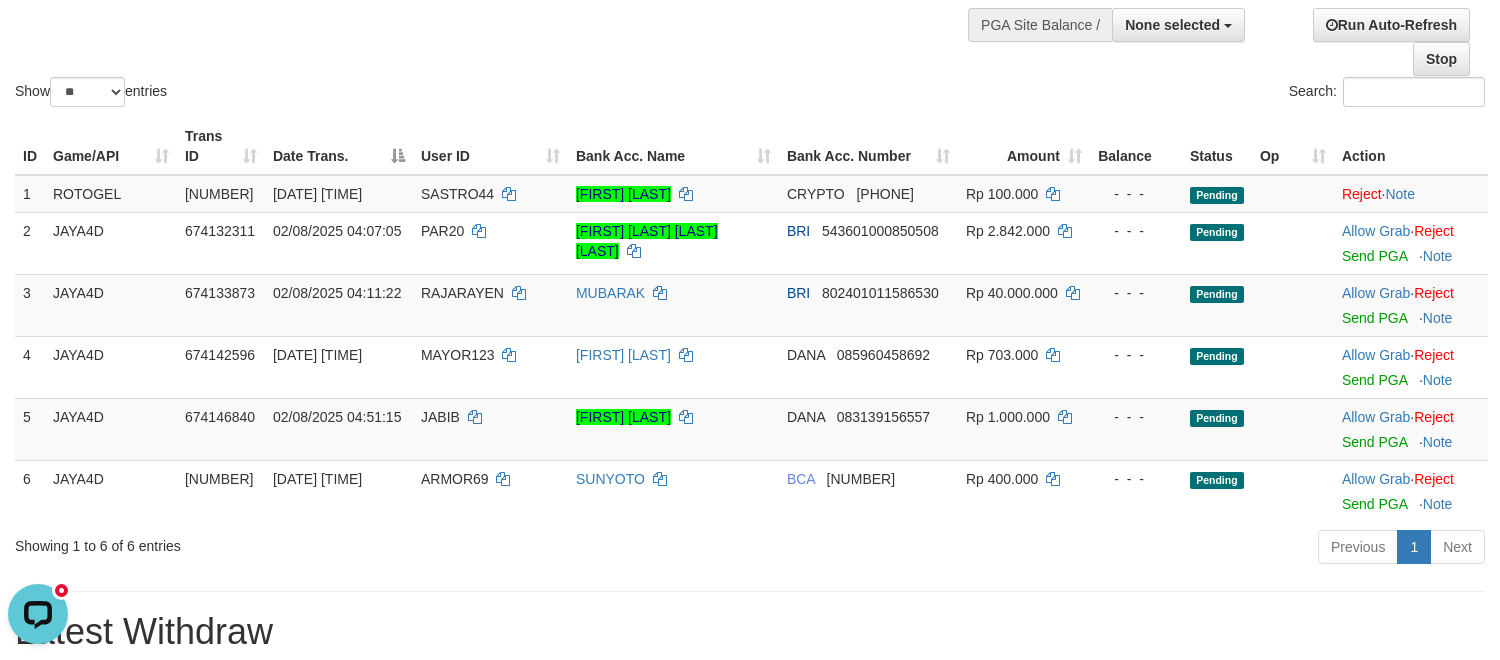 click on "Show  ** ** ** ***  entries Search:" at bounding box center (750, 1) 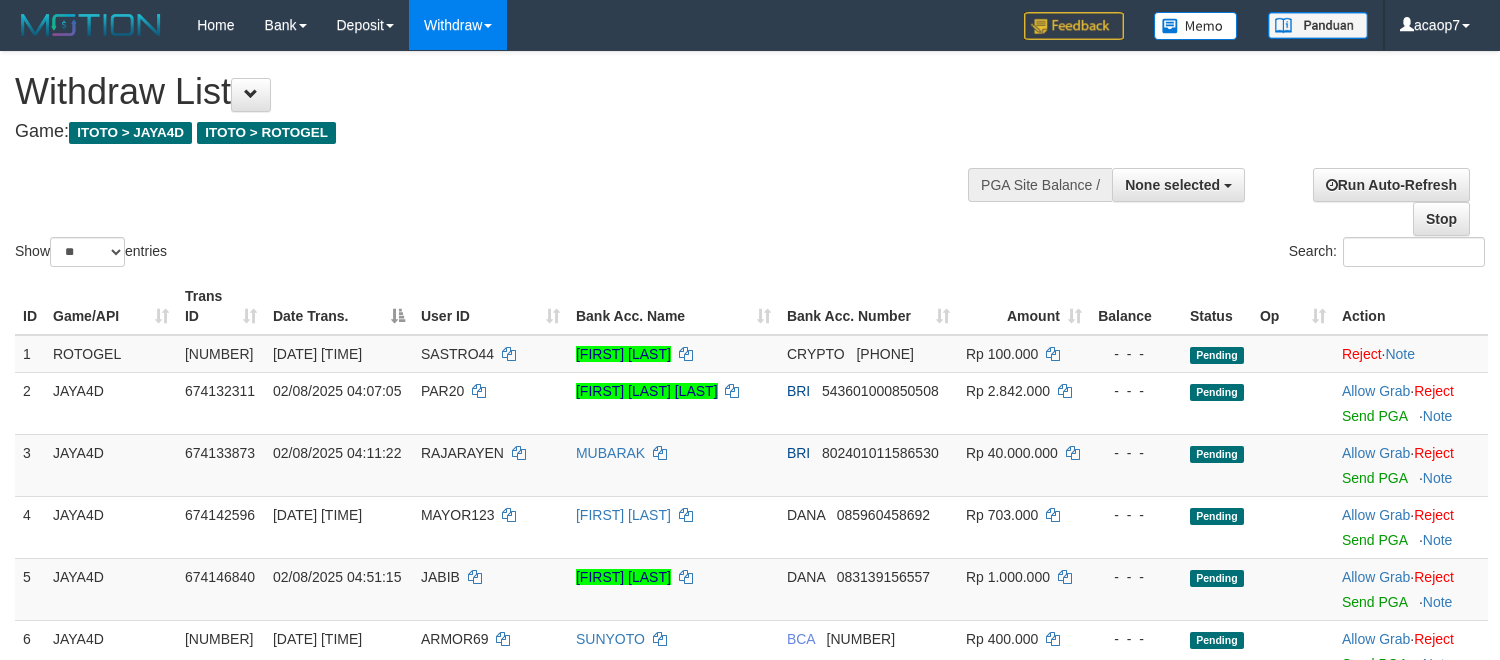 select 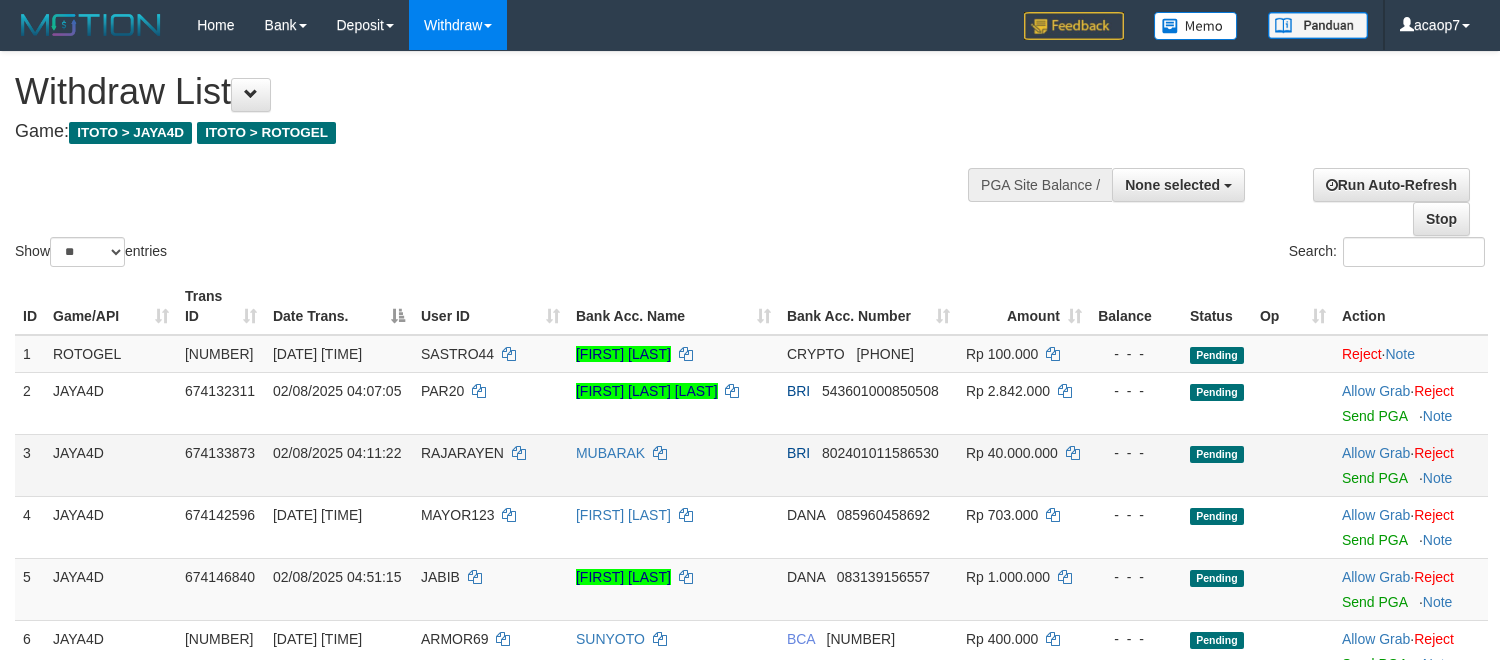 scroll, scrollTop: 160, scrollLeft: 0, axis: vertical 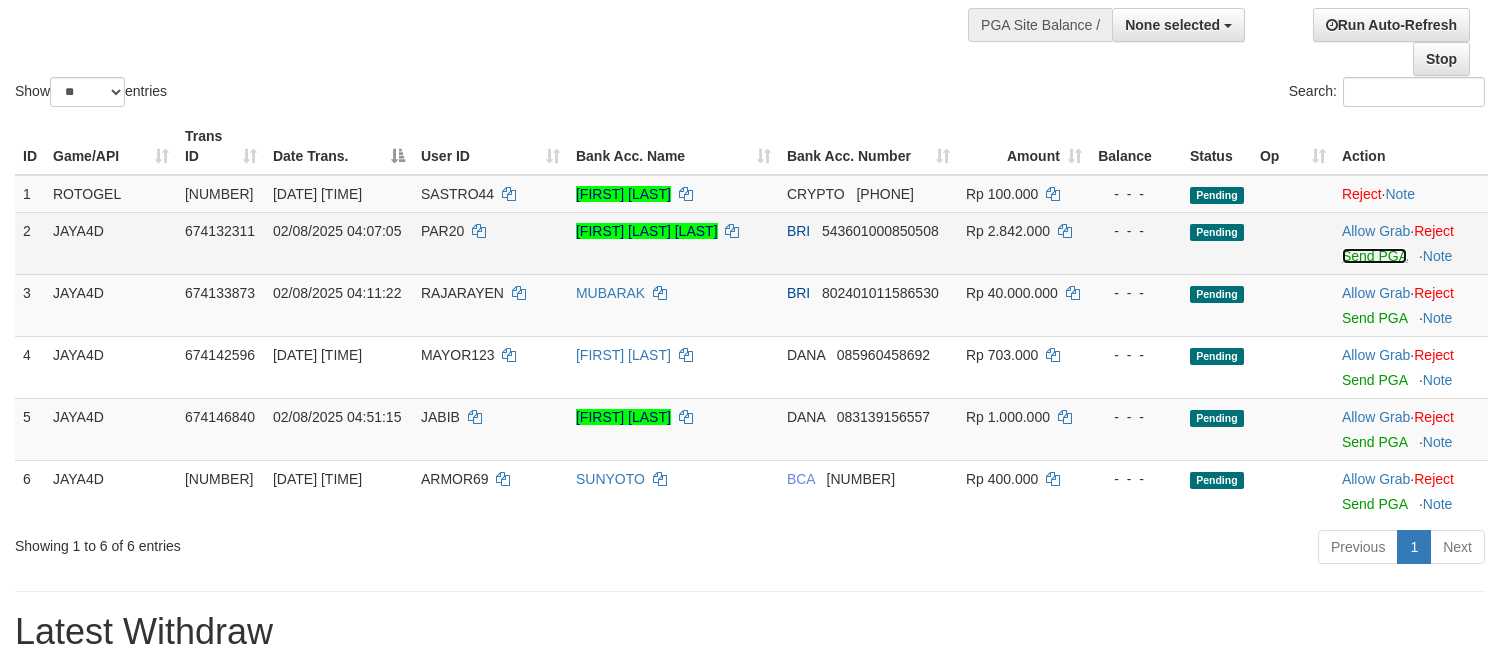 click on "Send PGA" at bounding box center (1374, 256) 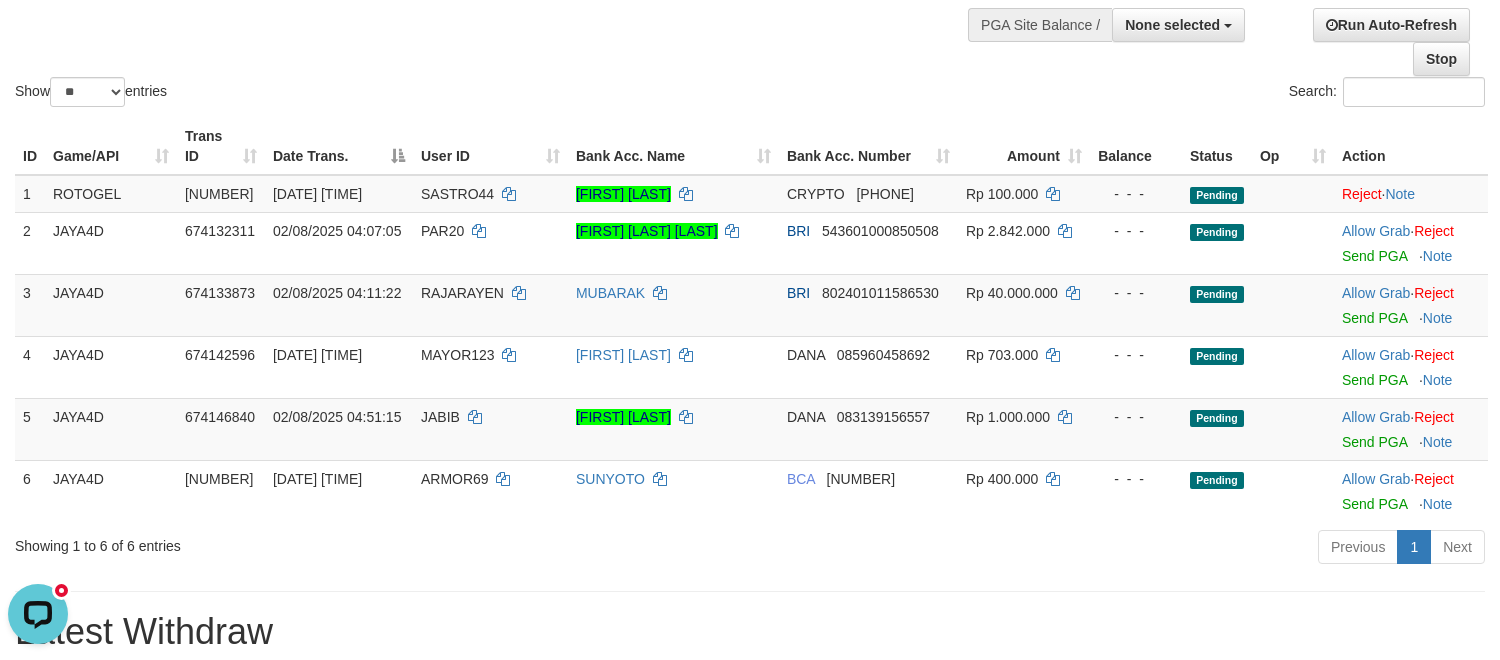 scroll, scrollTop: 0, scrollLeft: 0, axis: both 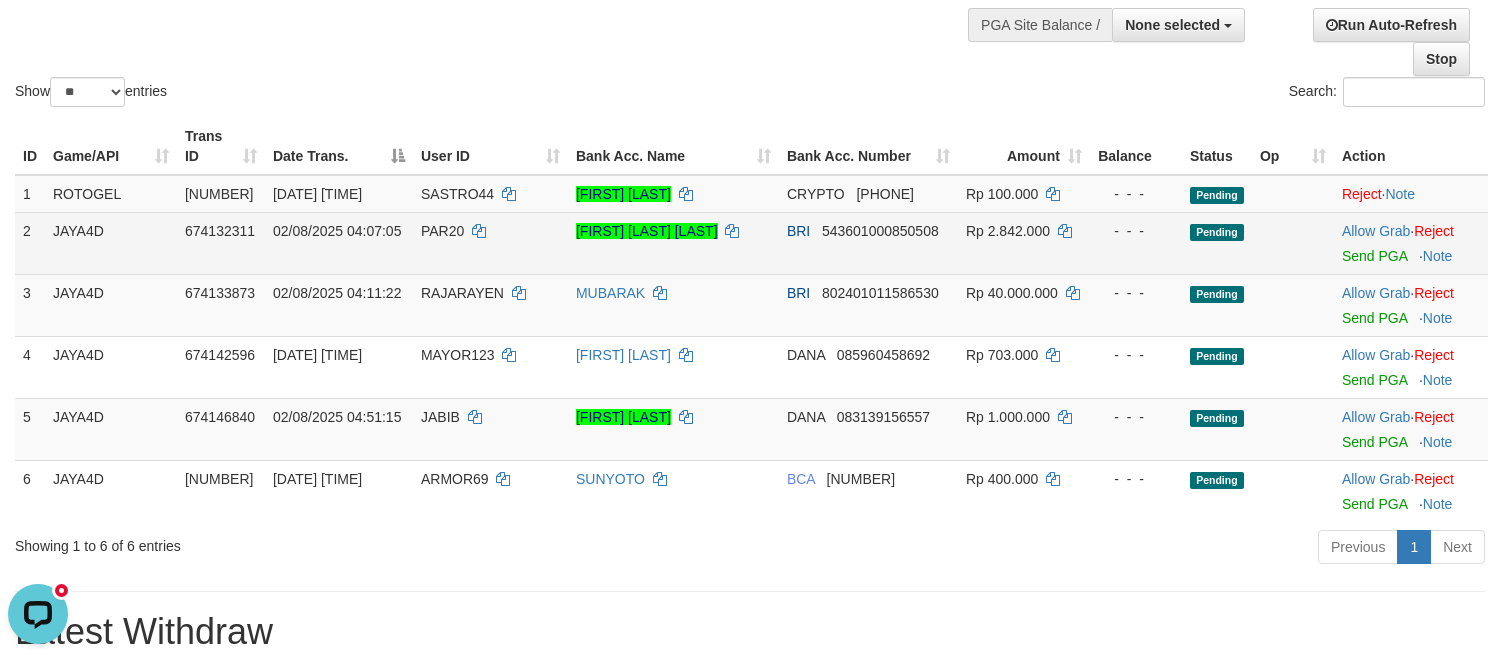 click on "JAYA4D" at bounding box center (111, 243) 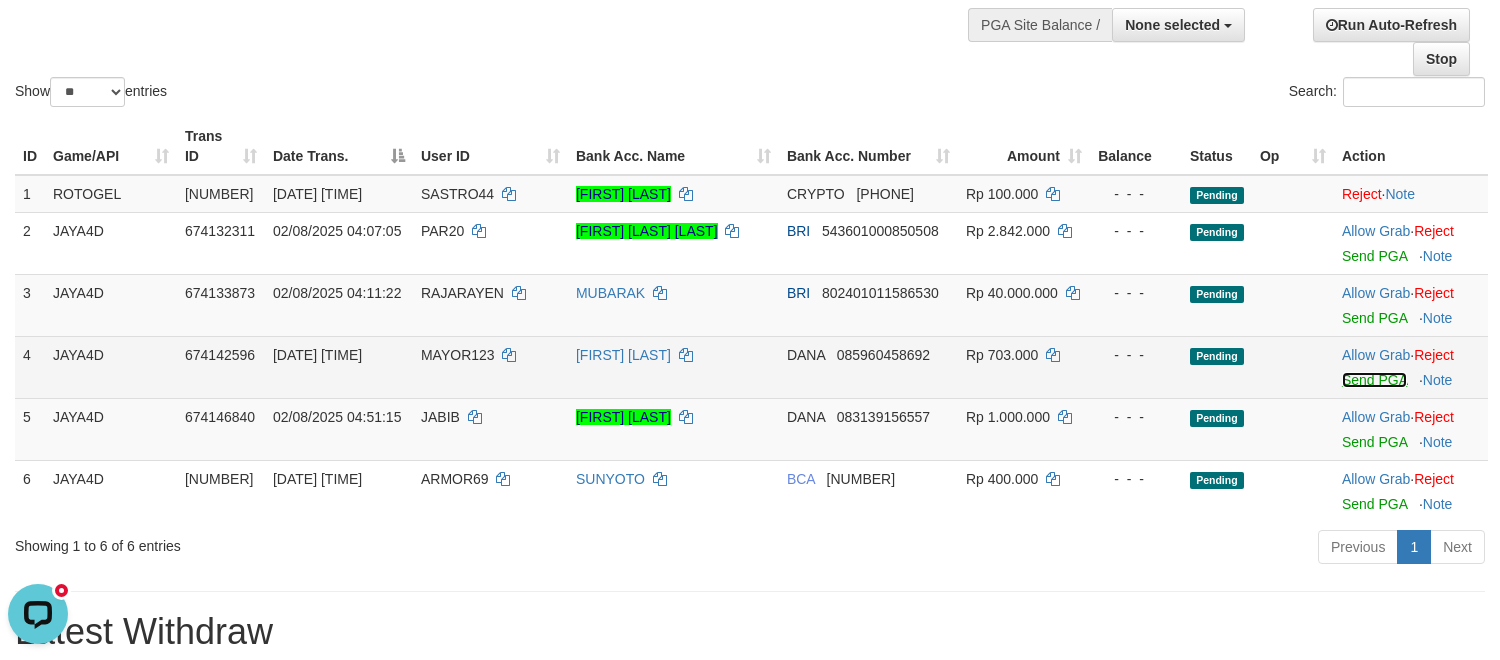 click on "Send PGA" at bounding box center [1374, 380] 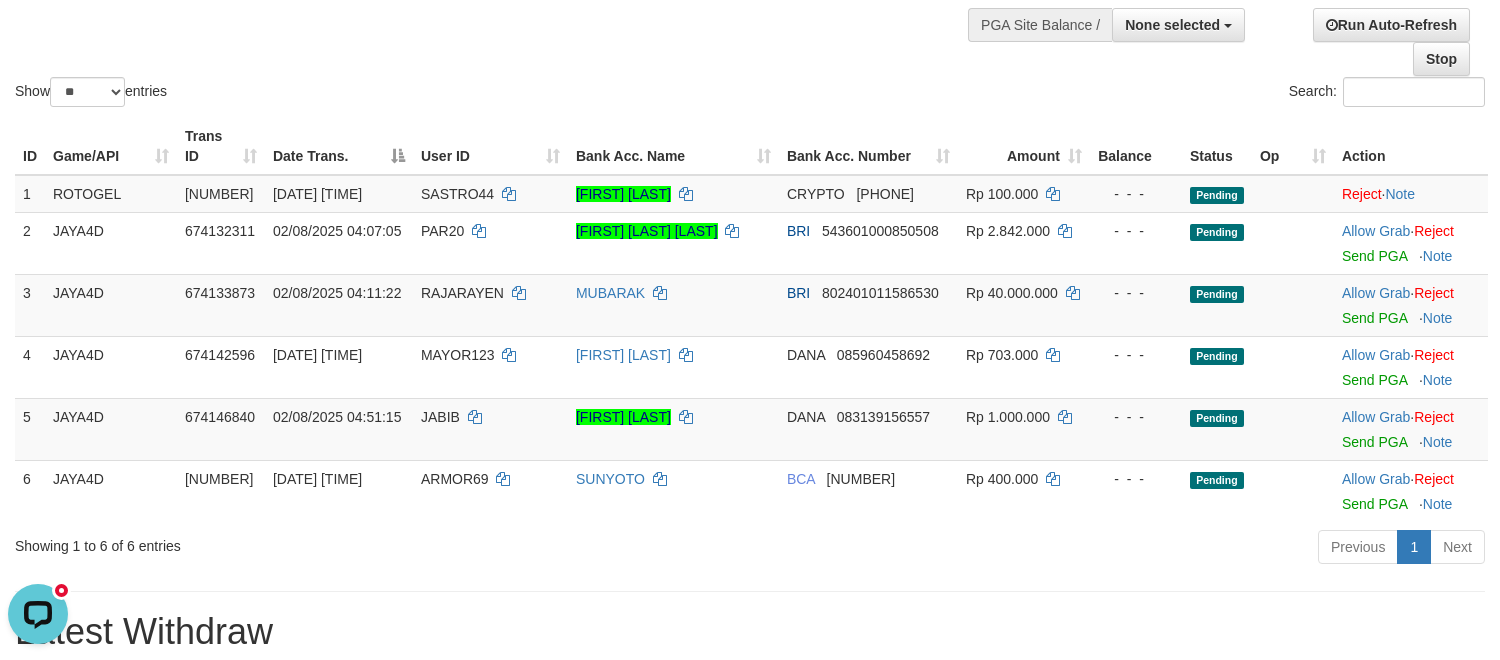 click on "**********" at bounding box center [750, 1055] 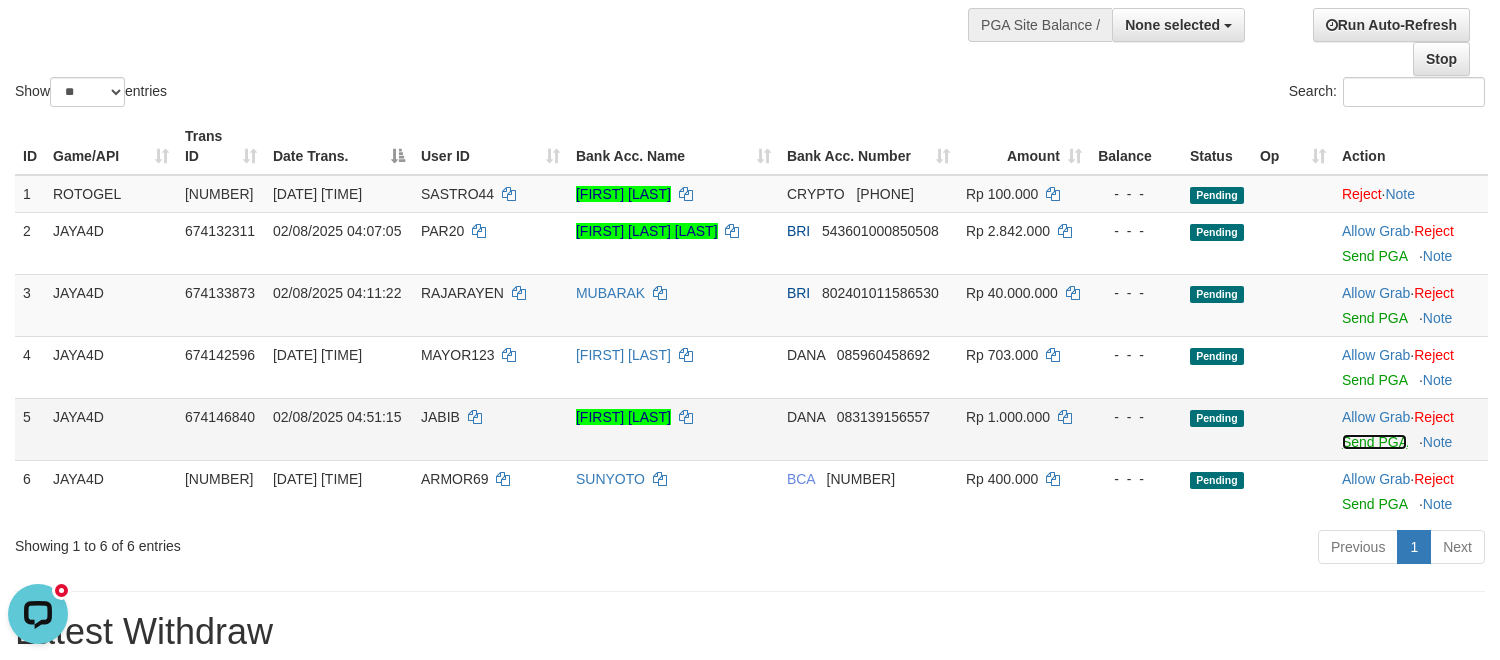 click on "Send PGA" at bounding box center (1374, 442) 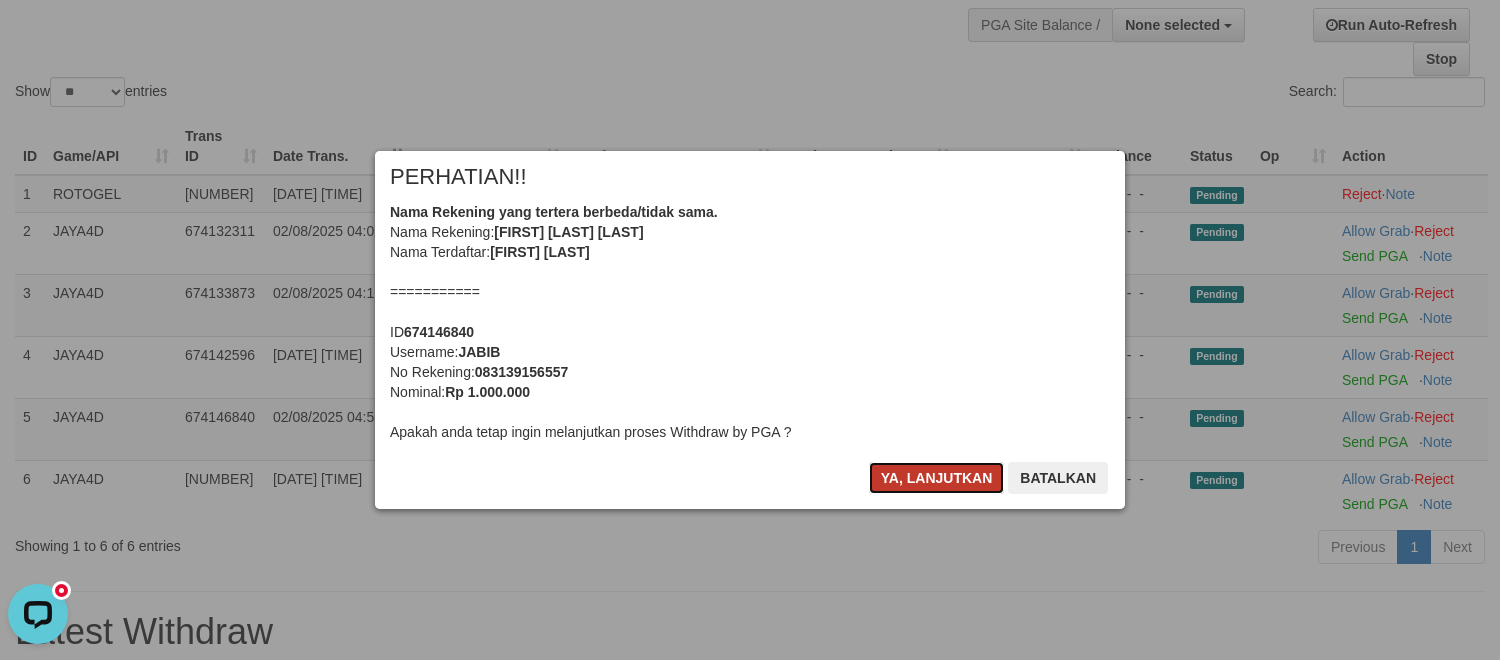 click on "Ya, lanjutkan" at bounding box center (937, 478) 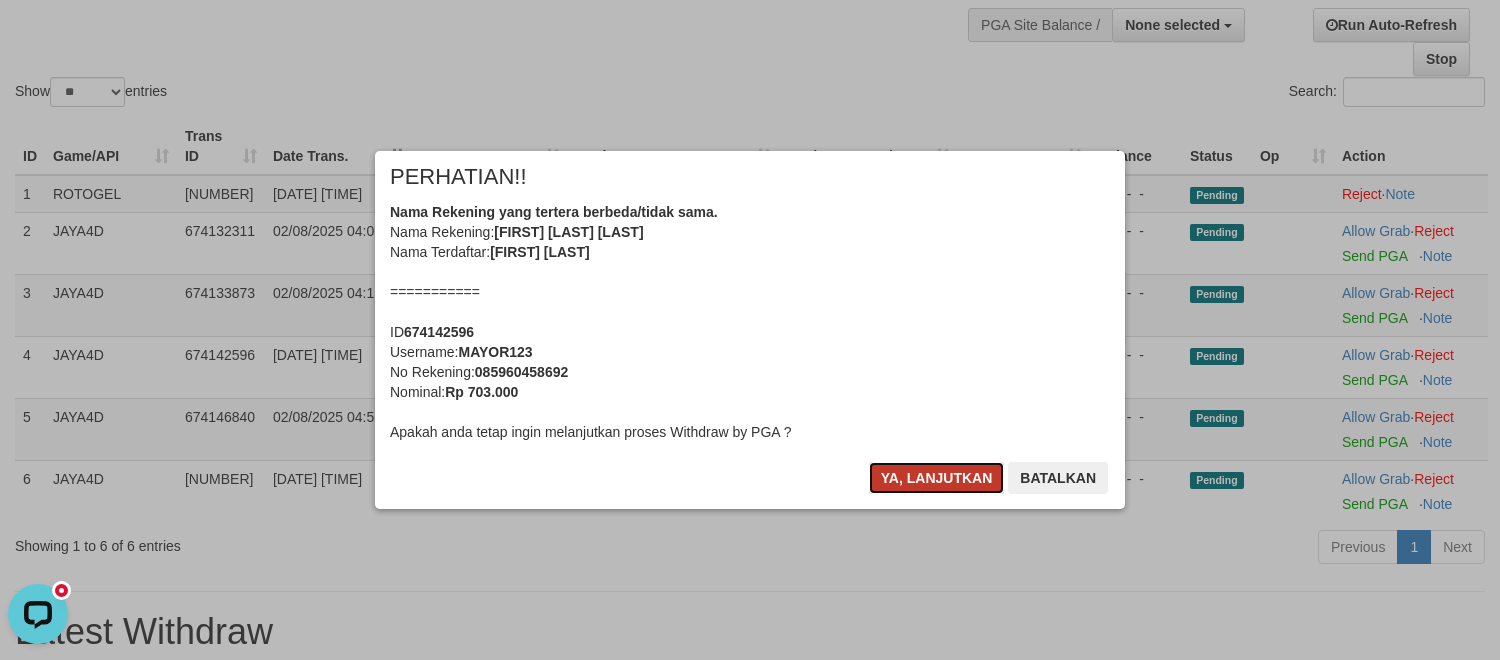 click on "Ya, lanjutkan" at bounding box center (937, 478) 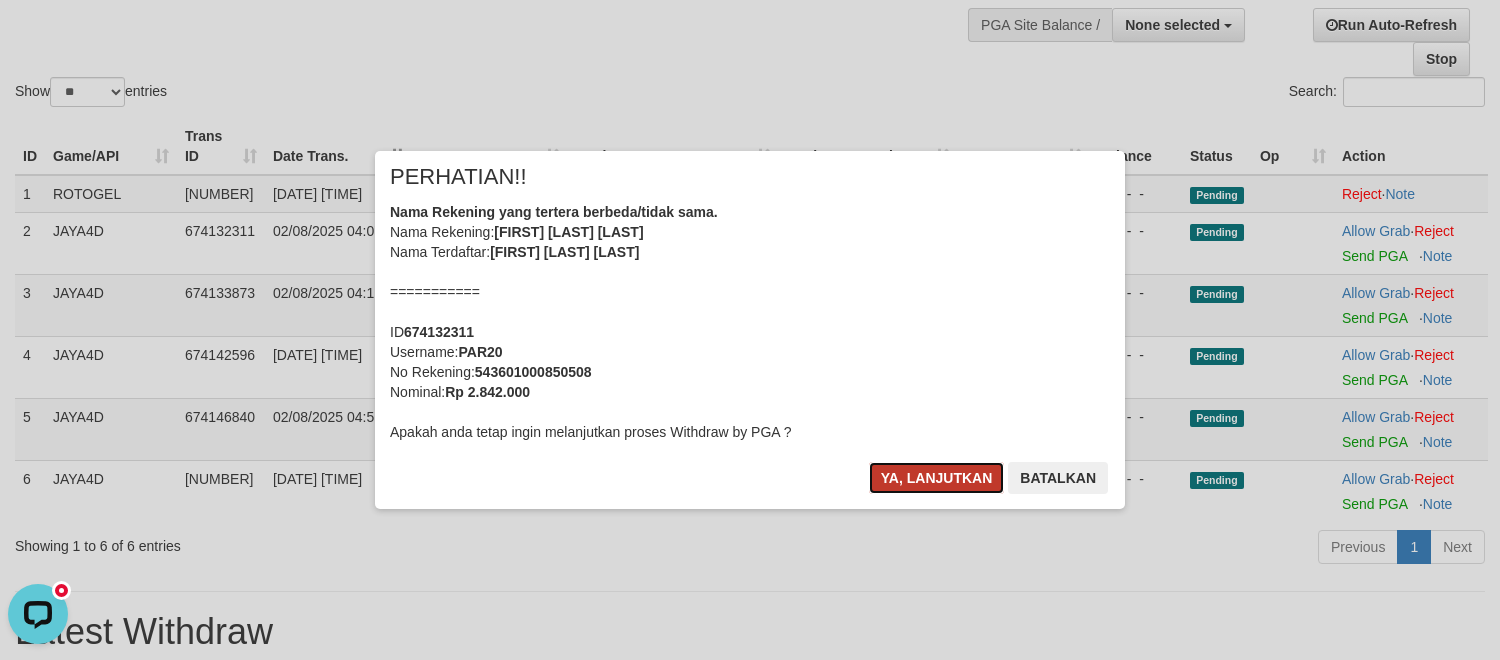 click on "Ya, lanjutkan" at bounding box center [937, 478] 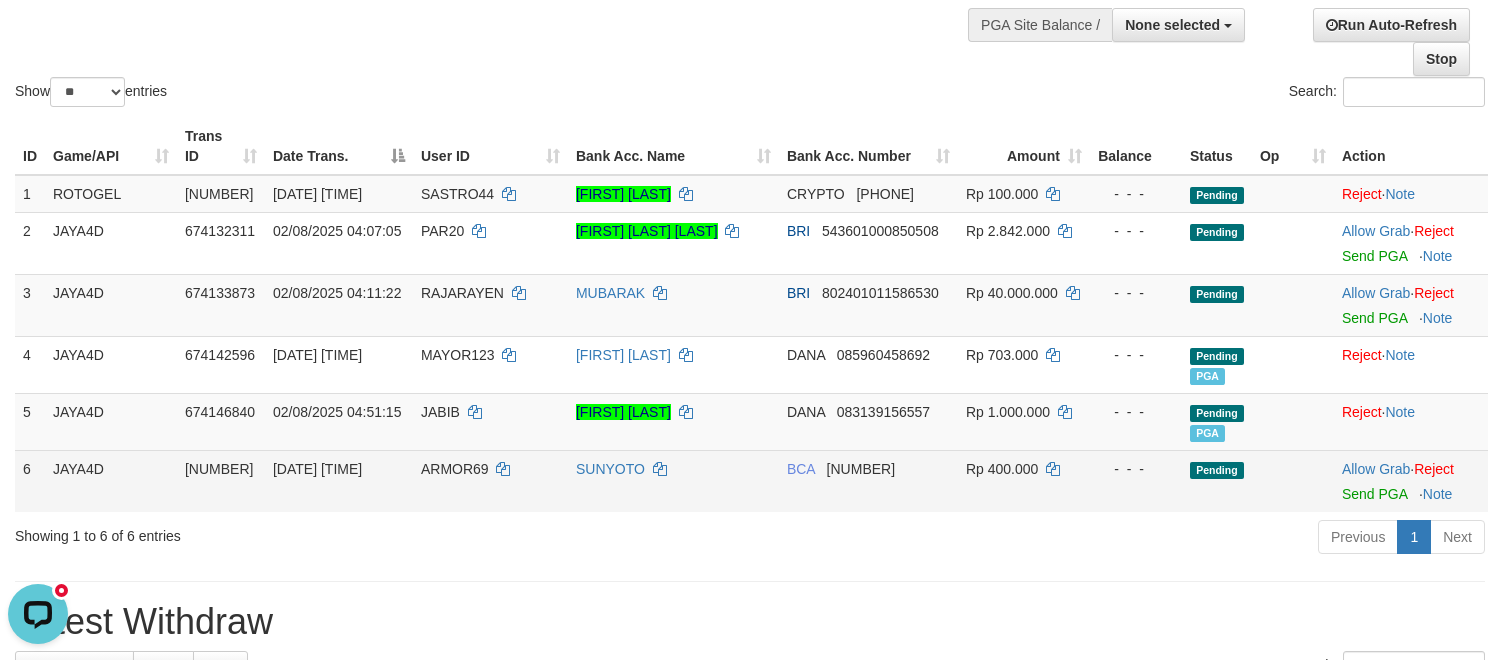 scroll, scrollTop: 154, scrollLeft: 0, axis: vertical 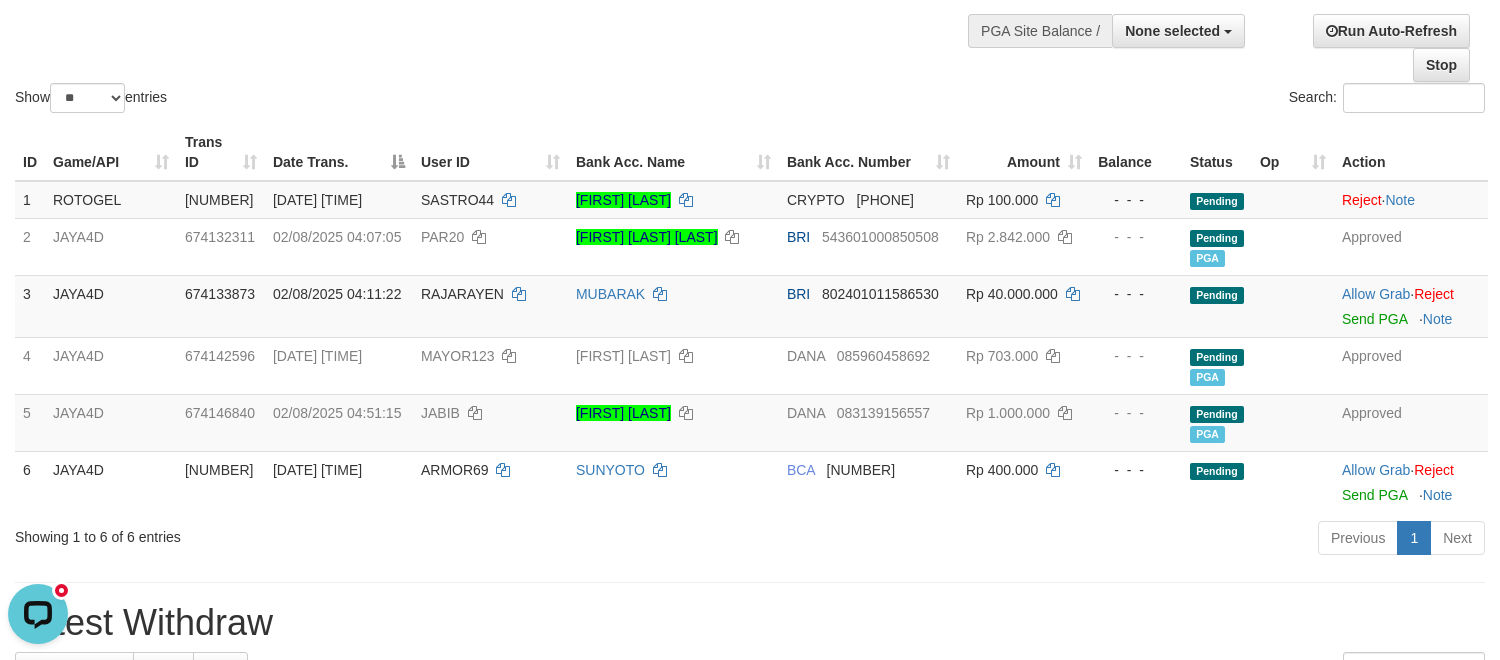 click on "Previous 1 Next" at bounding box center (1062, 540) 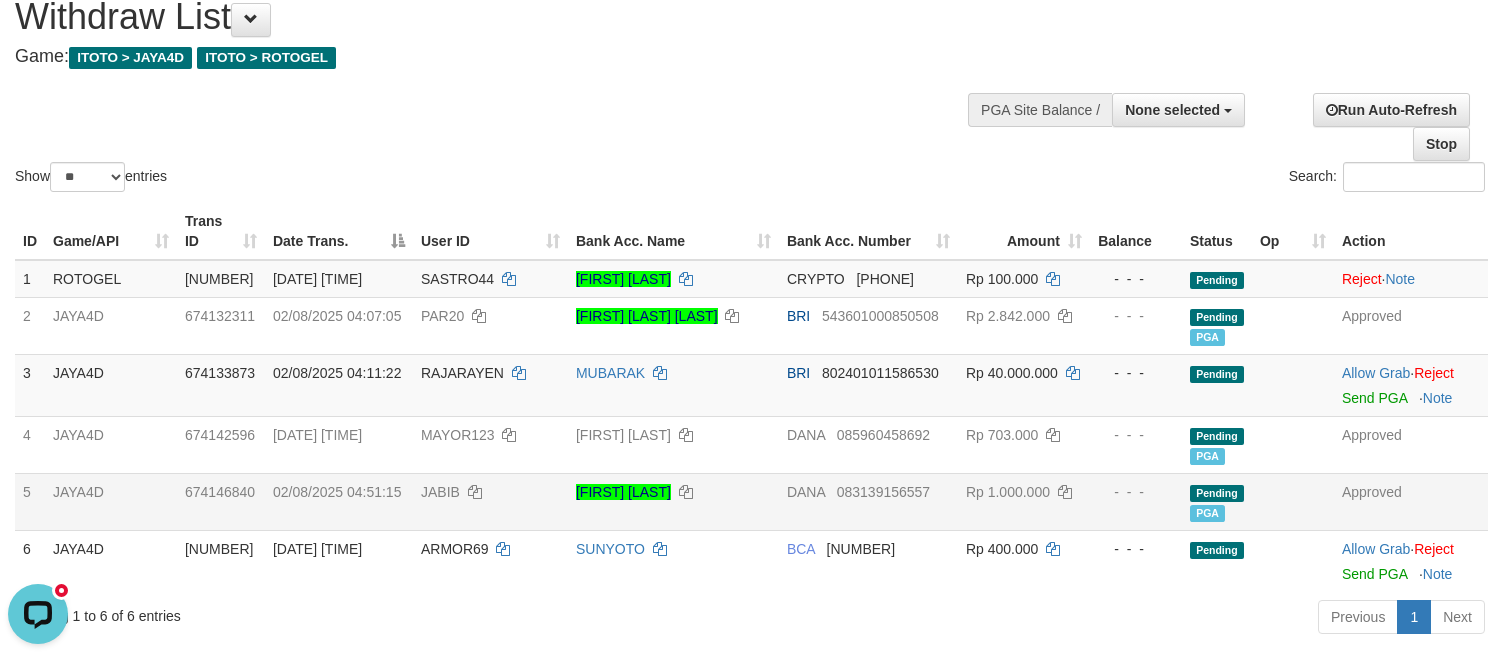 scroll, scrollTop: 0, scrollLeft: 0, axis: both 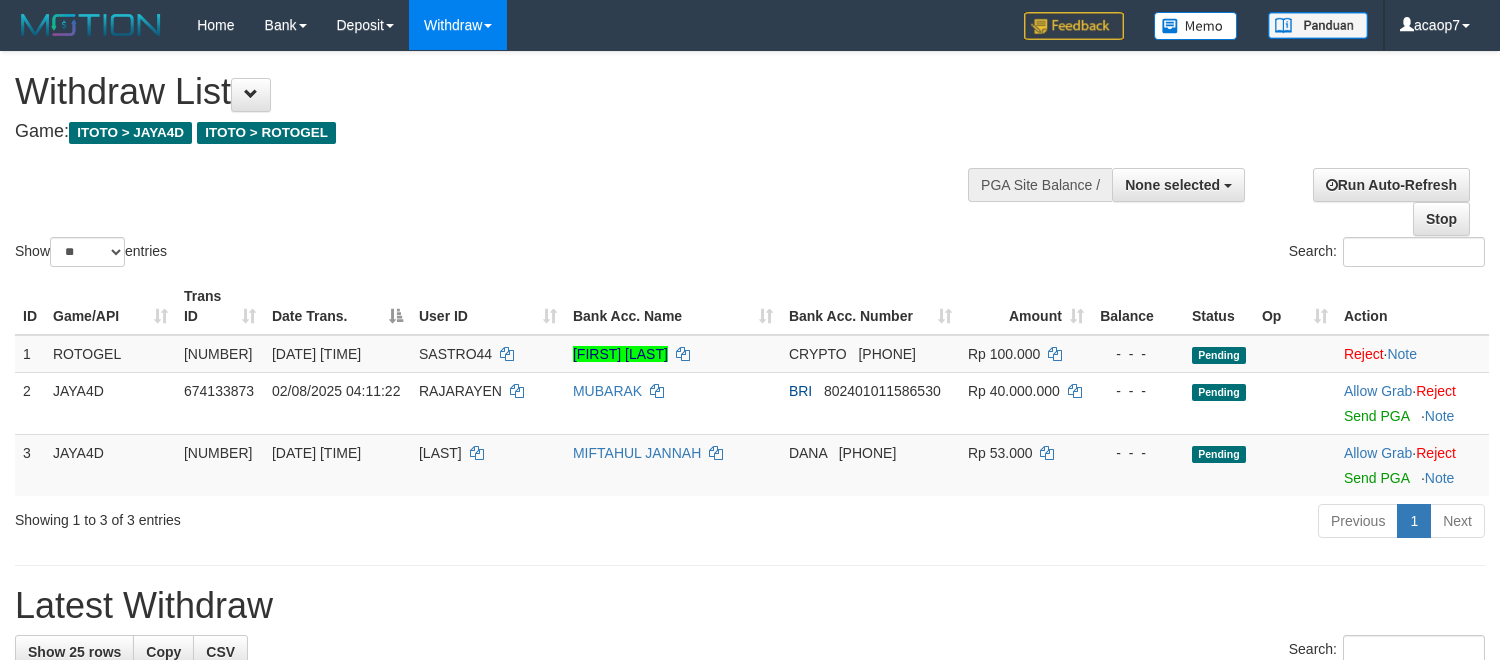 select 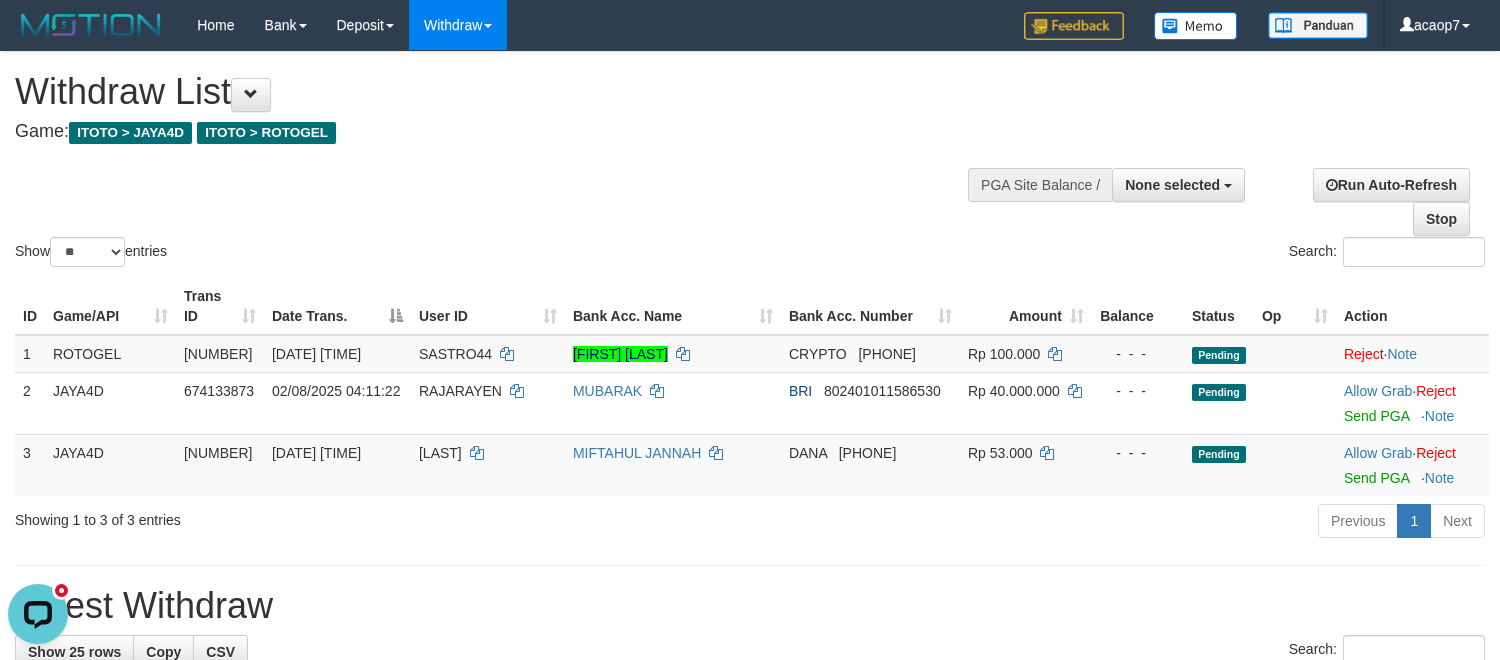 scroll, scrollTop: 0, scrollLeft: 0, axis: both 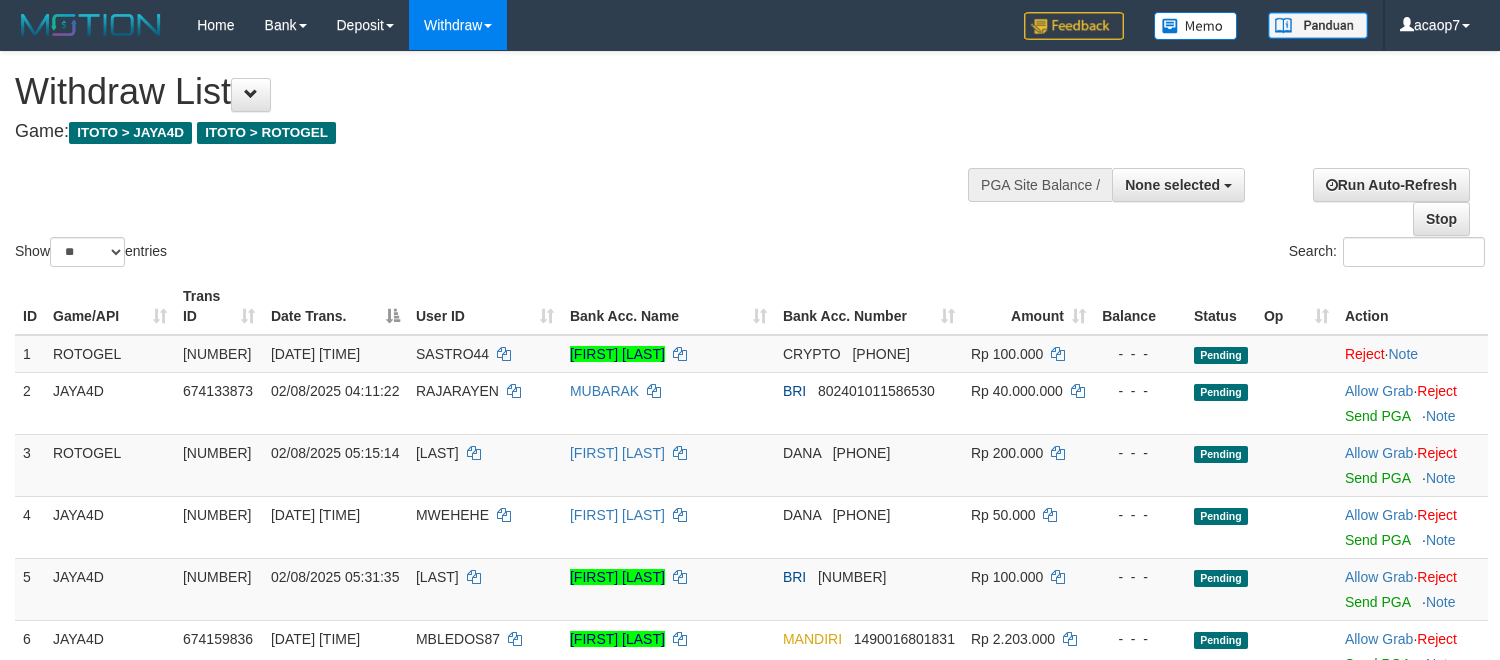 select 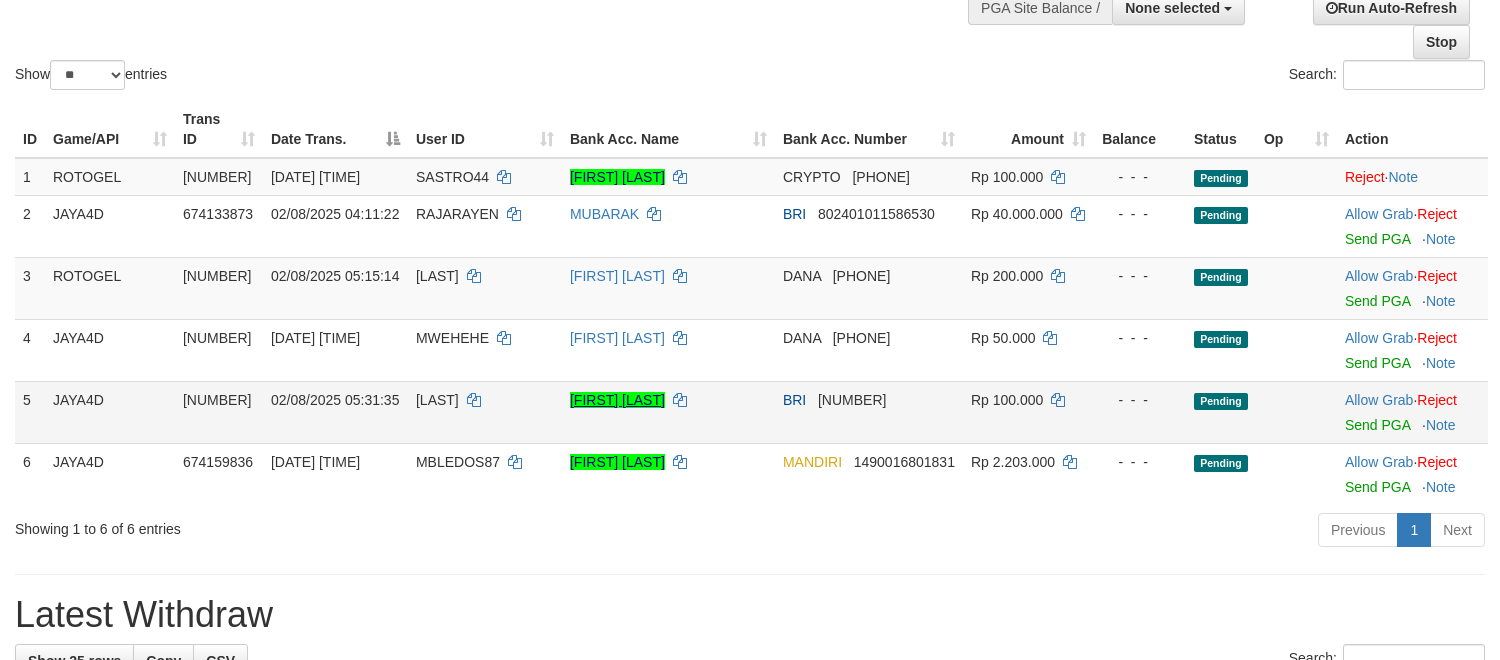 scroll, scrollTop: 250, scrollLeft: 0, axis: vertical 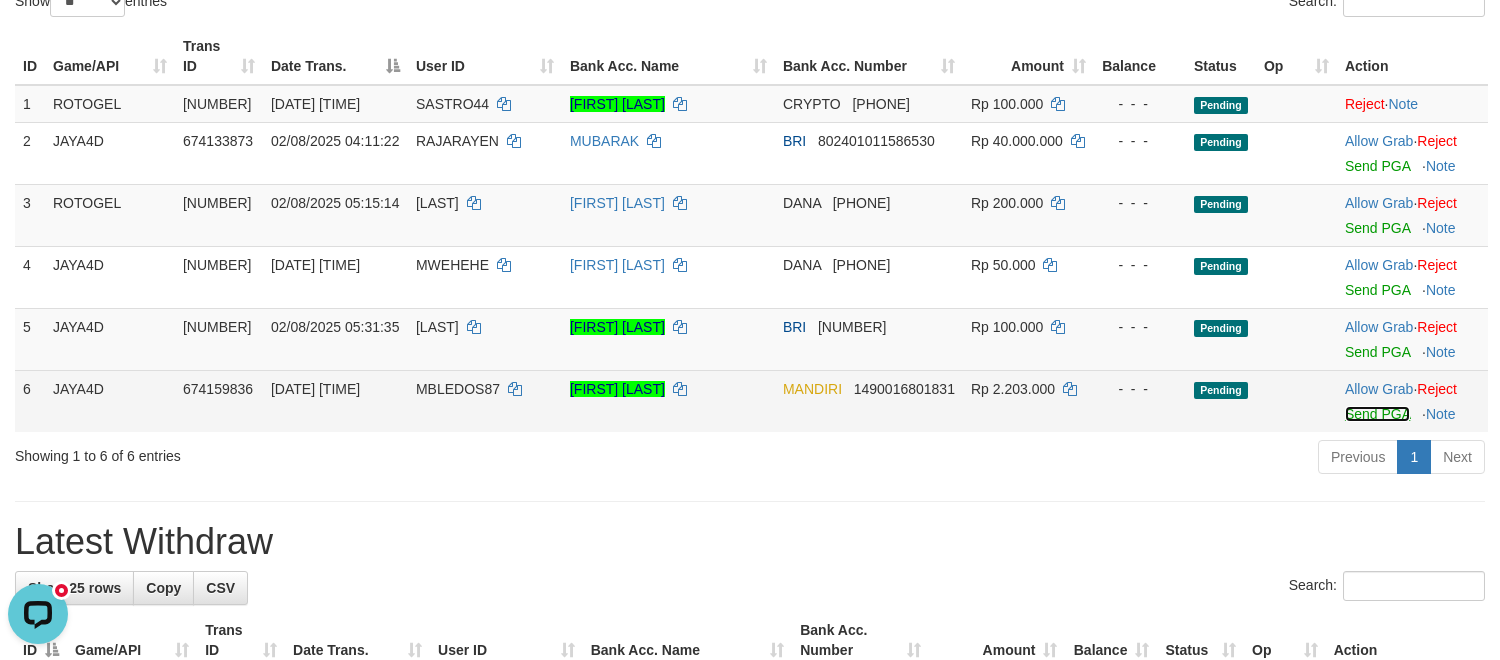 click on "Send PGA" at bounding box center [1377, 414] 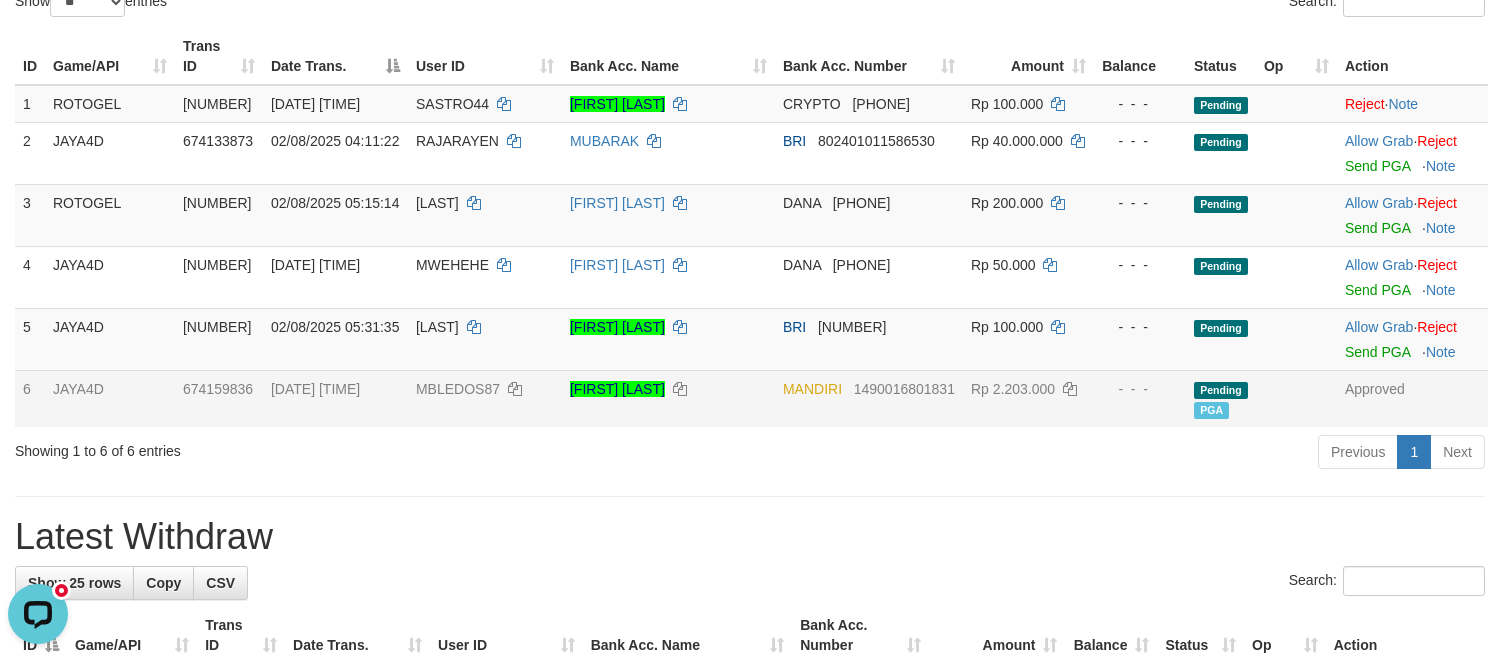 click on "Previous 1 Next" at bounding box center (1062, 454) 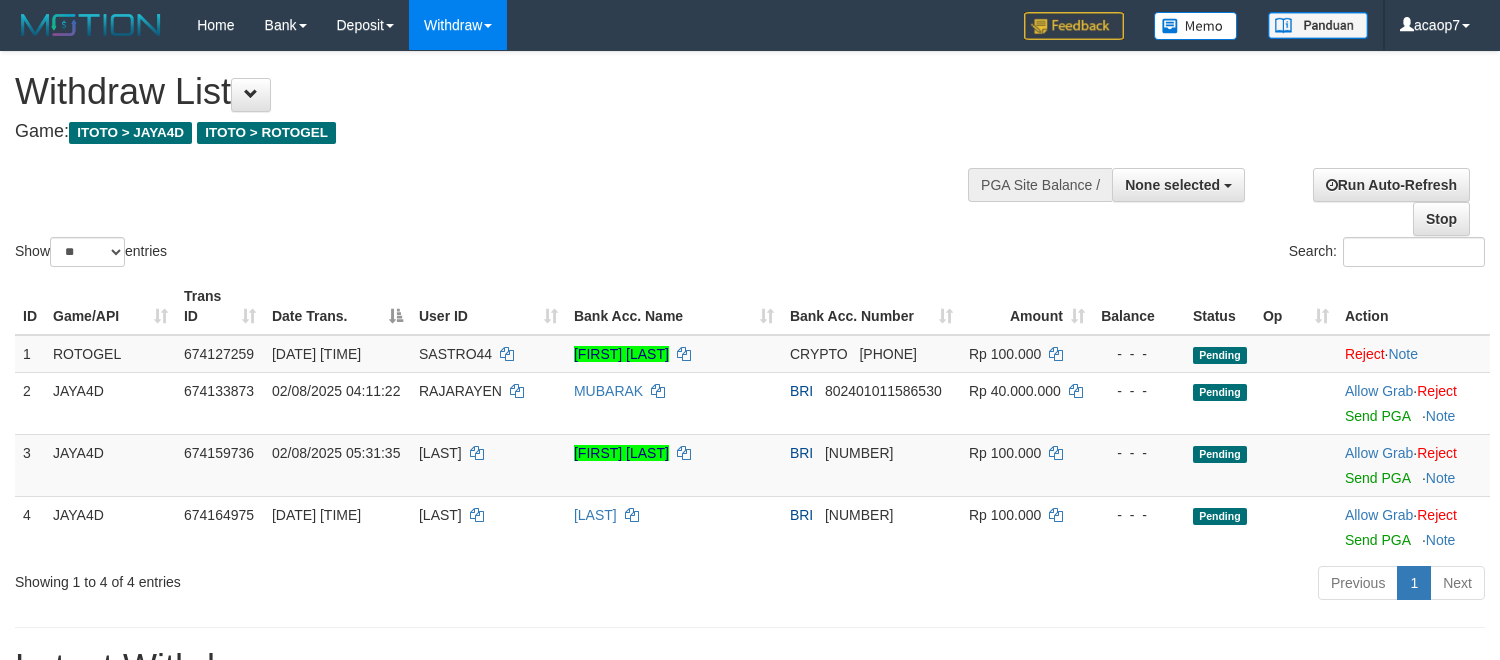 select 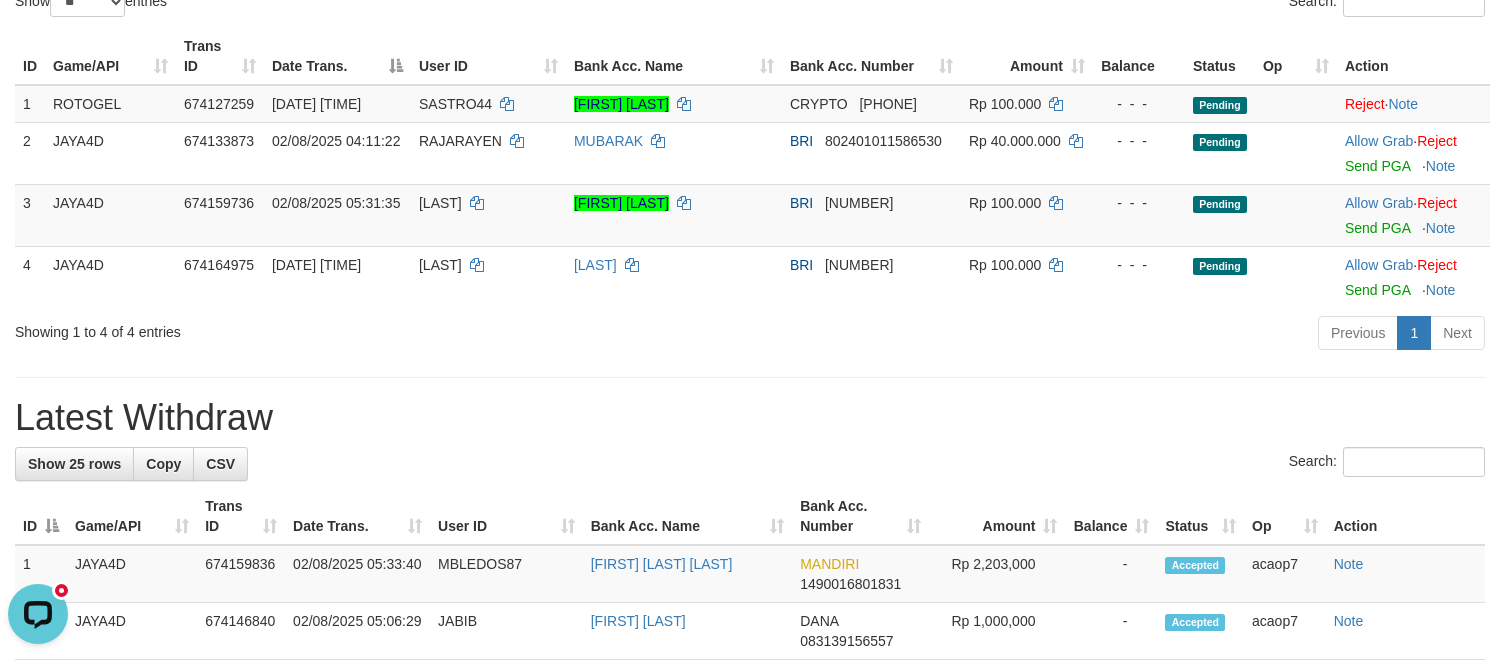 scroll, scrollTop: 0, scrollLeft: 0, axis: both 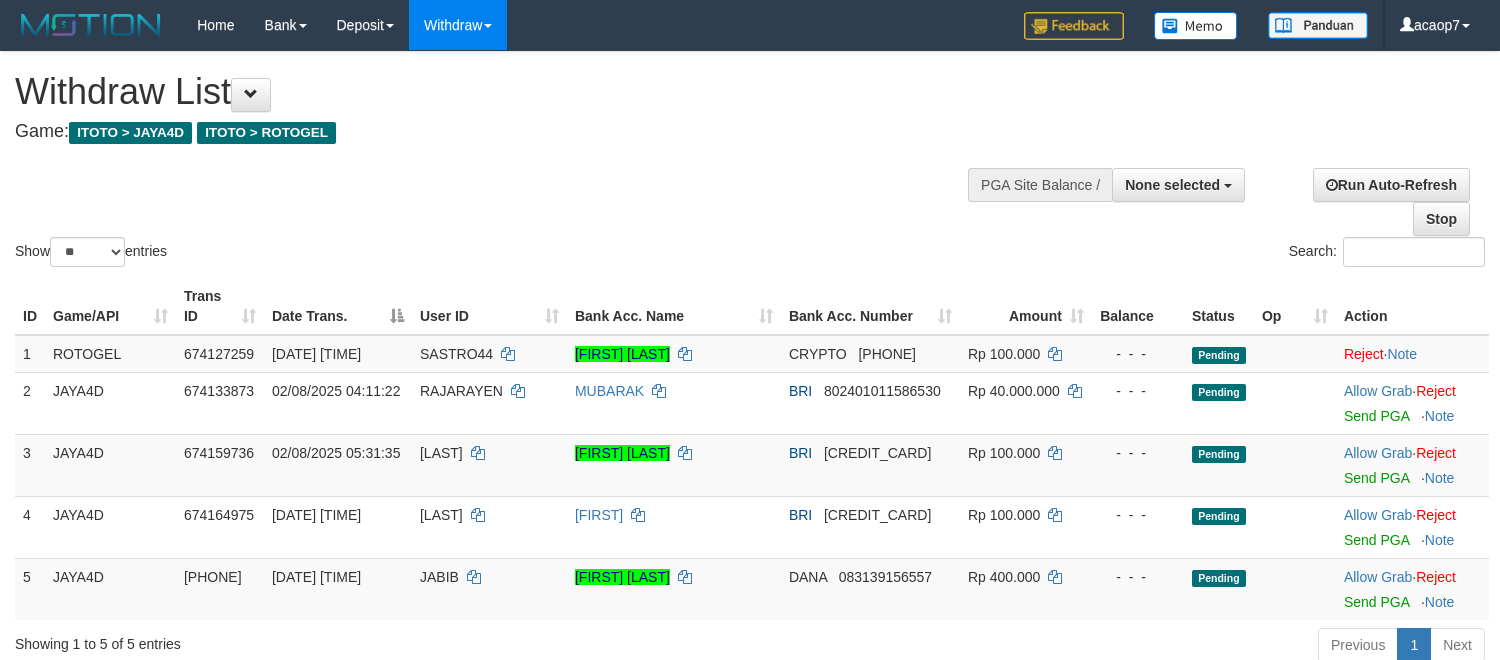 select 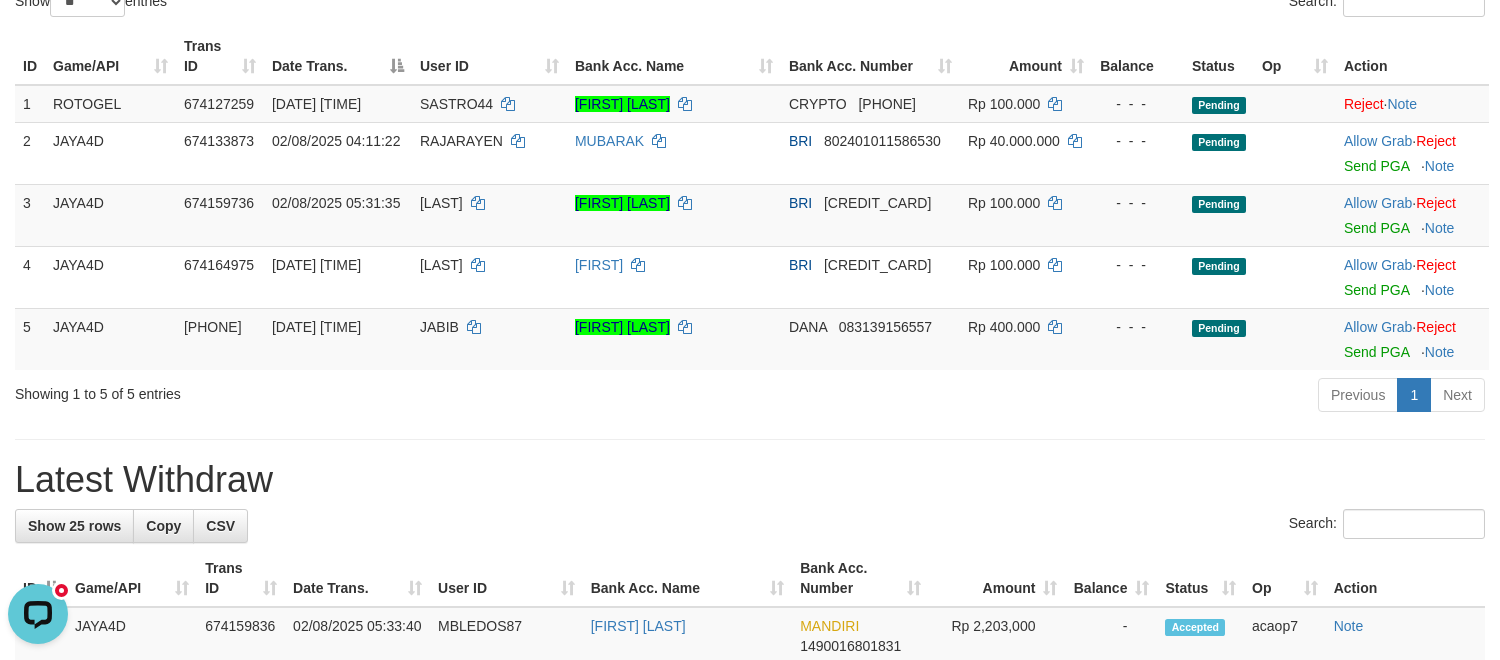 scroll, scrollTop: 0, scrollLeft: 0, axis: both 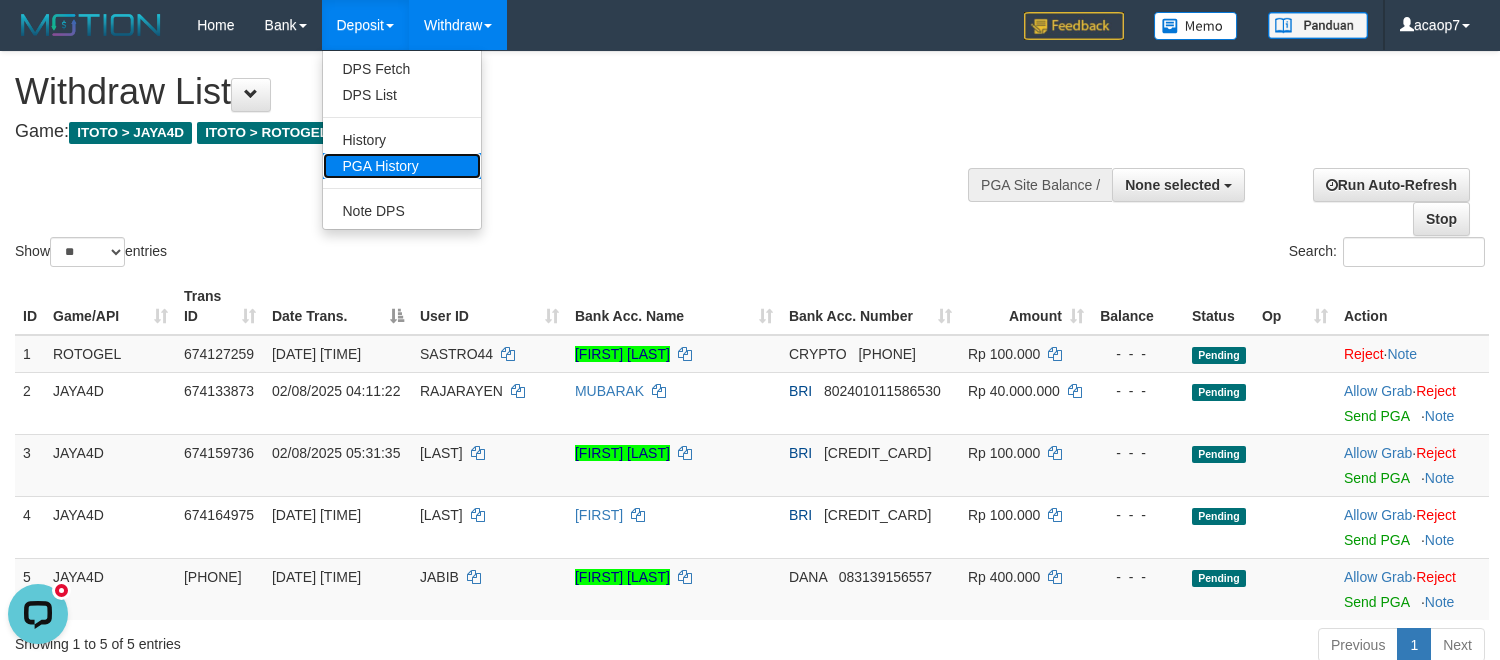 click on "PGA History" at bounding box center (402, 166) 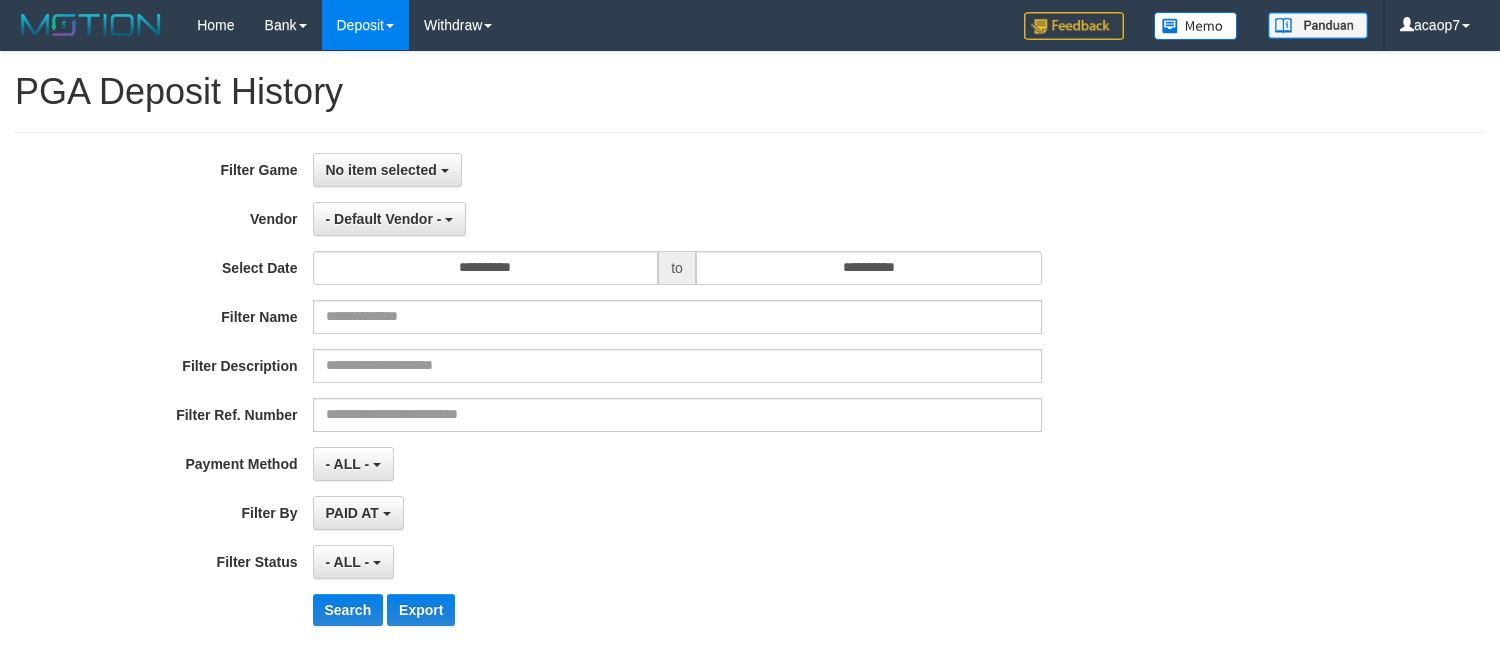 select 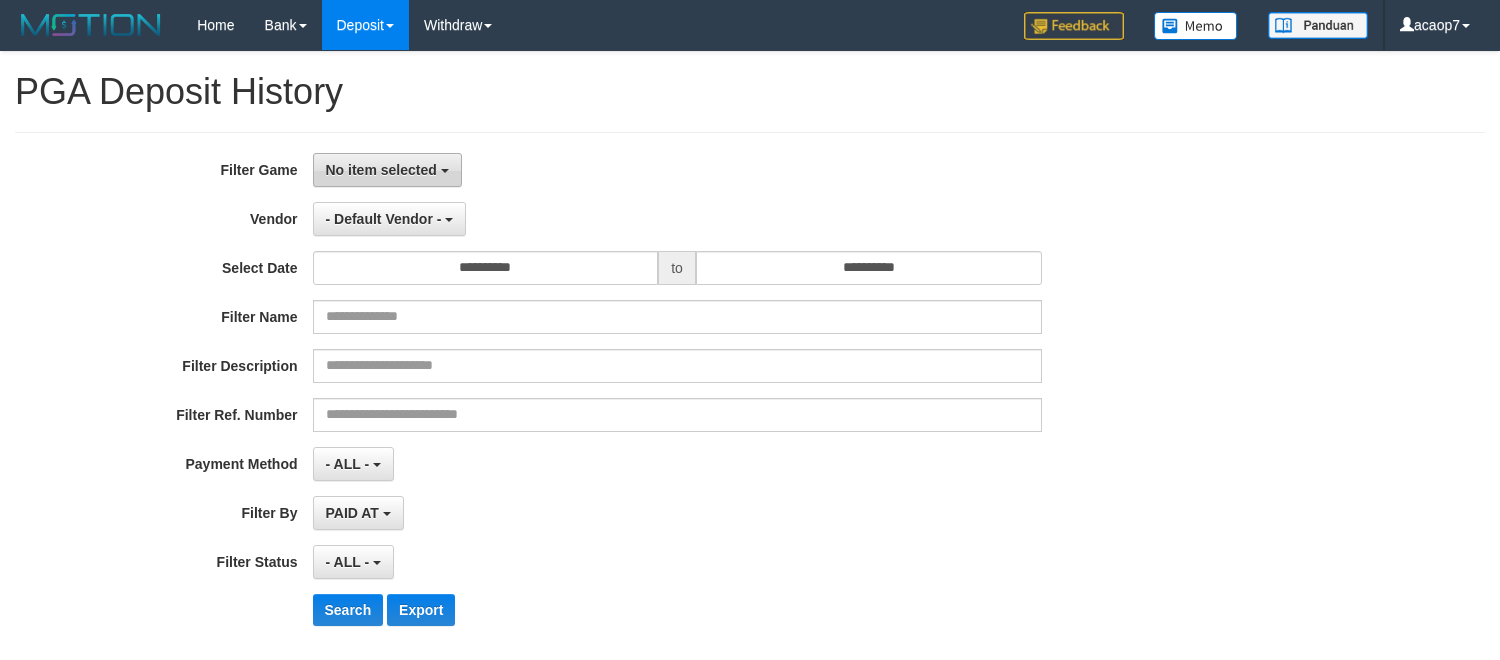 click on "No item selected" at bounding box center (387, 170) 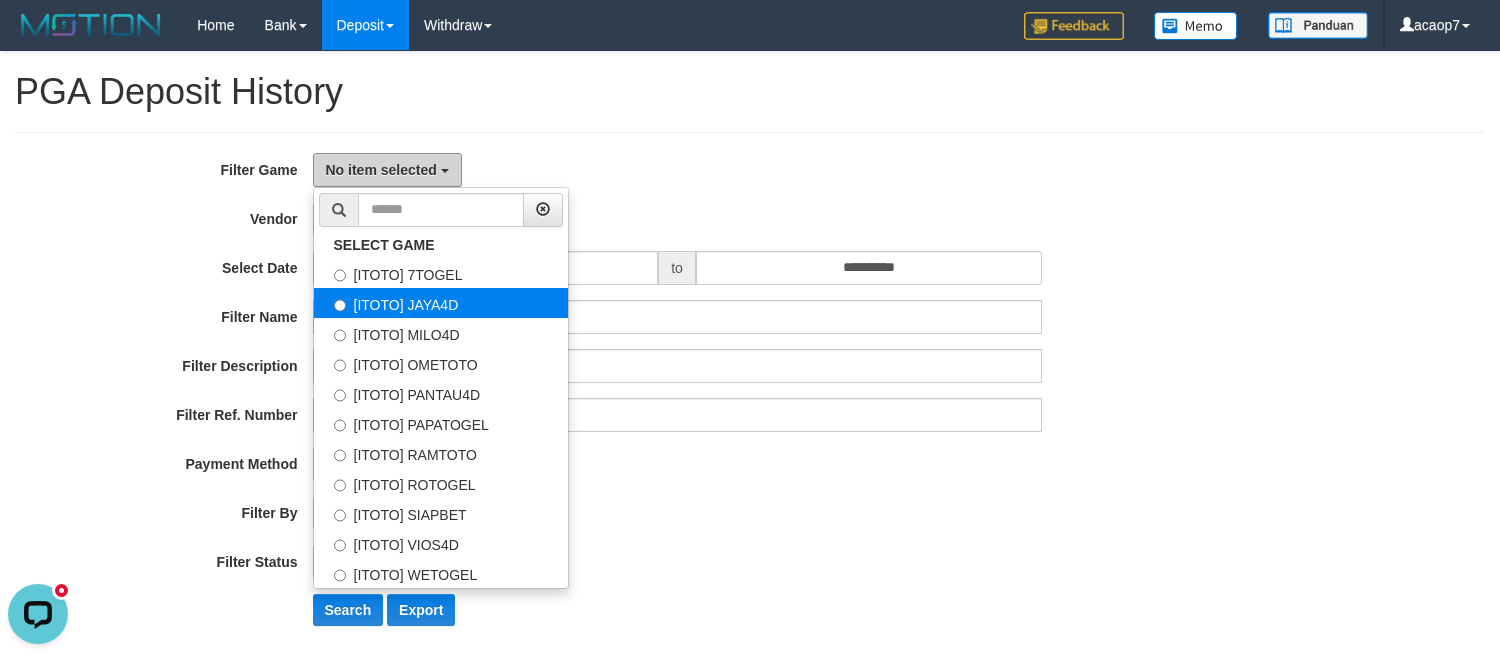 scroll, scrollTop: 0, scrollLeft: 0, axis: both 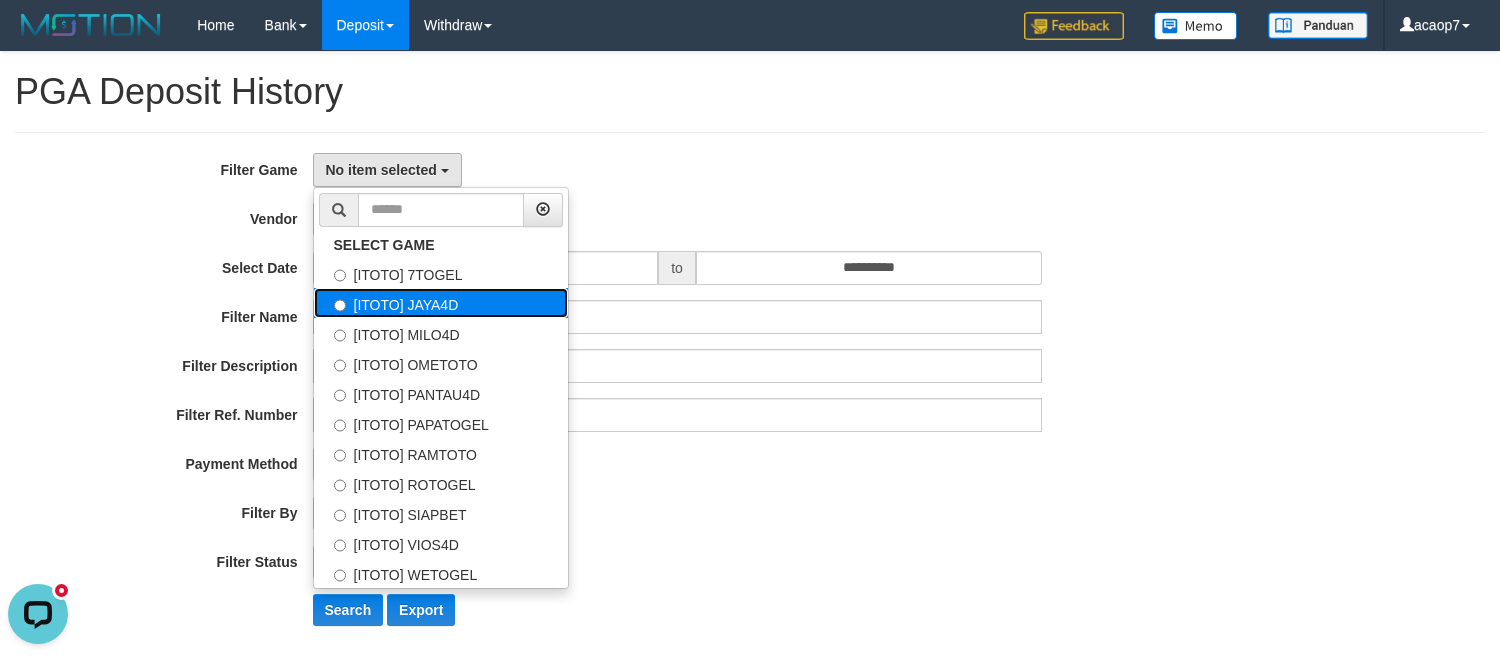 click on "[ITOTO] JAYA4D" at bounding box center (441, 303) 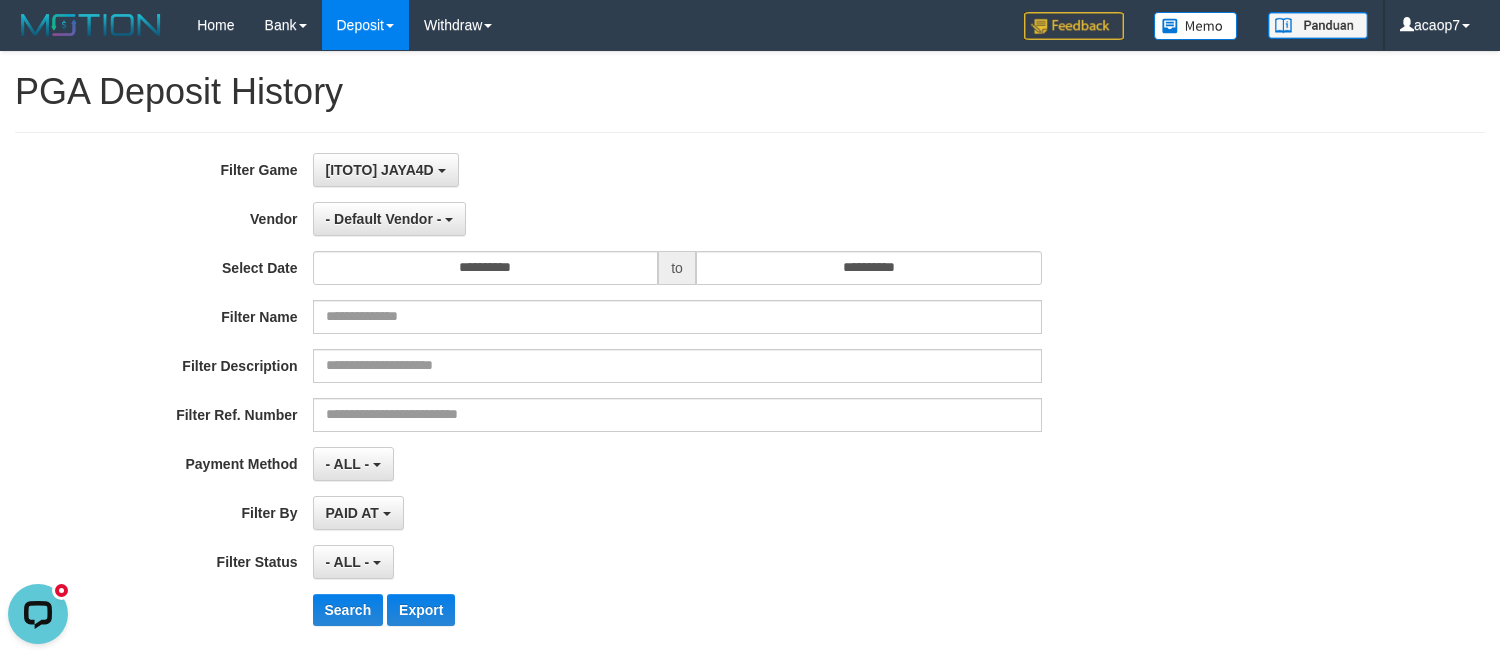 scroll, scrollTop: 34, scrollLeft: 0, axis: vertical 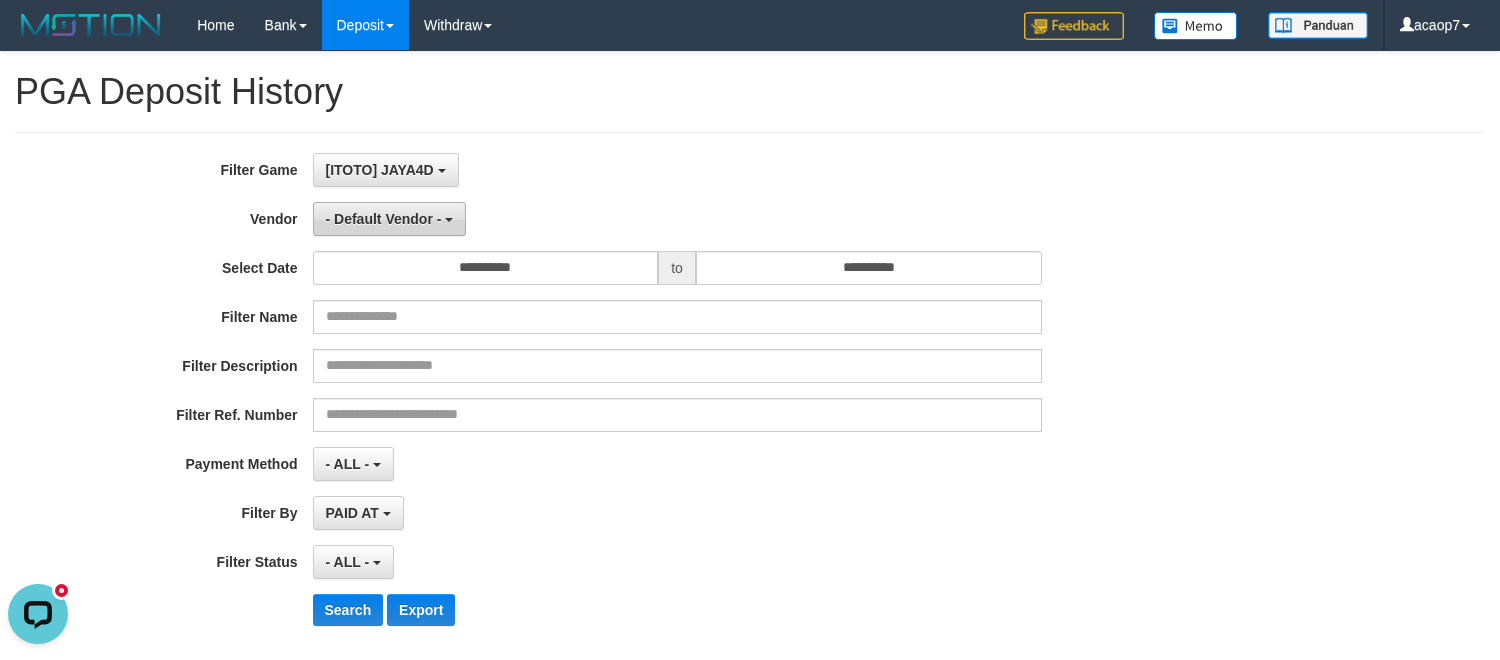 click on "- Default Vendor -" at bounding box center (390, 219) 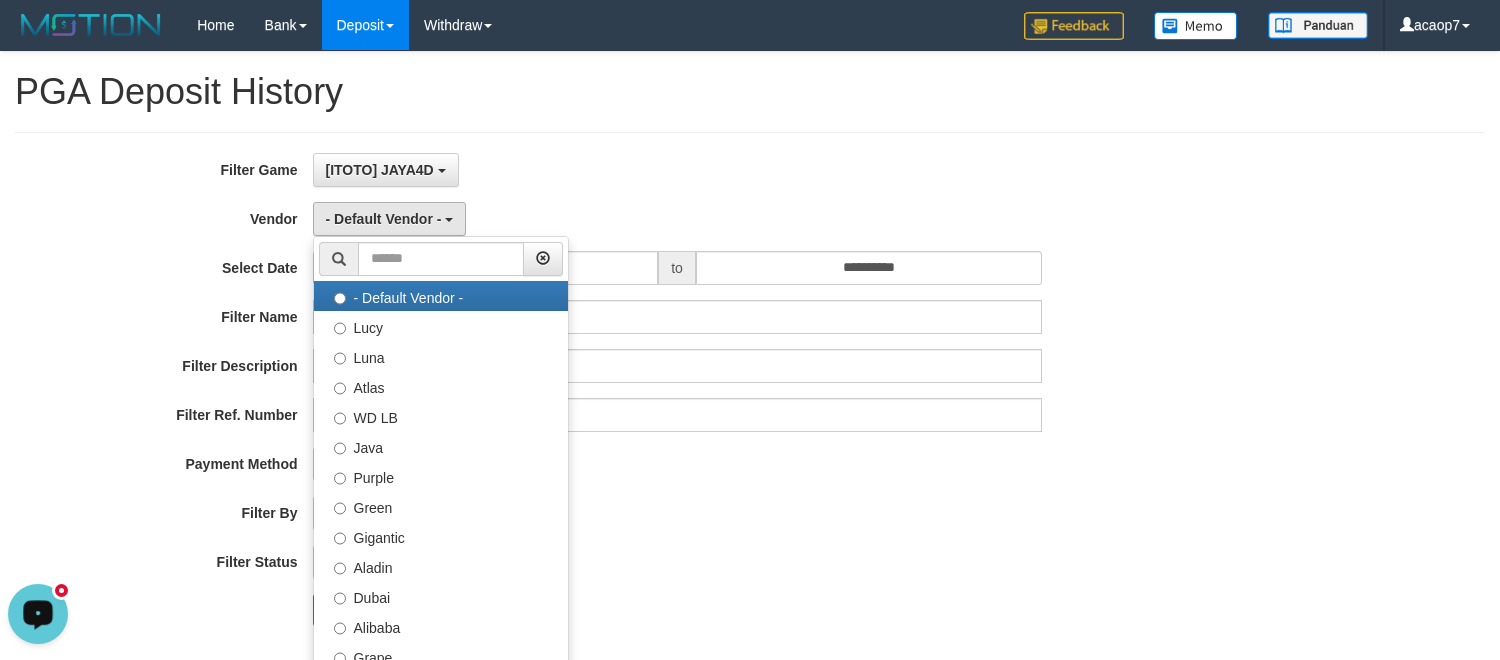 click on "- ALL -    SELECT ALL  - ALL -  SELECT STATUS
PENDING/UNPAID
PAID
CANCELED
EXPIRED" at bounding box center [677, 562] 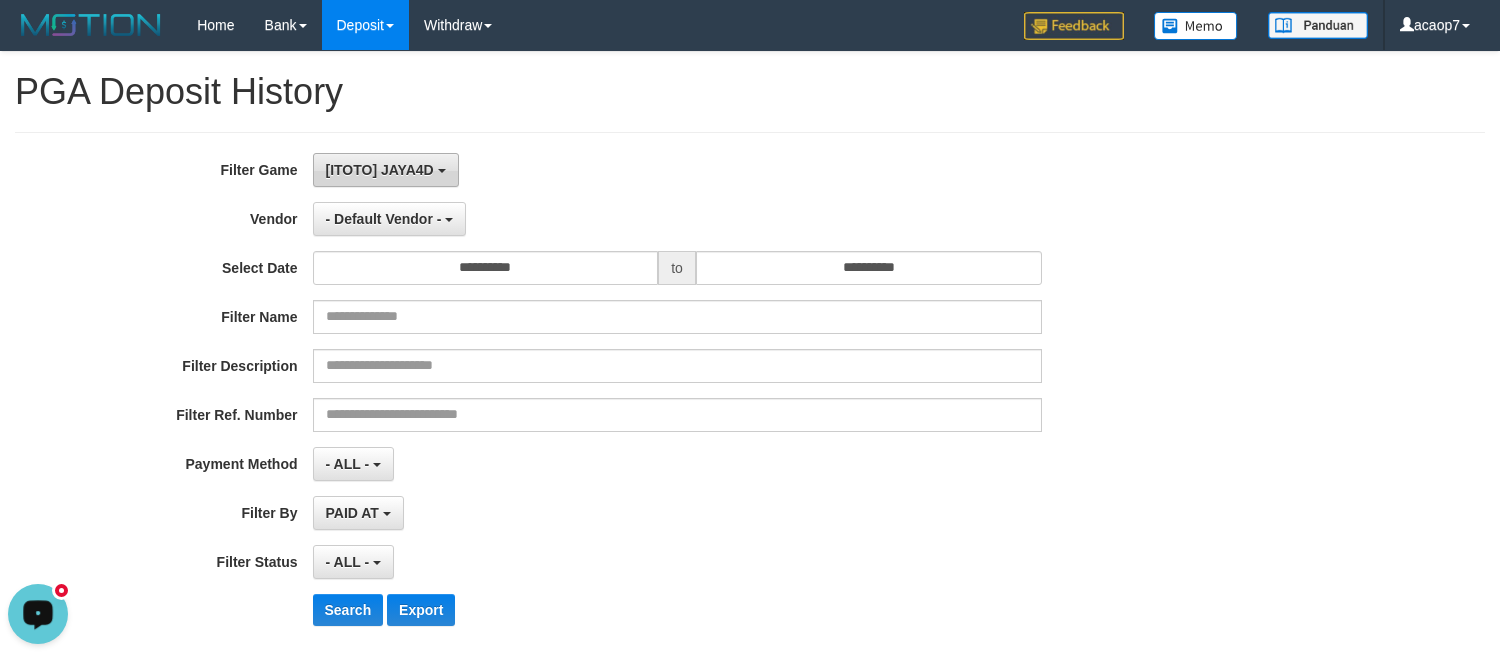 click on "[ITOTO] JAYA4D" at bounding box center (380, 170) 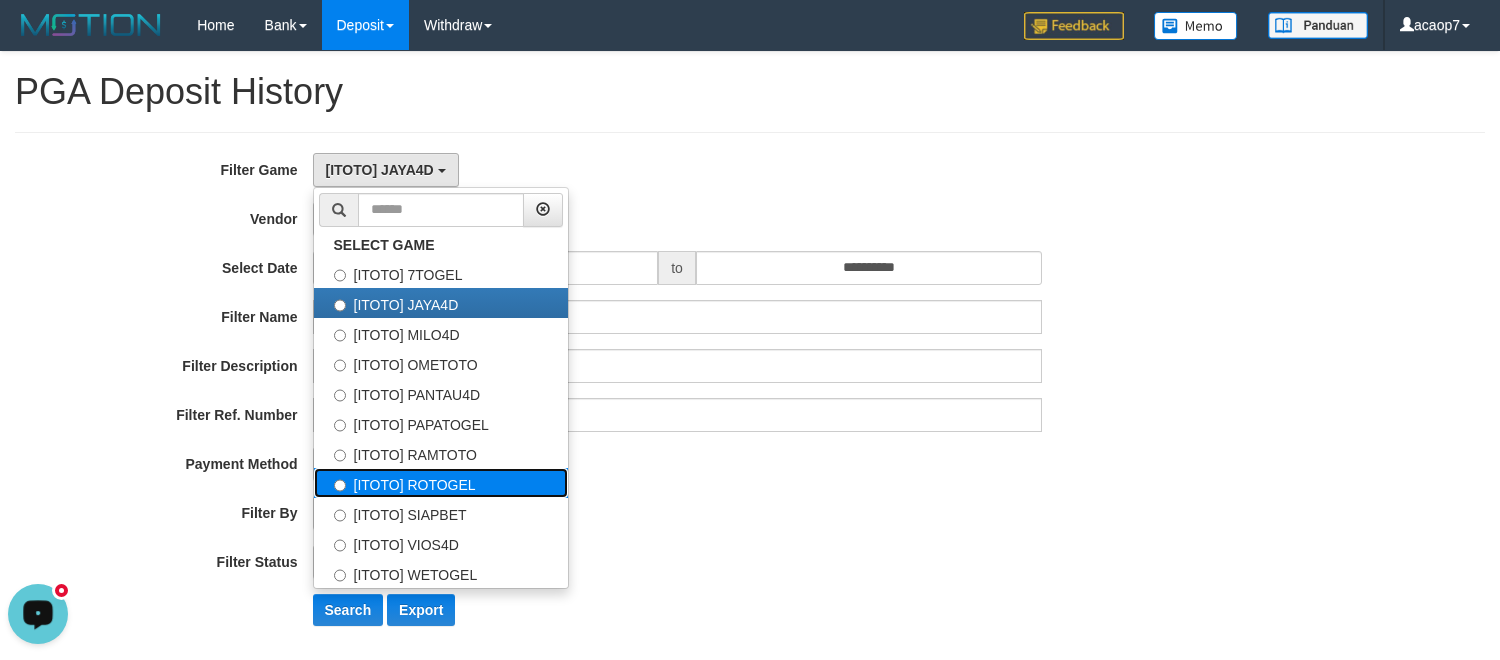 click on "[ITOTO] ROTOGEL" at bounding box center [441, 483] 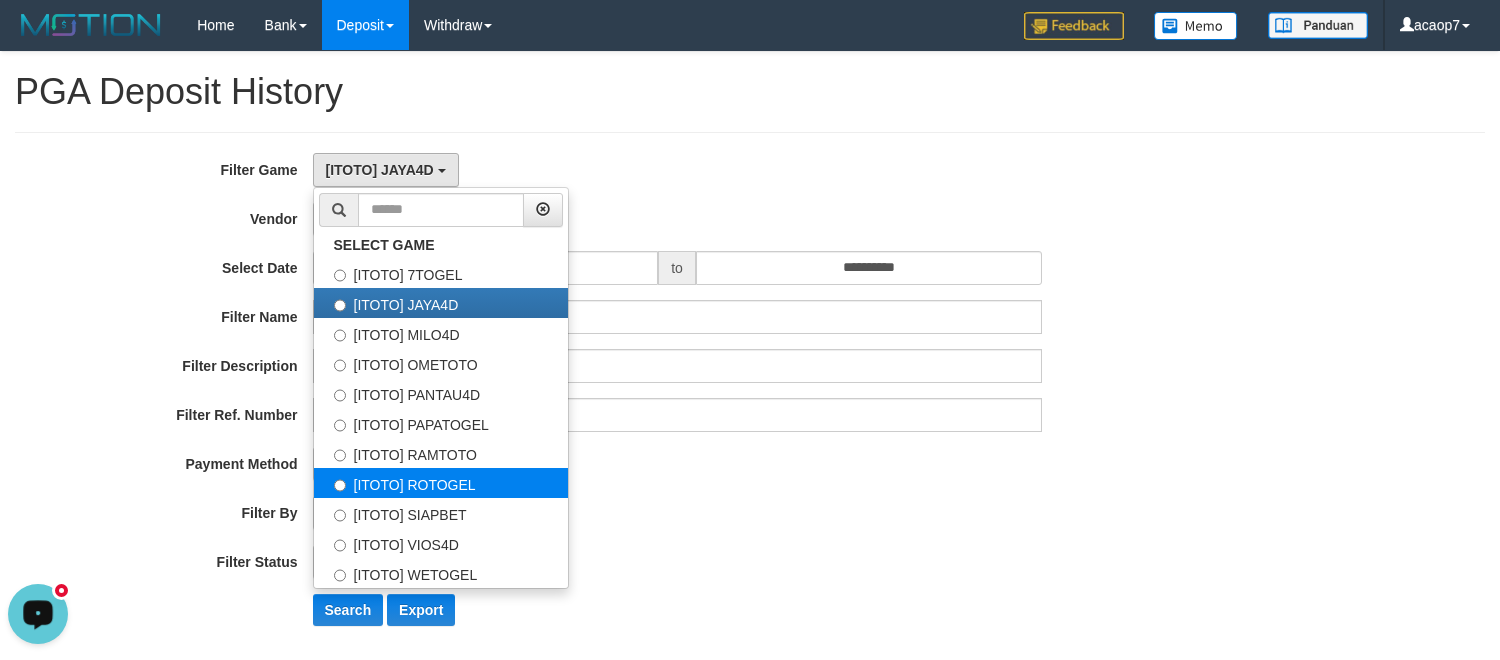 select on "***" 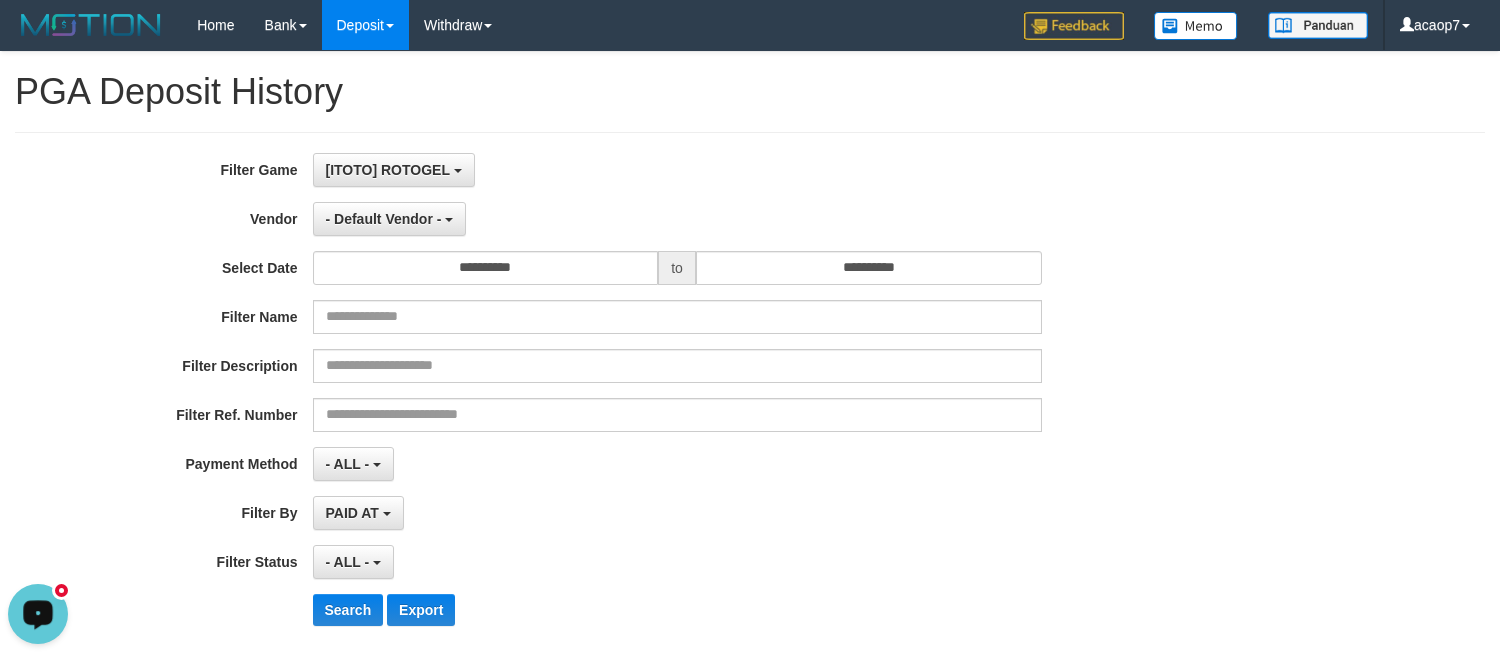 scroll, scrollTop: 135, scrollLeft: 0, axis: vertical 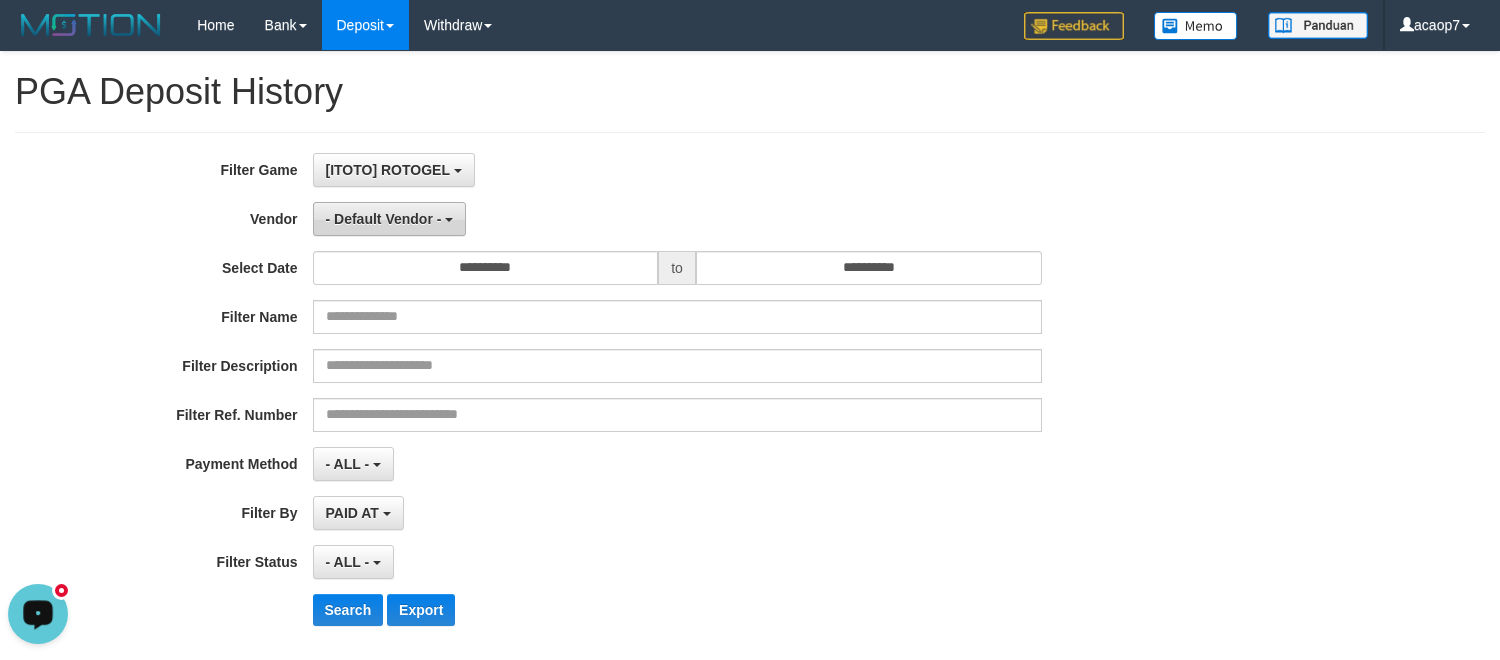 click on "- Default Vendor -" at bounding box center [390, 219] 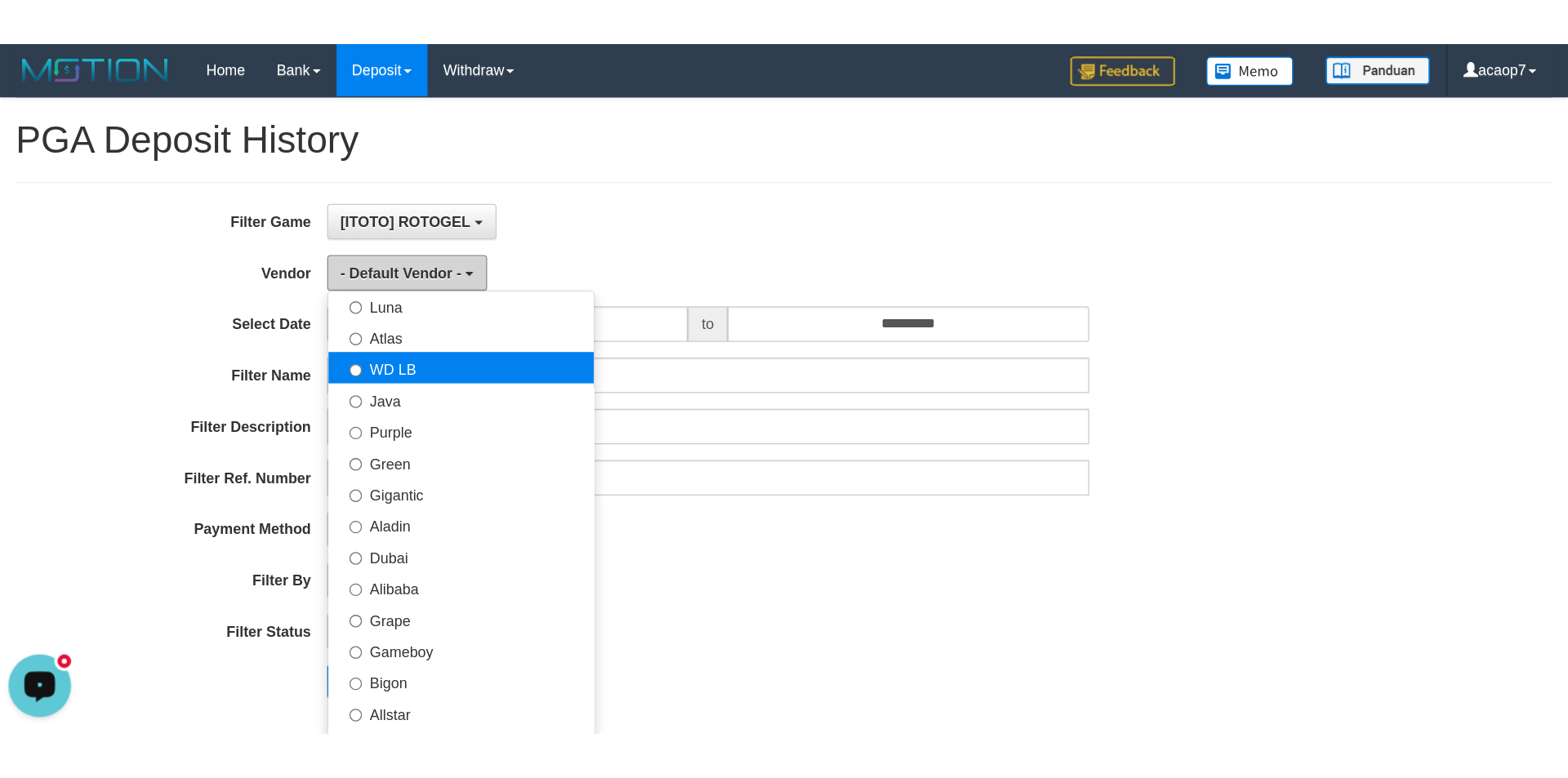 scroll, scrollTop: 0, scrollLeft: 0, axis: both 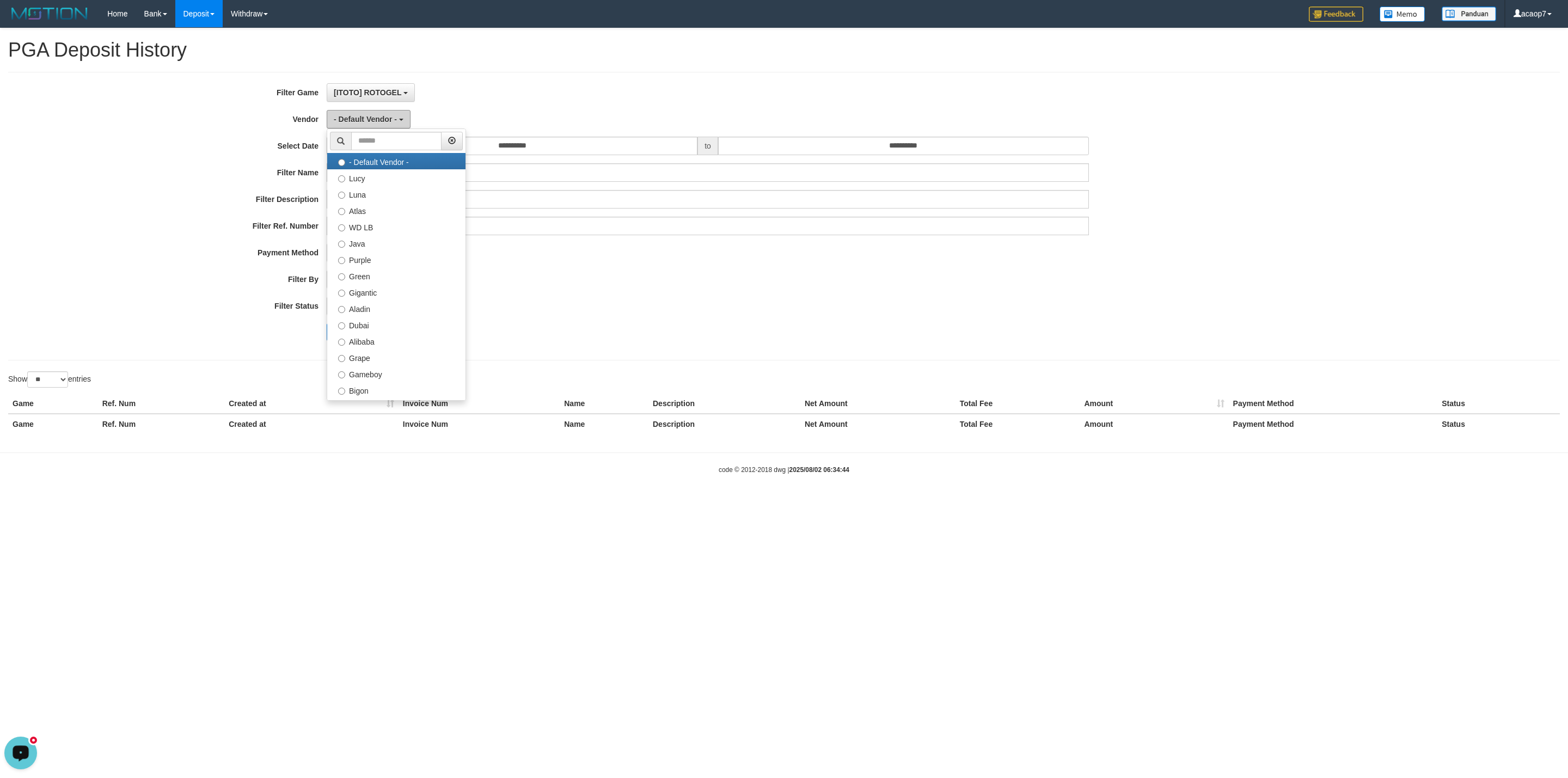 type 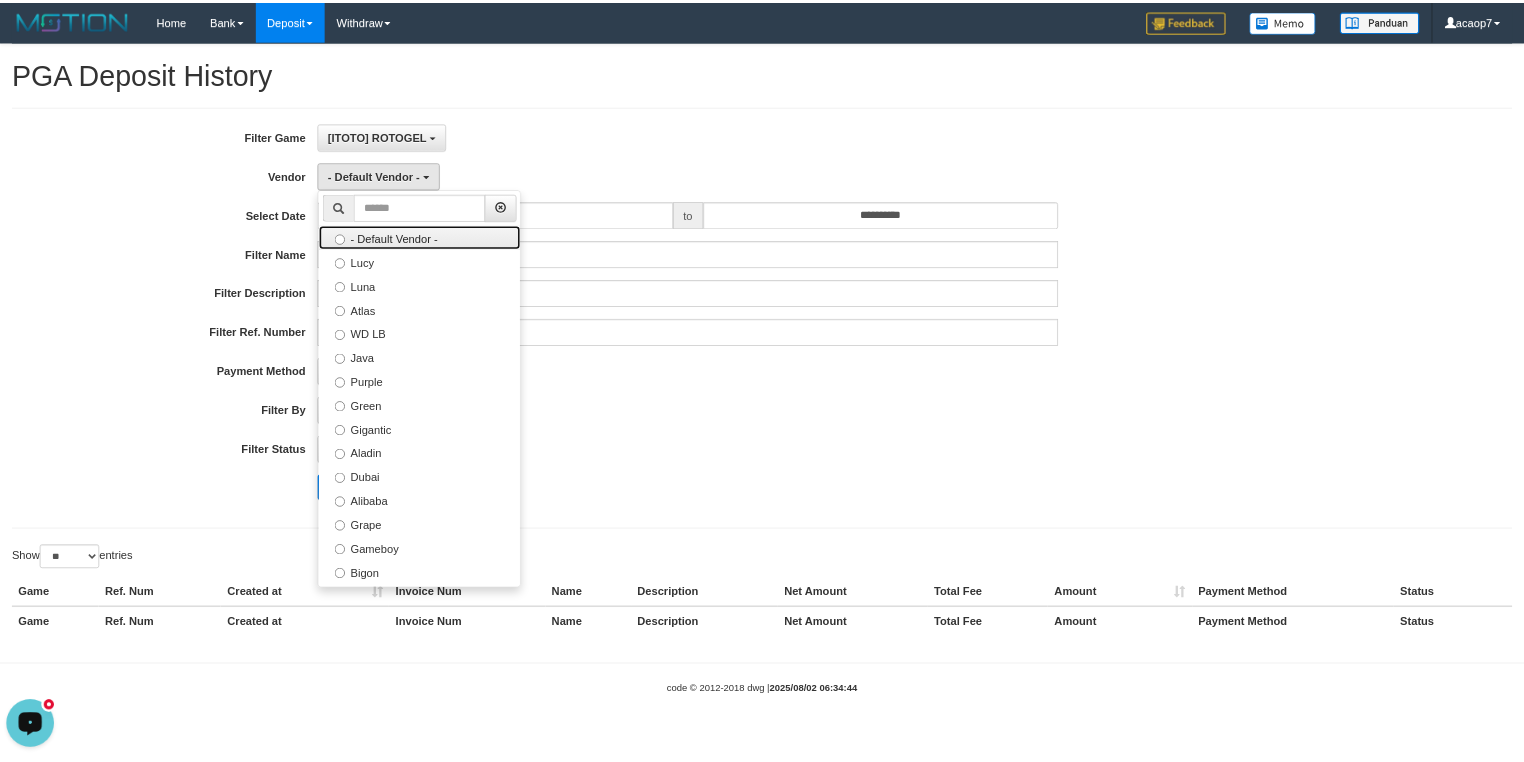 scroll, scrollTop: 136, scrollLeft: 0, axis: vertical 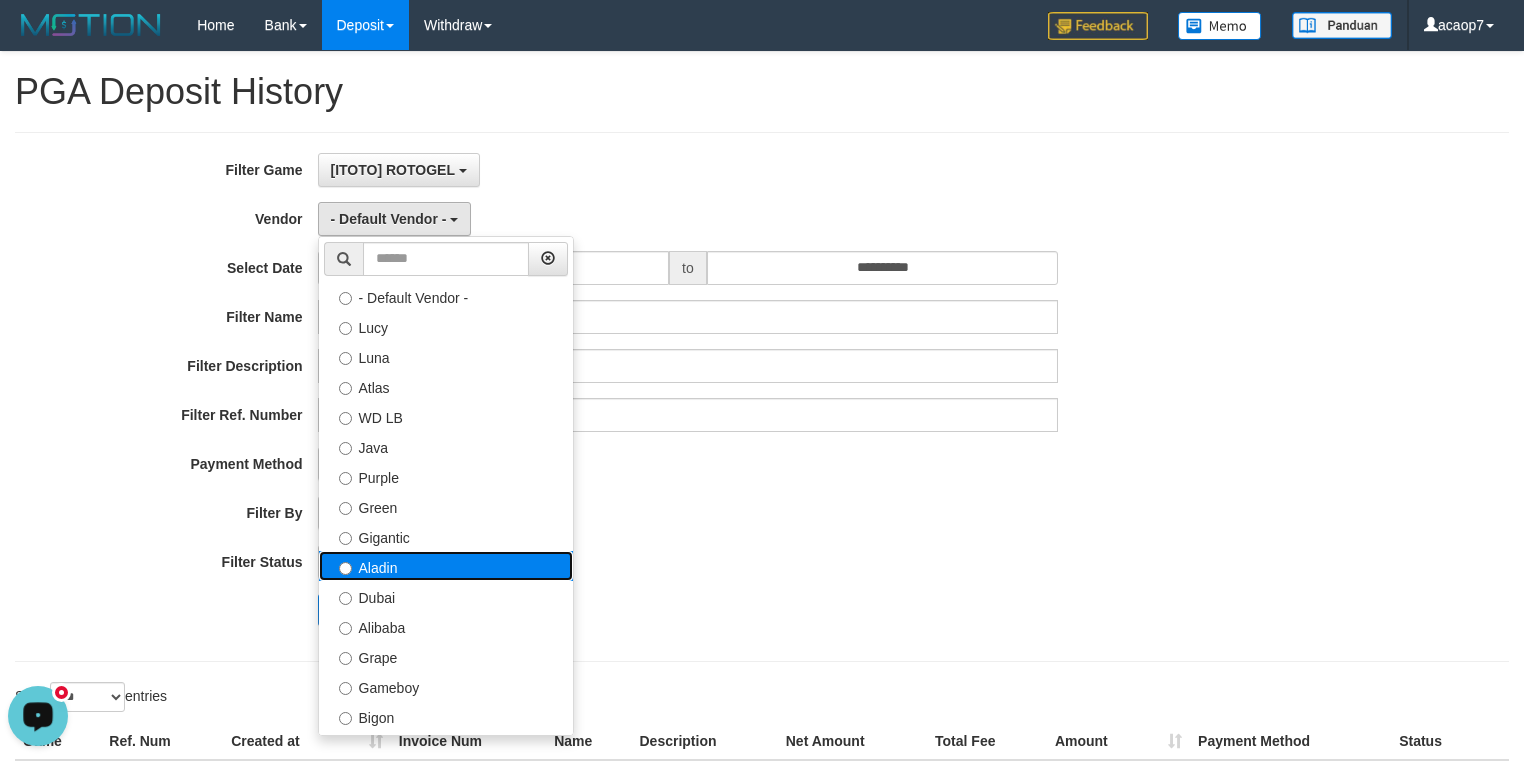 click on "Aladin" at bounding box center [446, 566] 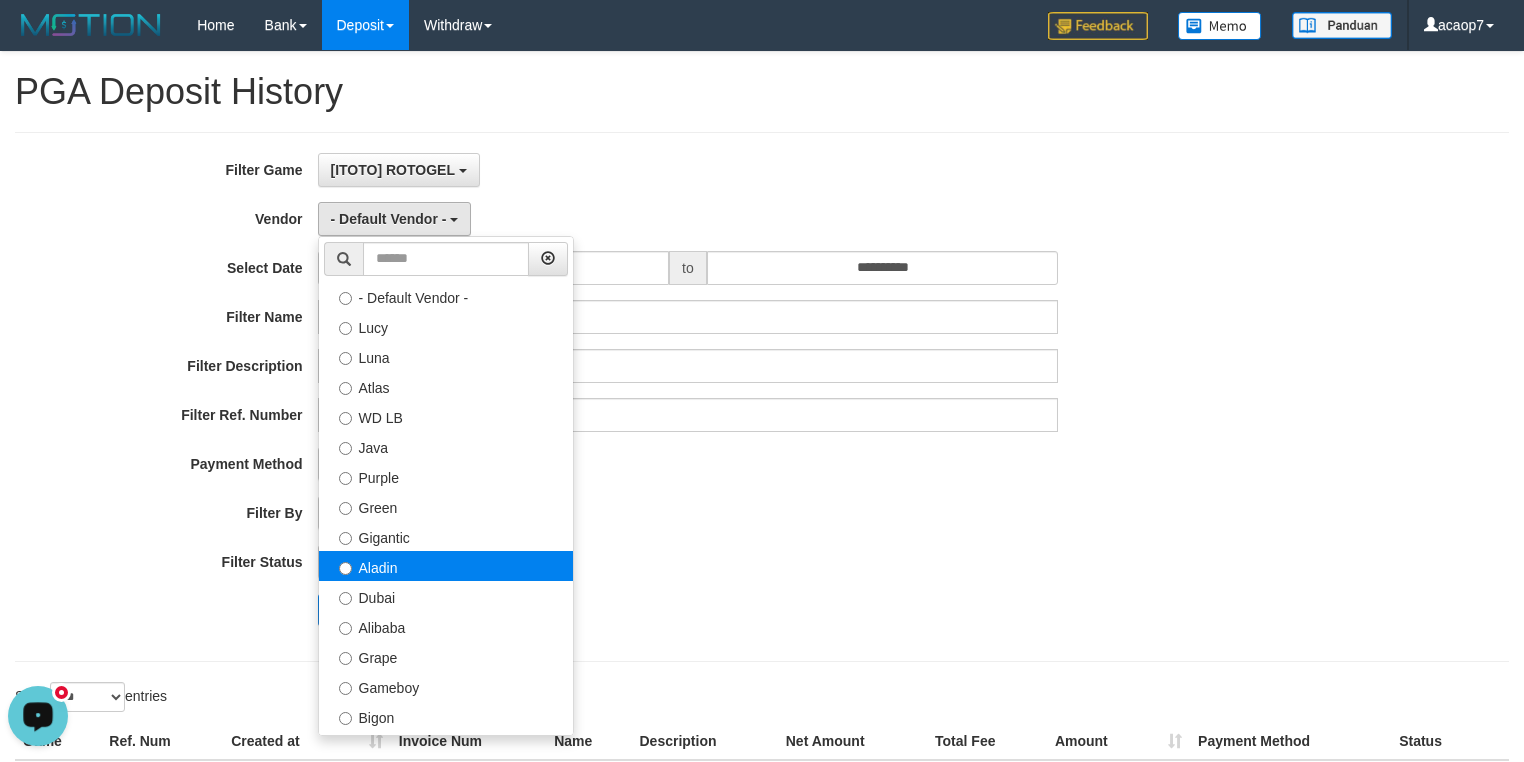 select on "**********" 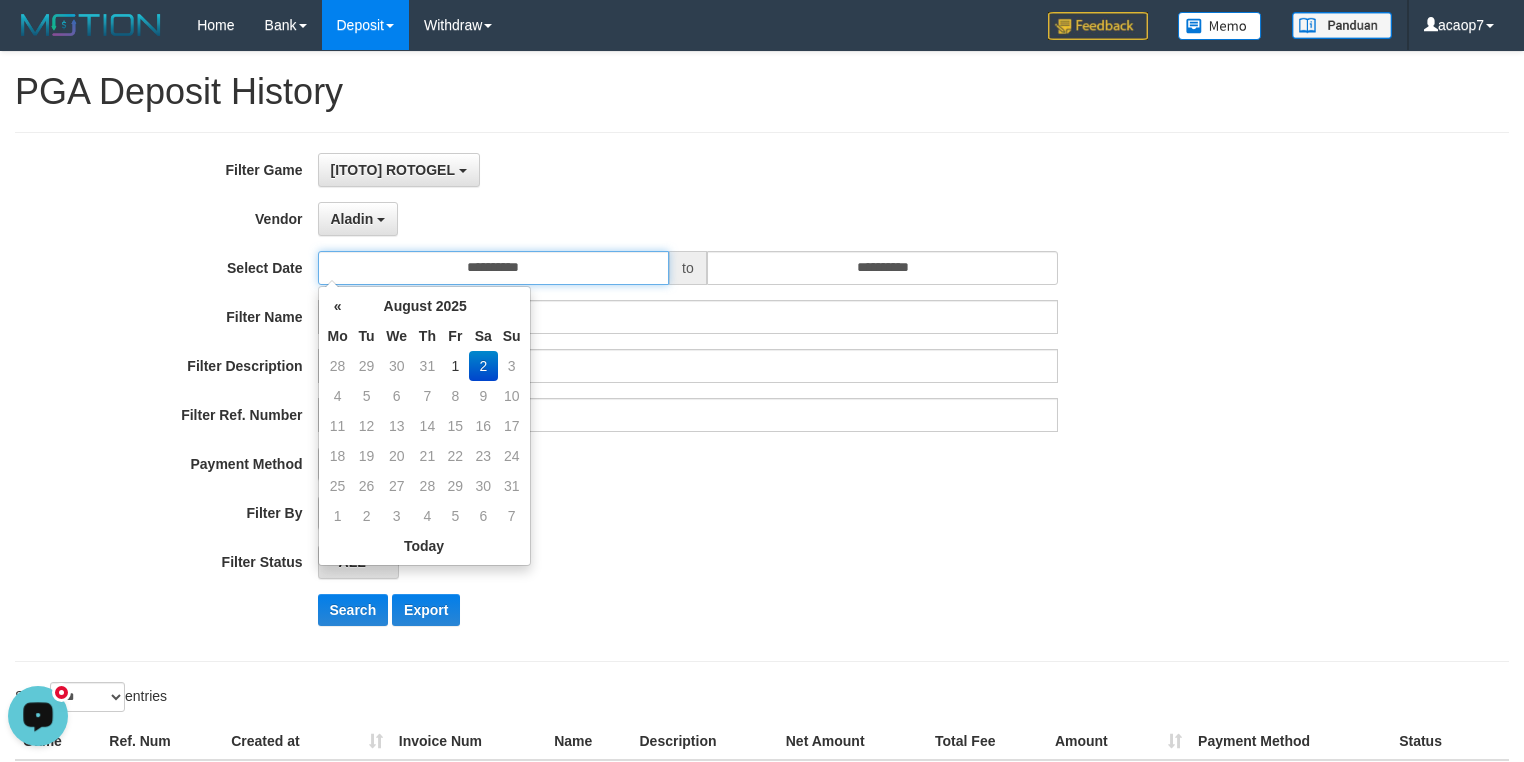 click on "**********" at bounding box center [494, 268] 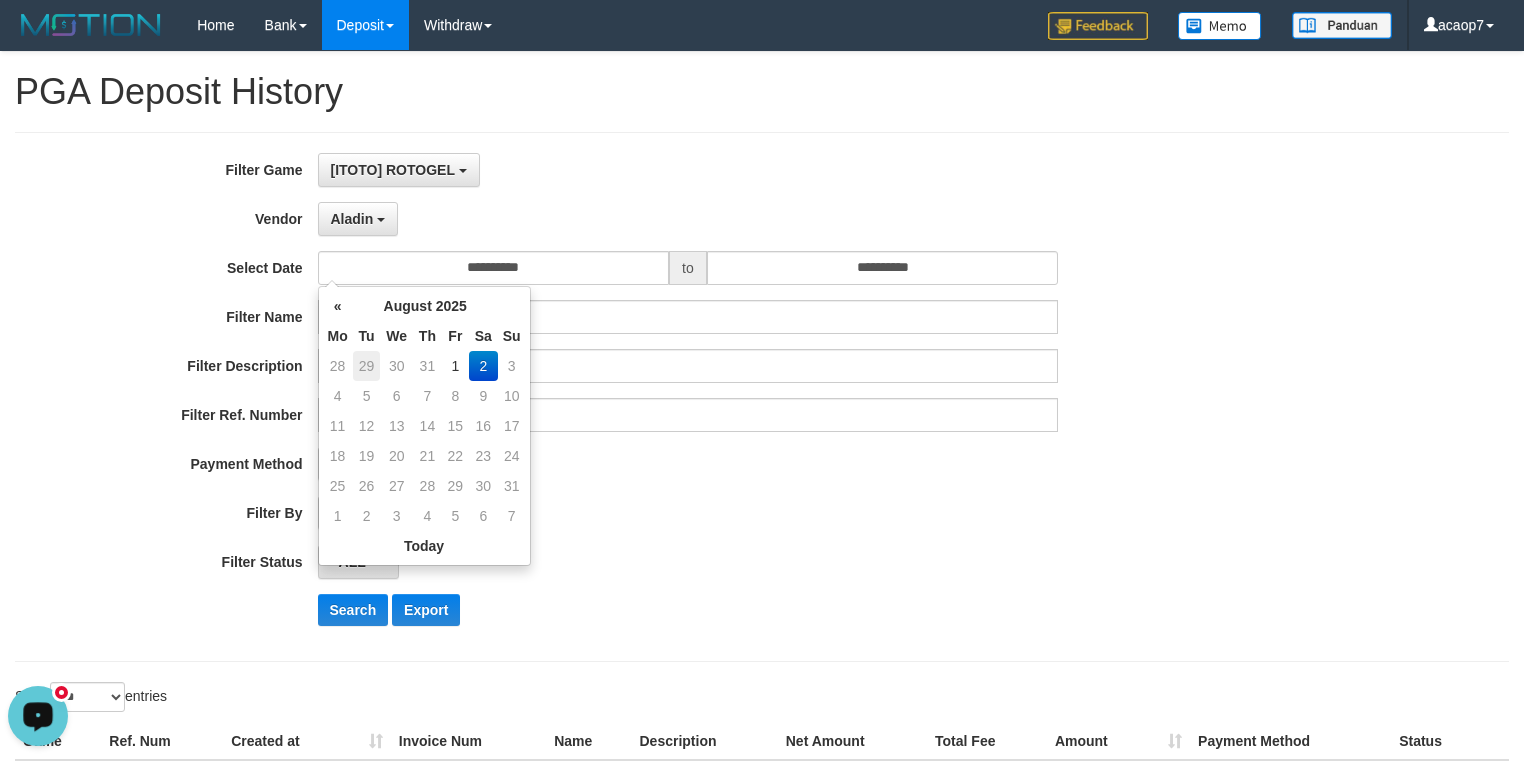click on "29" at bounding box center [367, 366] 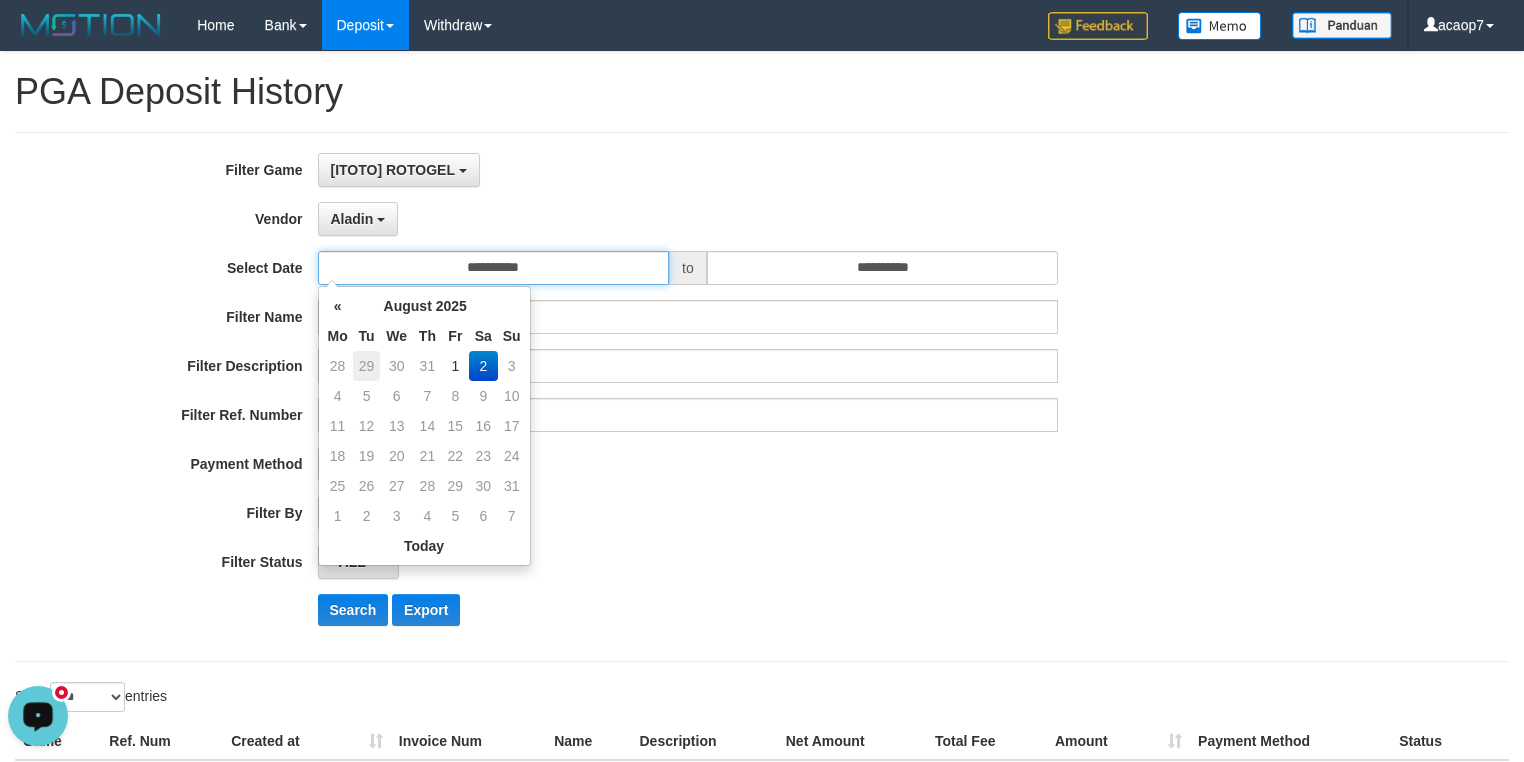 type on "**********" 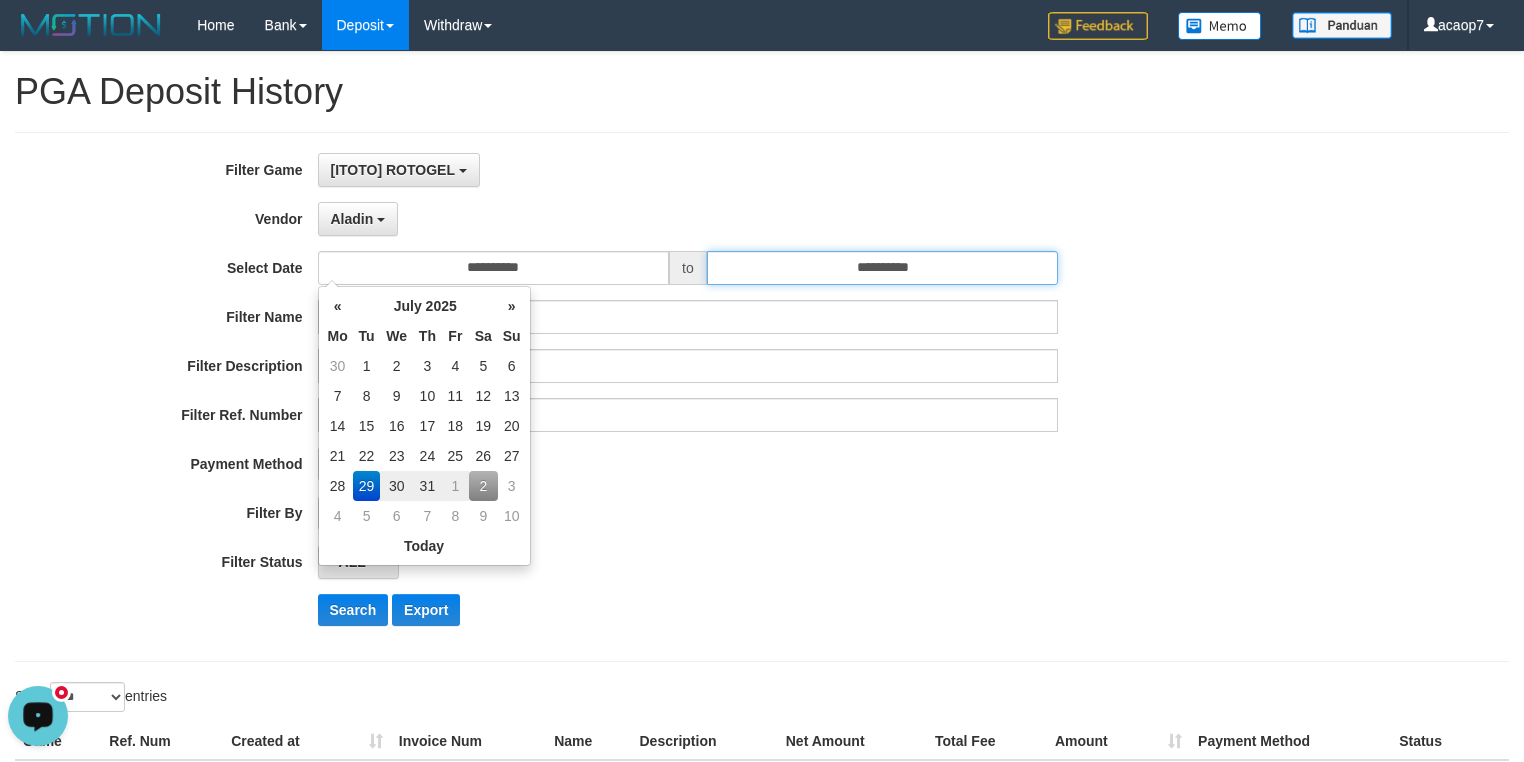 click on "**********" at bounding box center (883, 268) 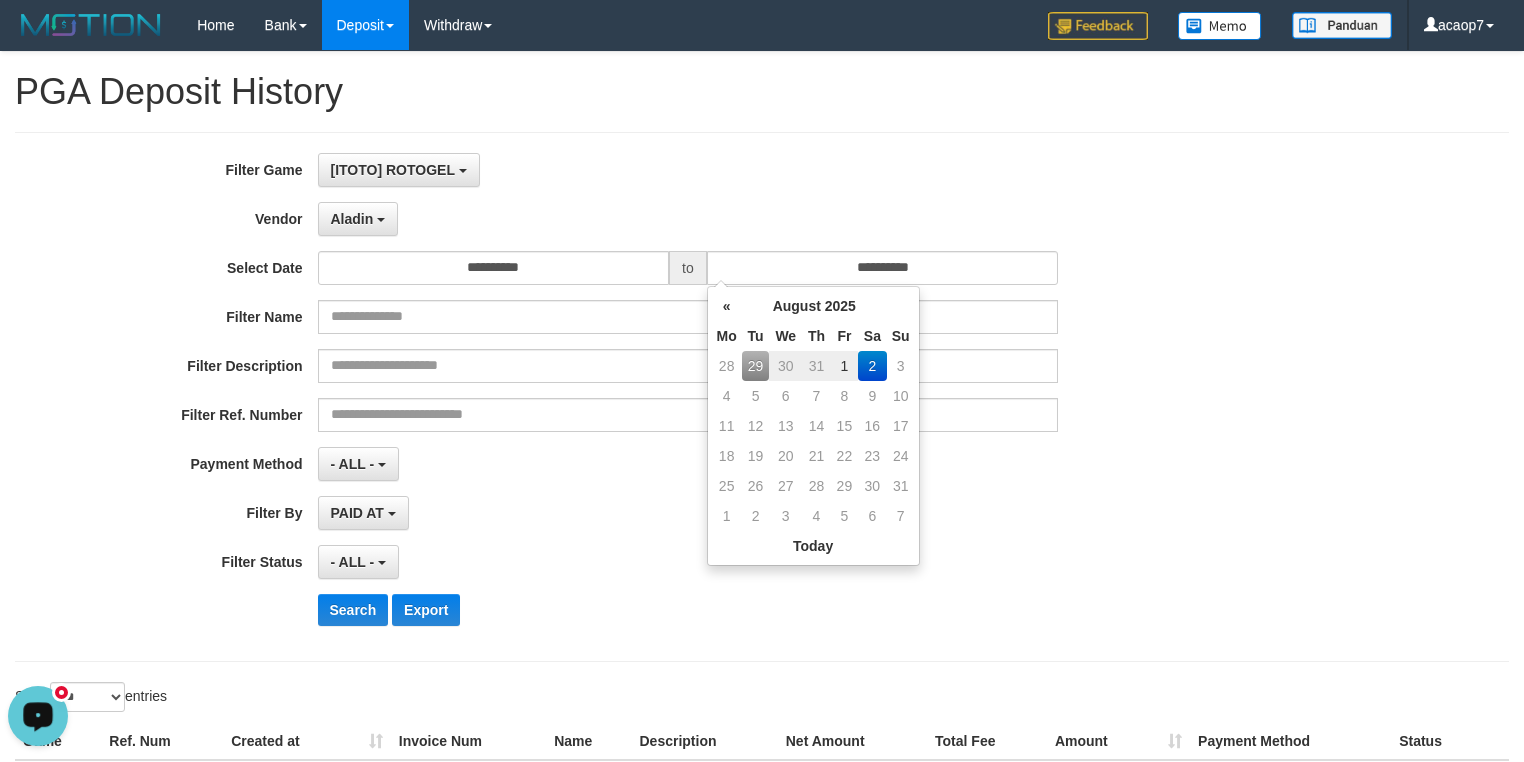 click on "29" at bounding box center [756, 366] 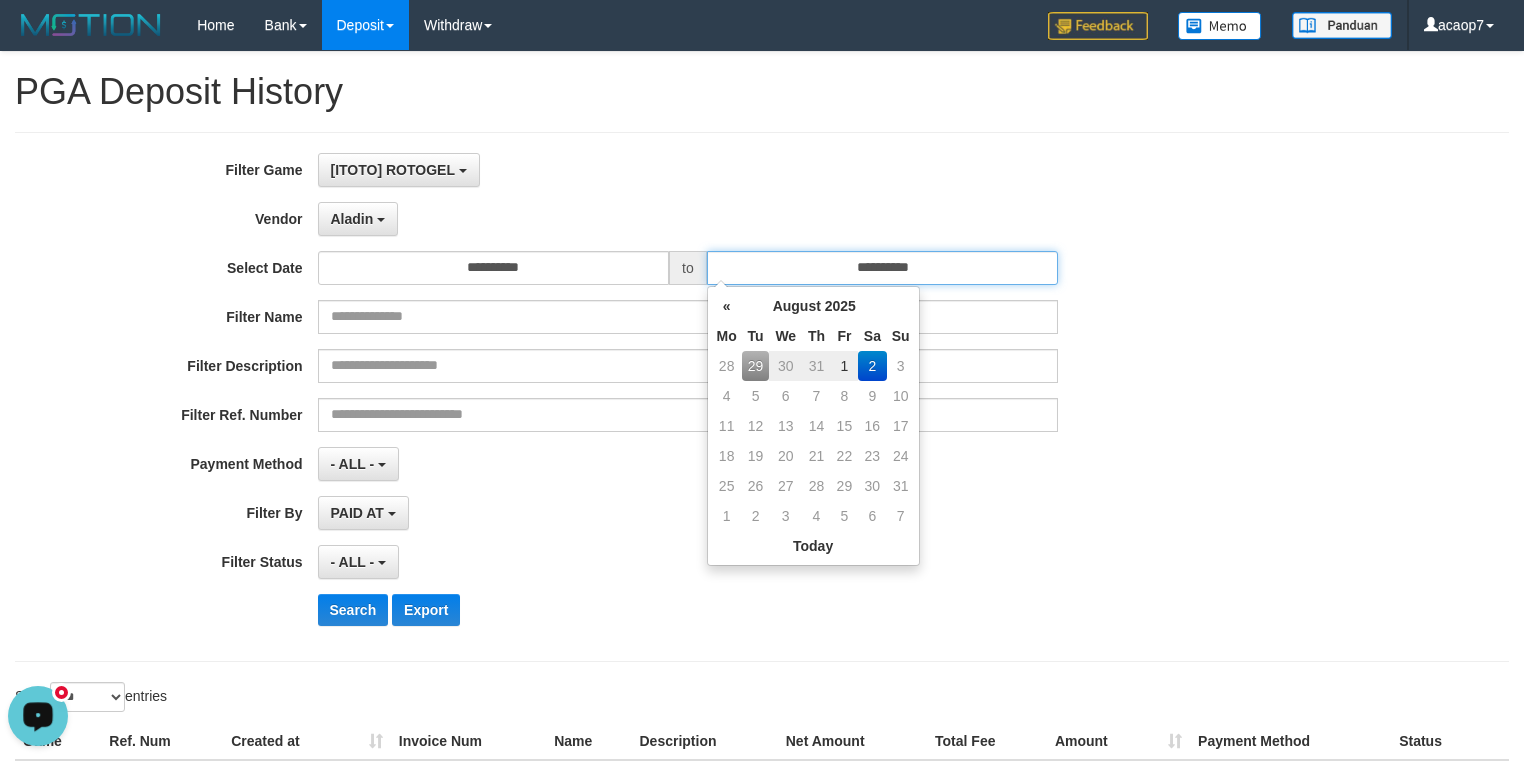 type on "**********" 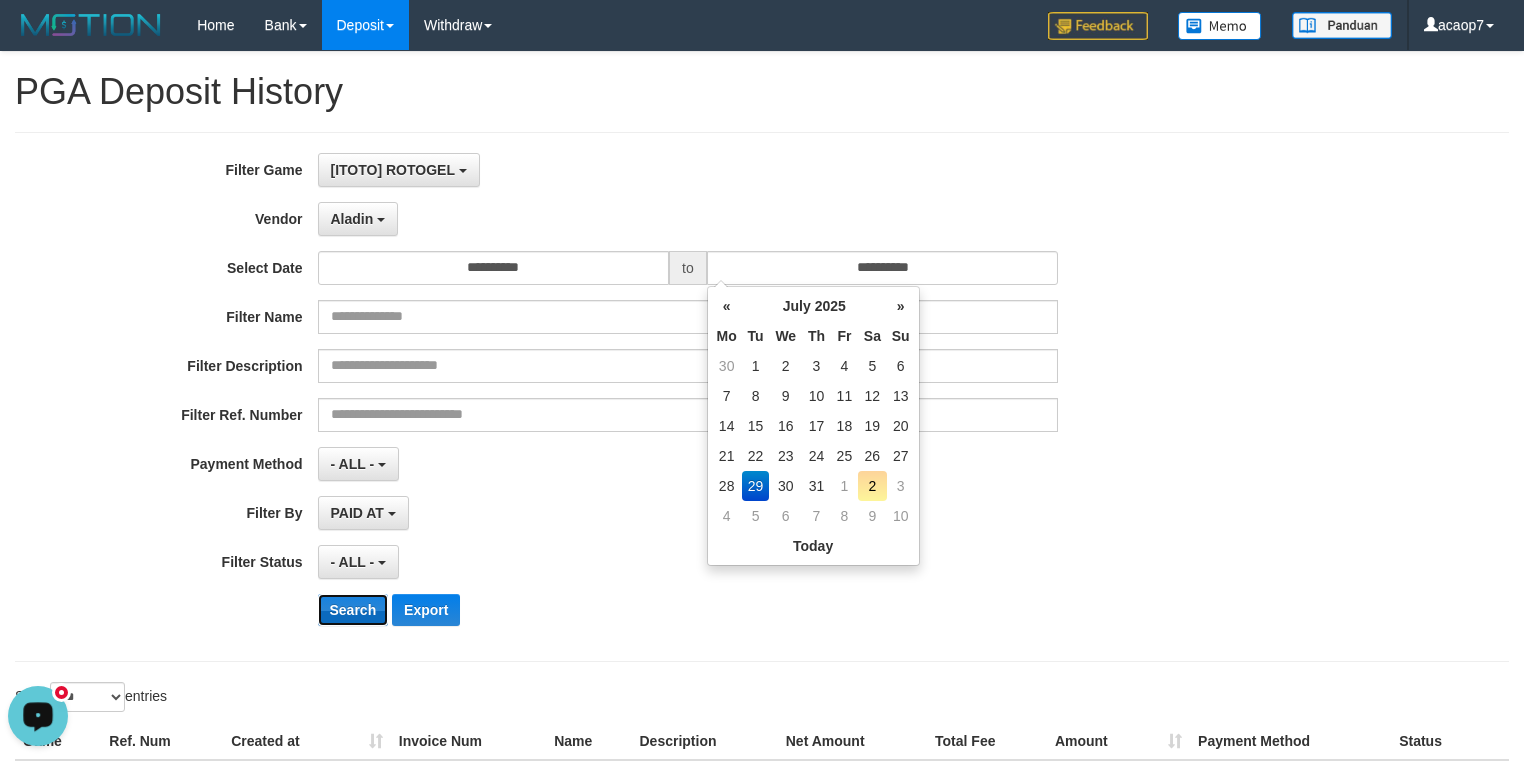 click on "Search" at bounding box center (353, 610) 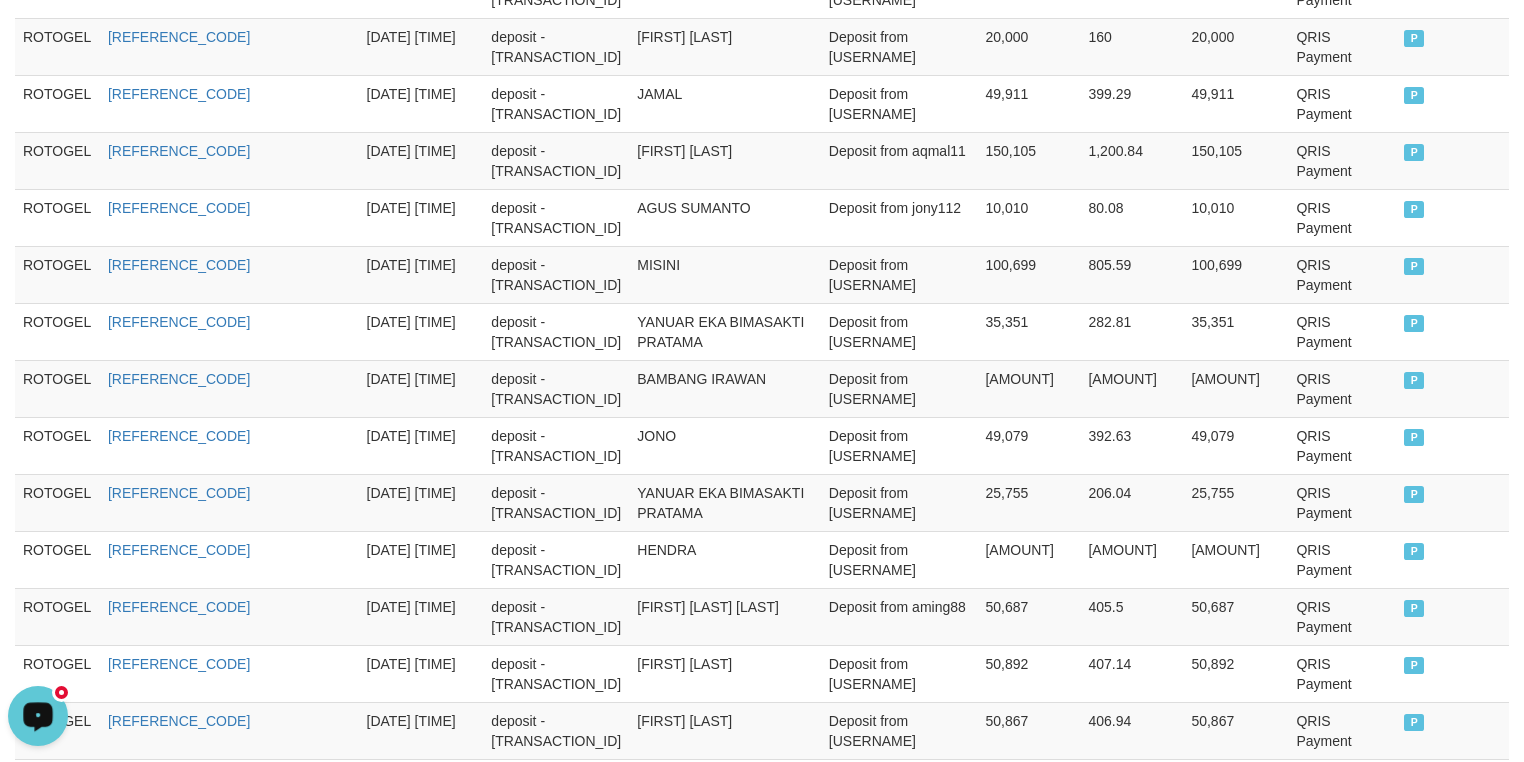scroll, scrollTop: 1651, scrollLeft: 0, axis: vertical 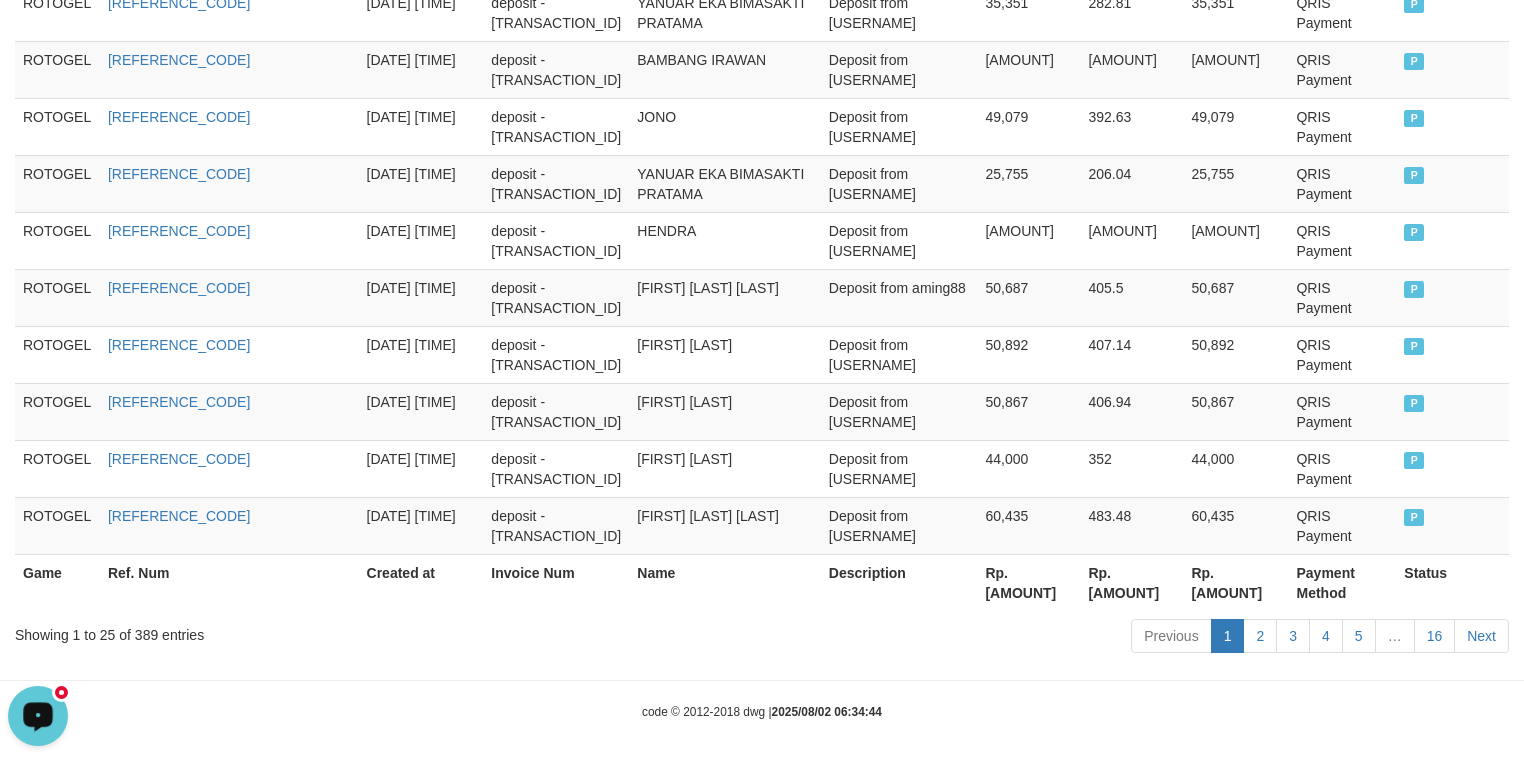 click on "Rp. 46,219,482" at bounding box center [1028, 582] 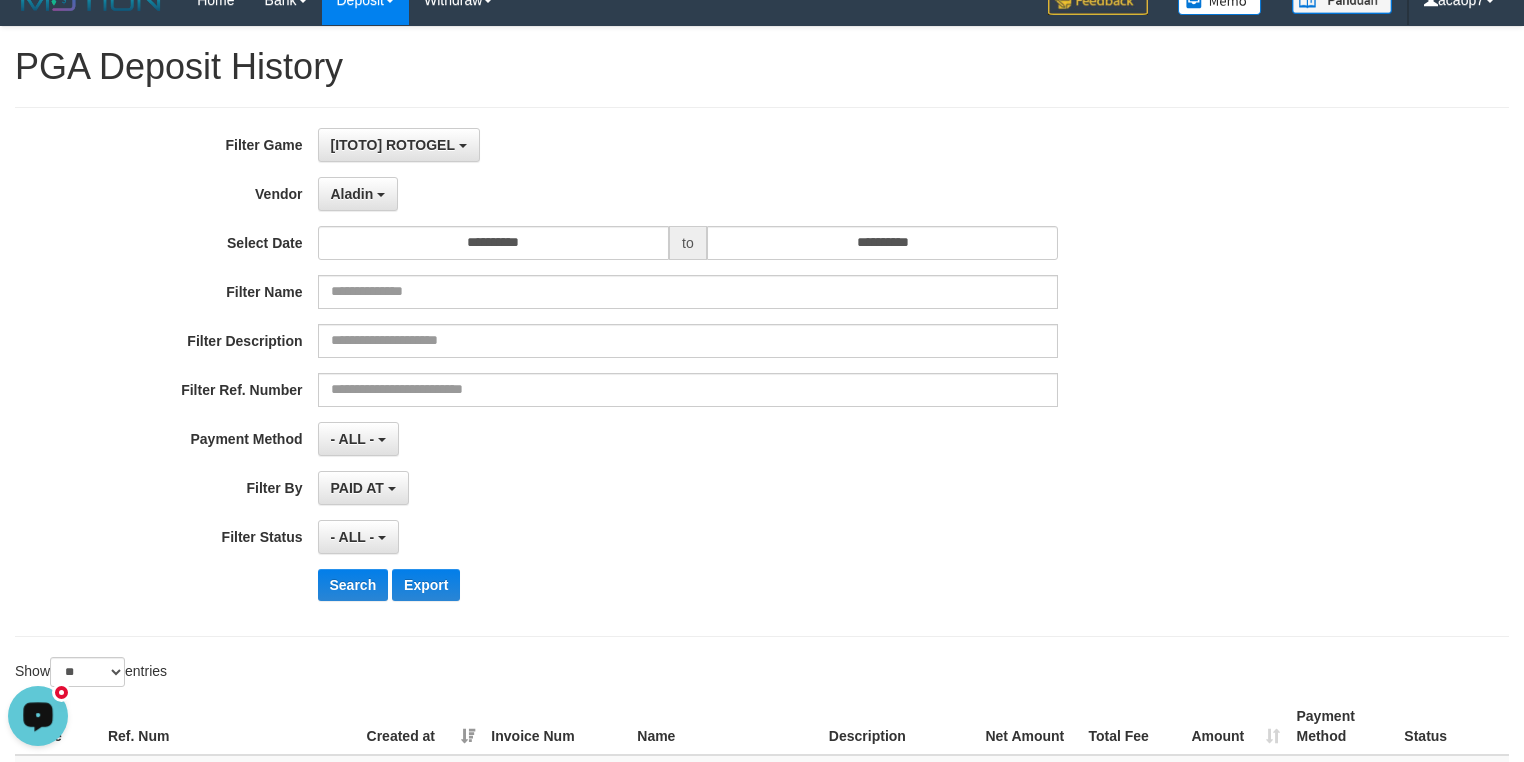 scroll, scrollTop: 0, scrollLeft: 0, axis: both 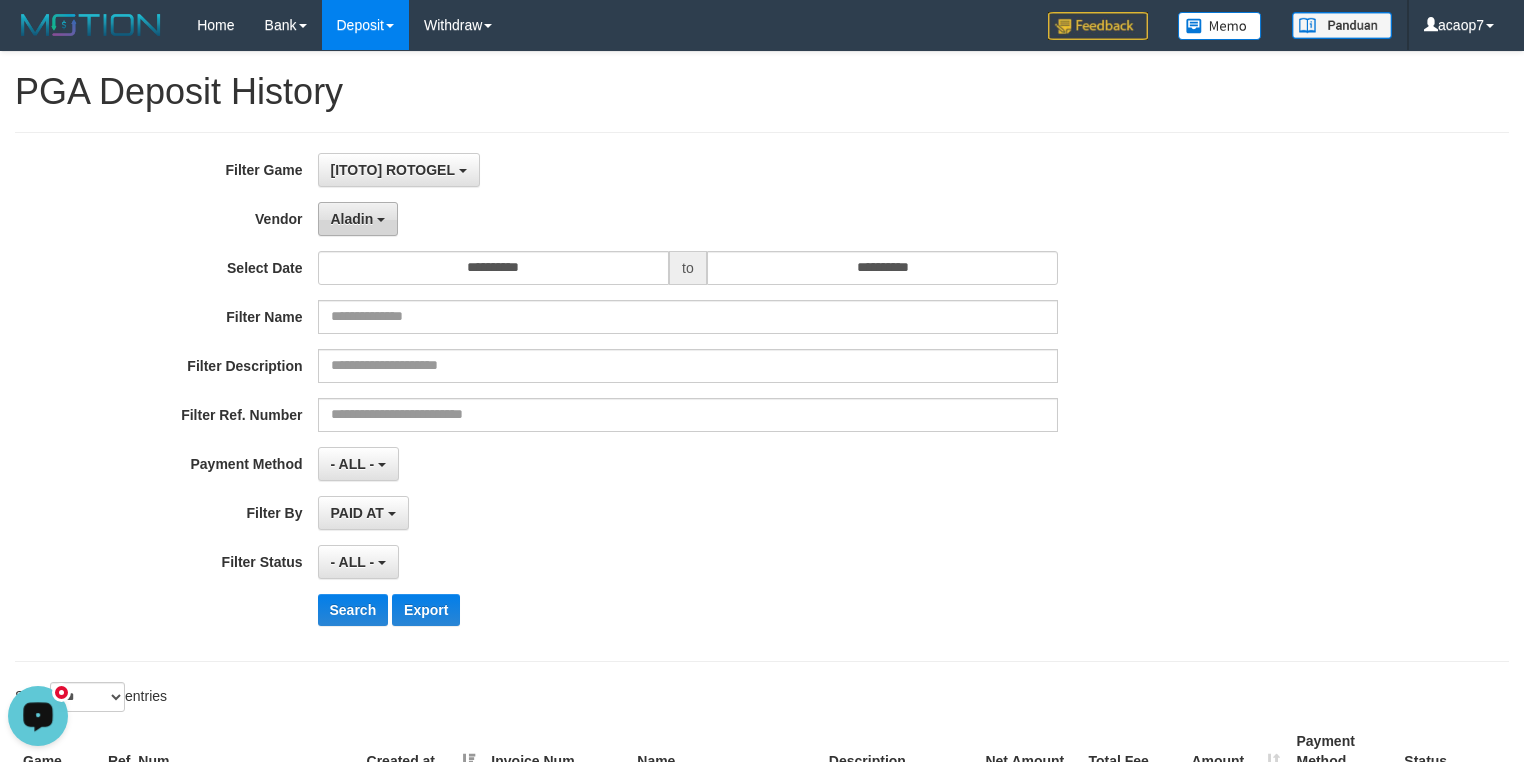 click on "Aladin" at bounding box center [358, 219] 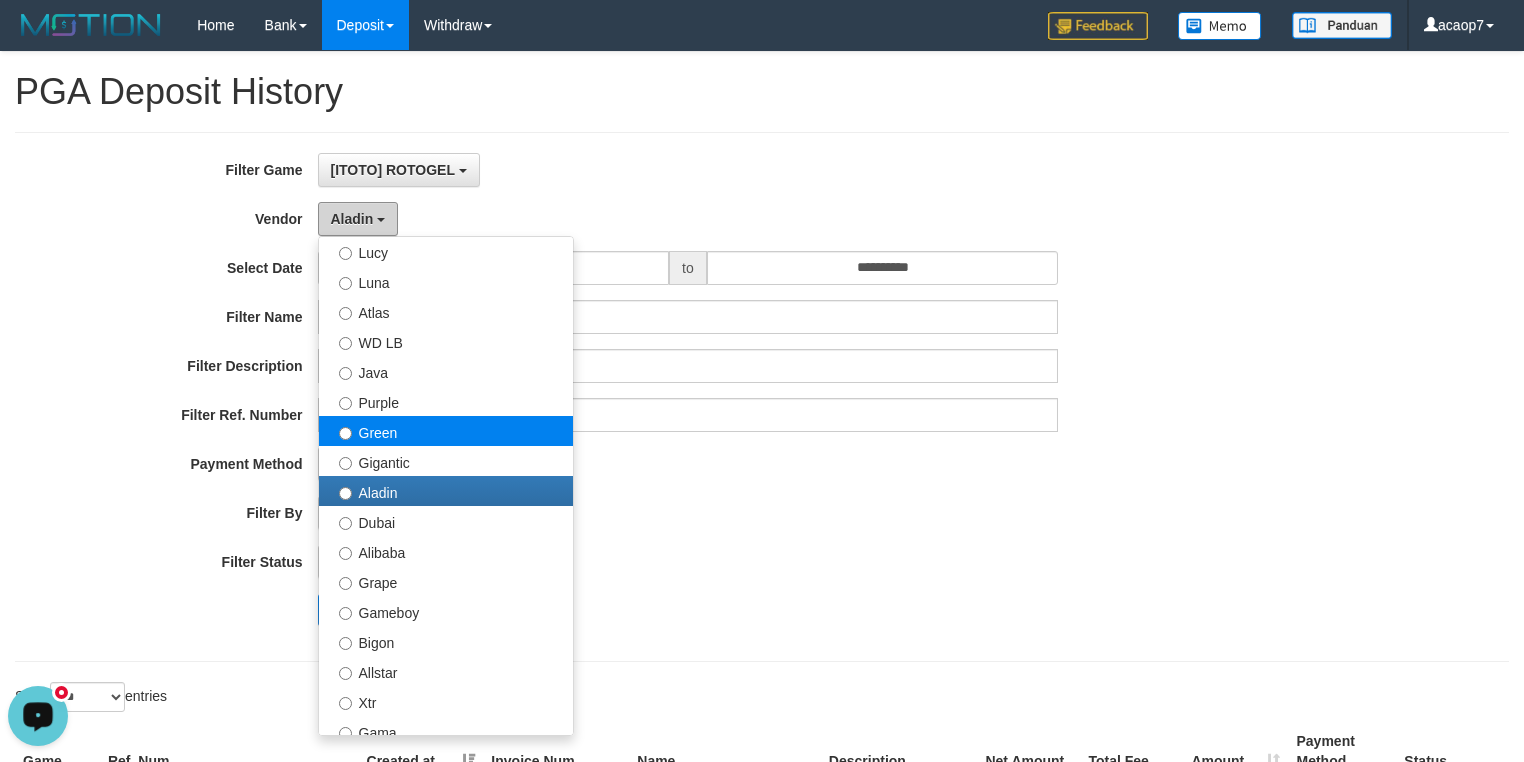 scroll, scrollTop: 133, scrollLeft: 0, axis: vertical 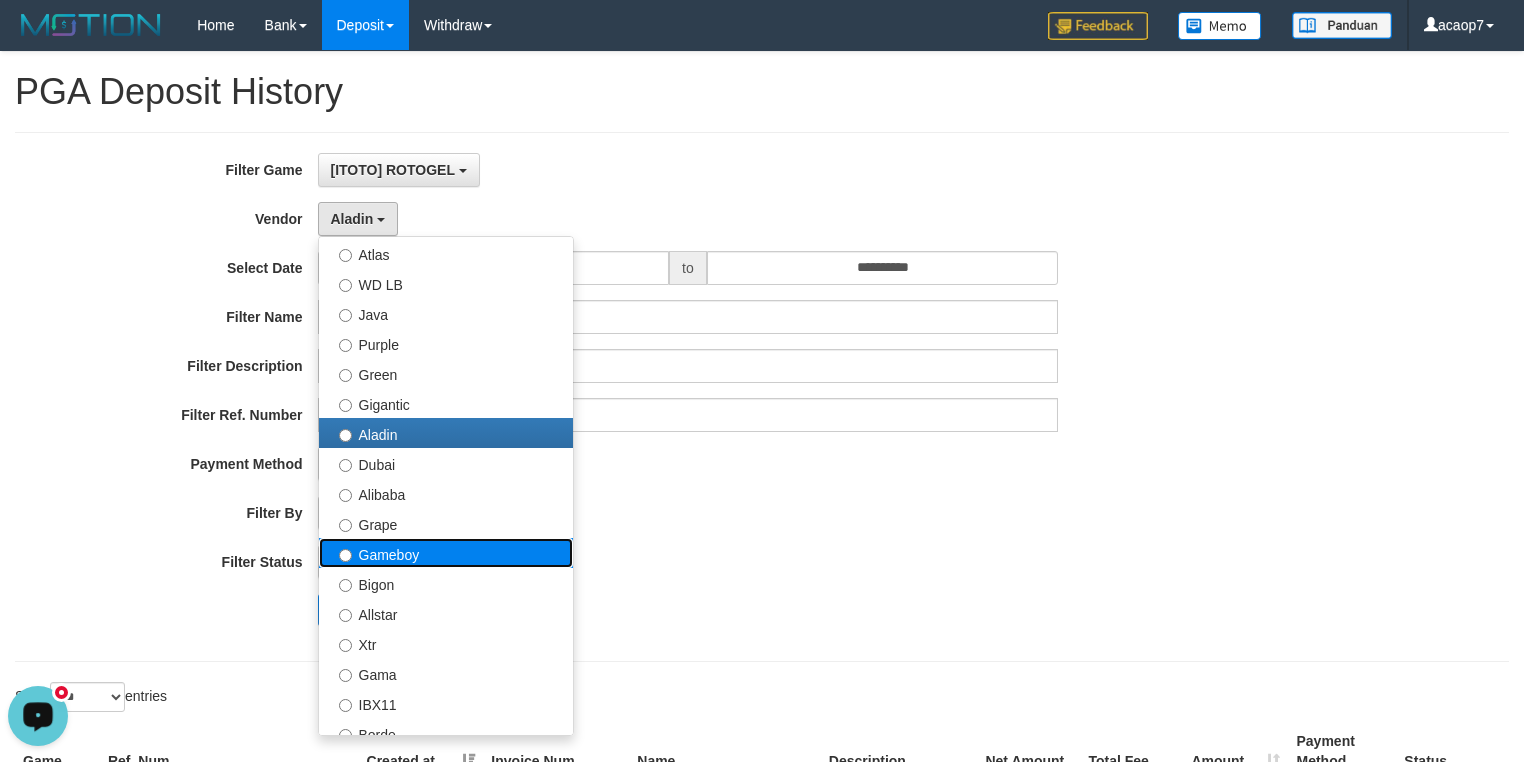 click on "Gameboy" at bounding box center [446, 553] 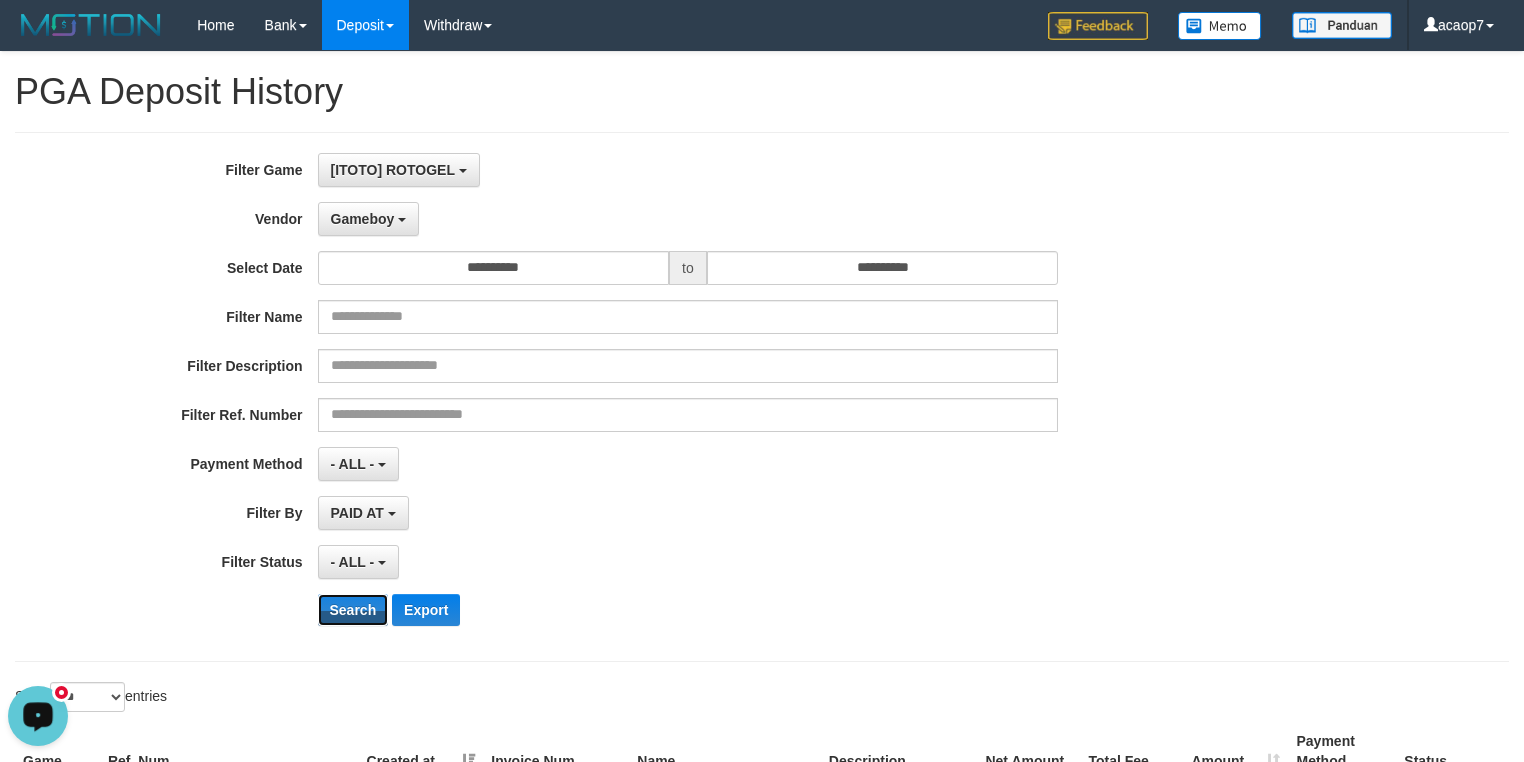 drag, startPoint x: 348, startPoint y: 612, endPoint x: 376, endPoint y: 590, distance: 35.608986 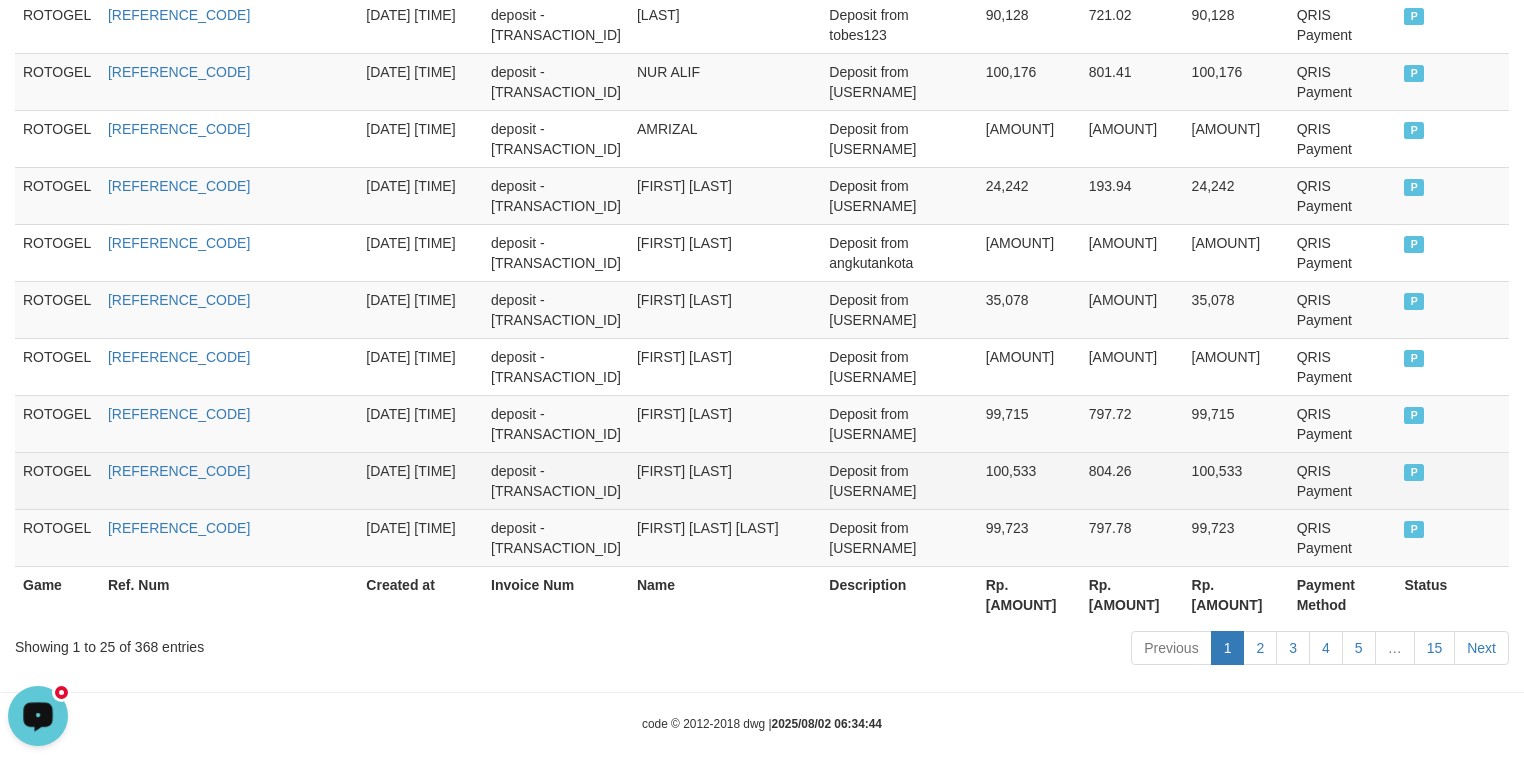 scroll, scrollTop: 1651, scrollLeft: 0, axis: vertical 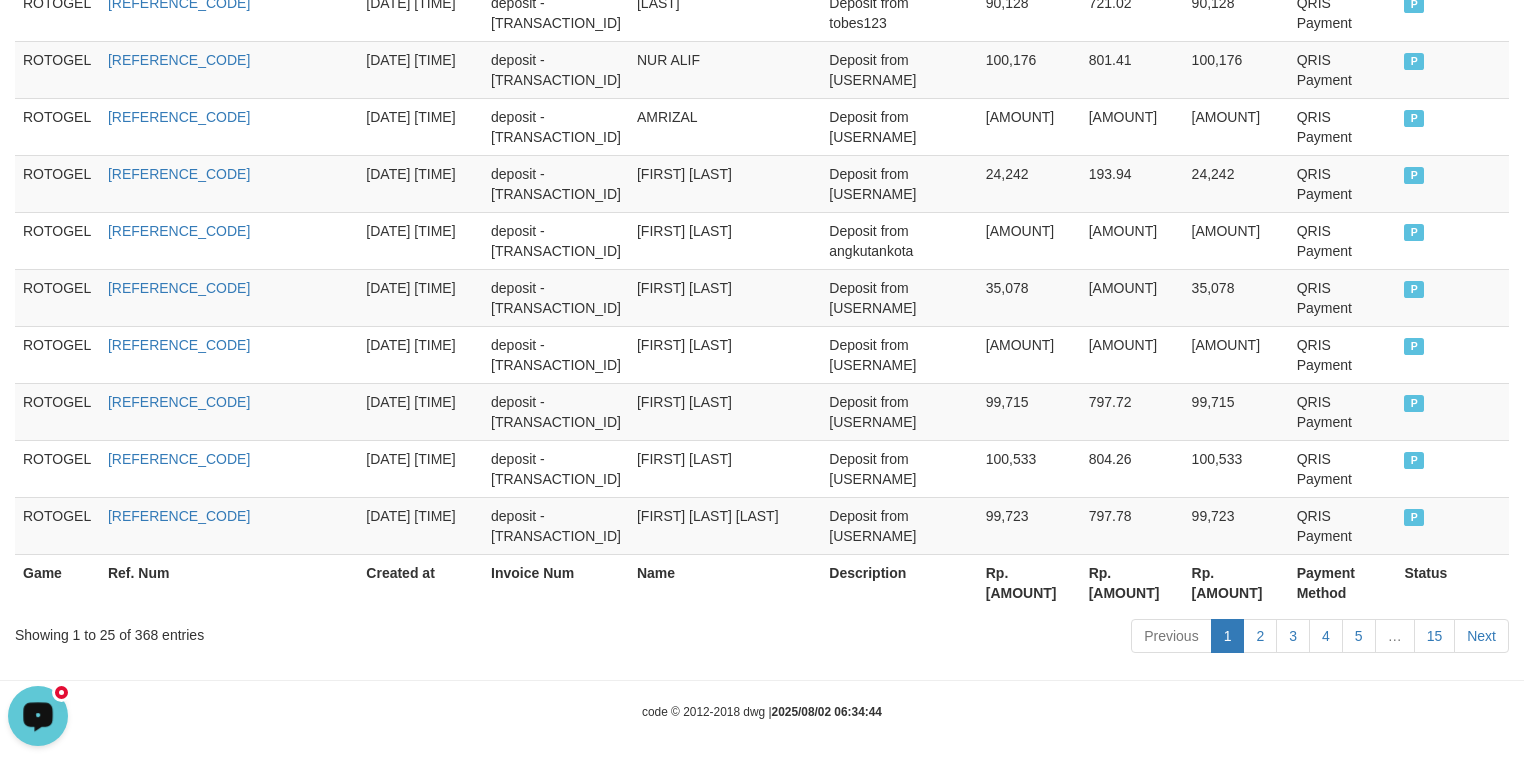 click on "Rp. 44,565,567" at bounding box center [1029, 582] 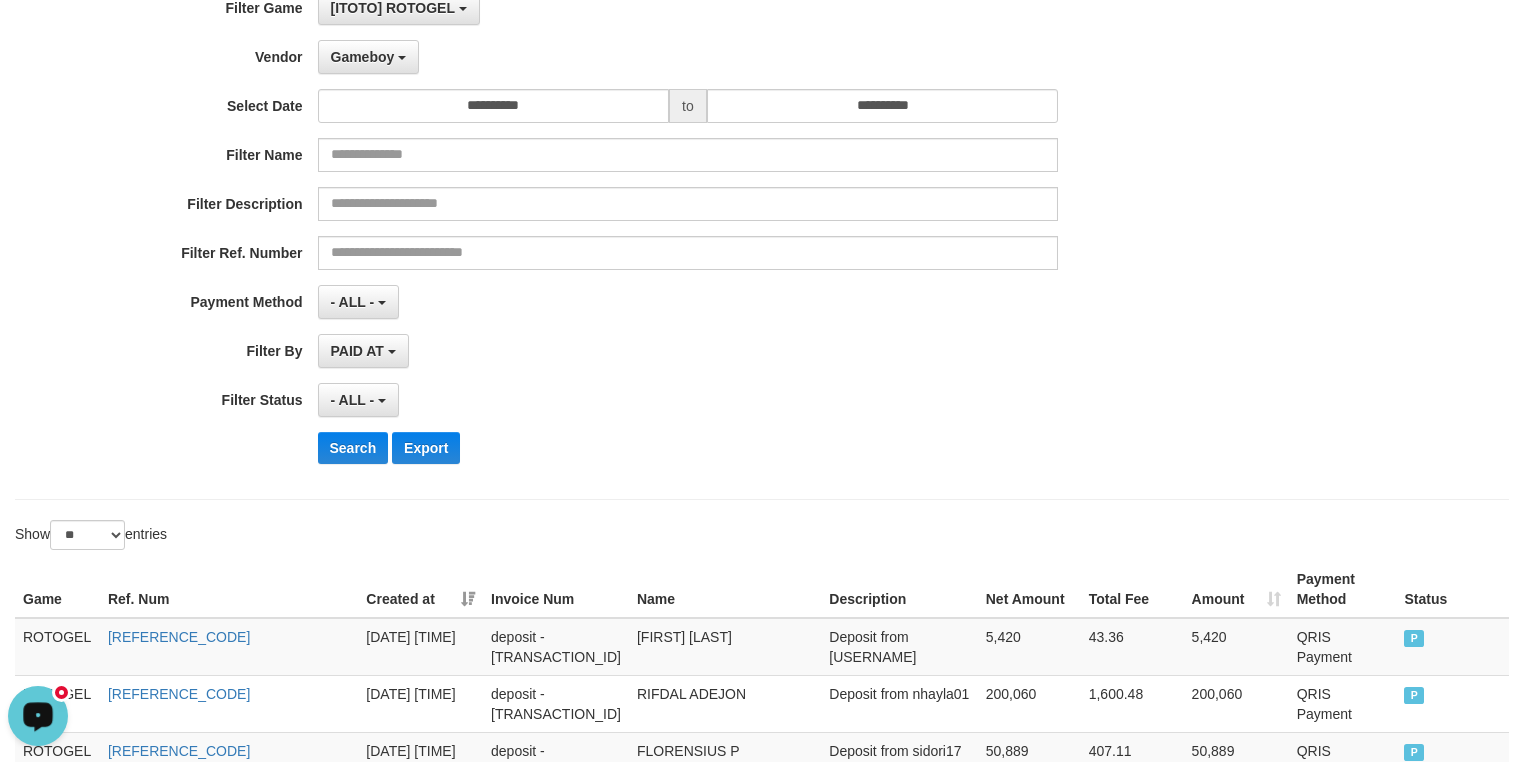 scroll, scrollTop: 0, scrollLeft: 0, axis: both 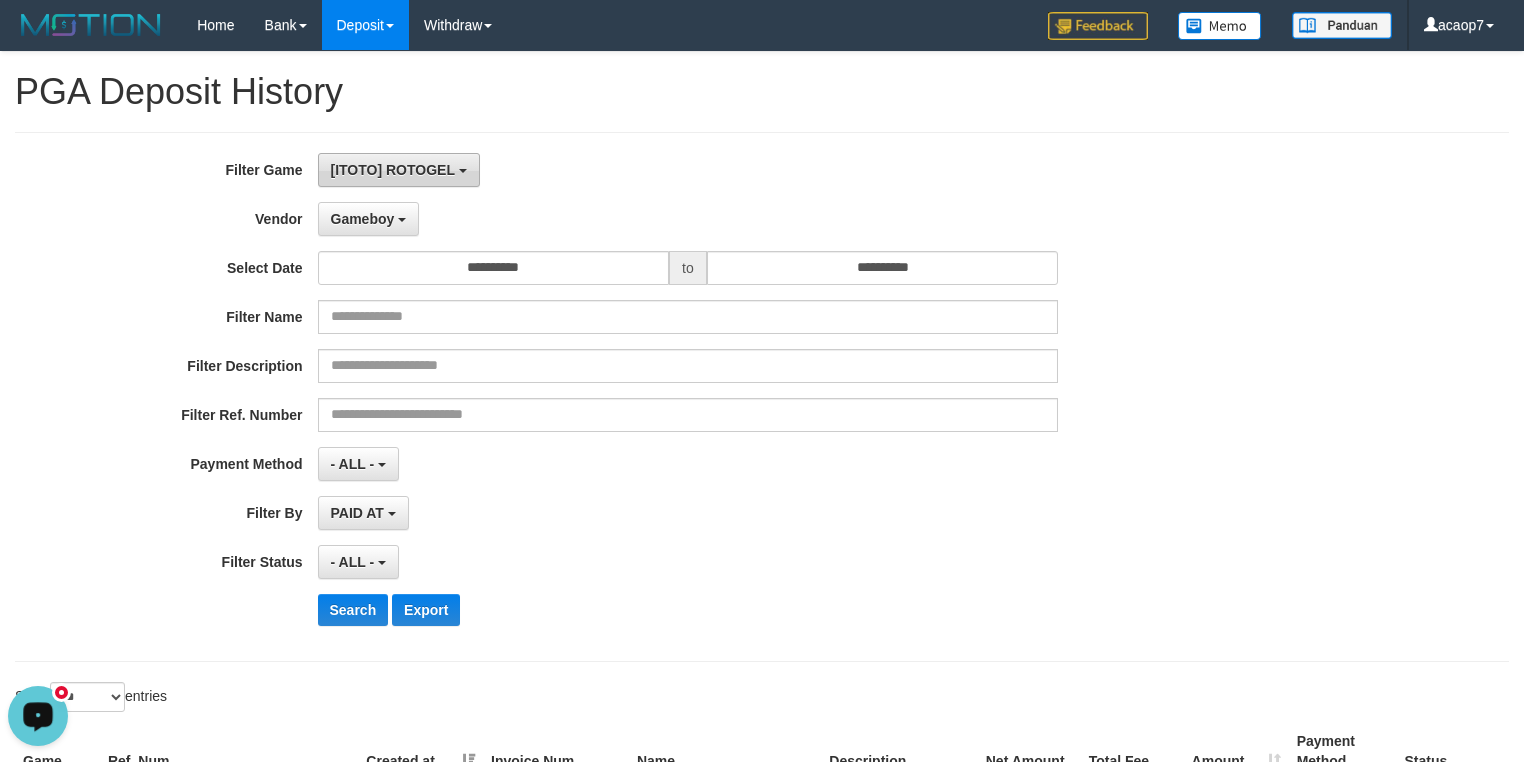 click on "[ITOTO] ROTOGEL" at bounding box center [399, 170] 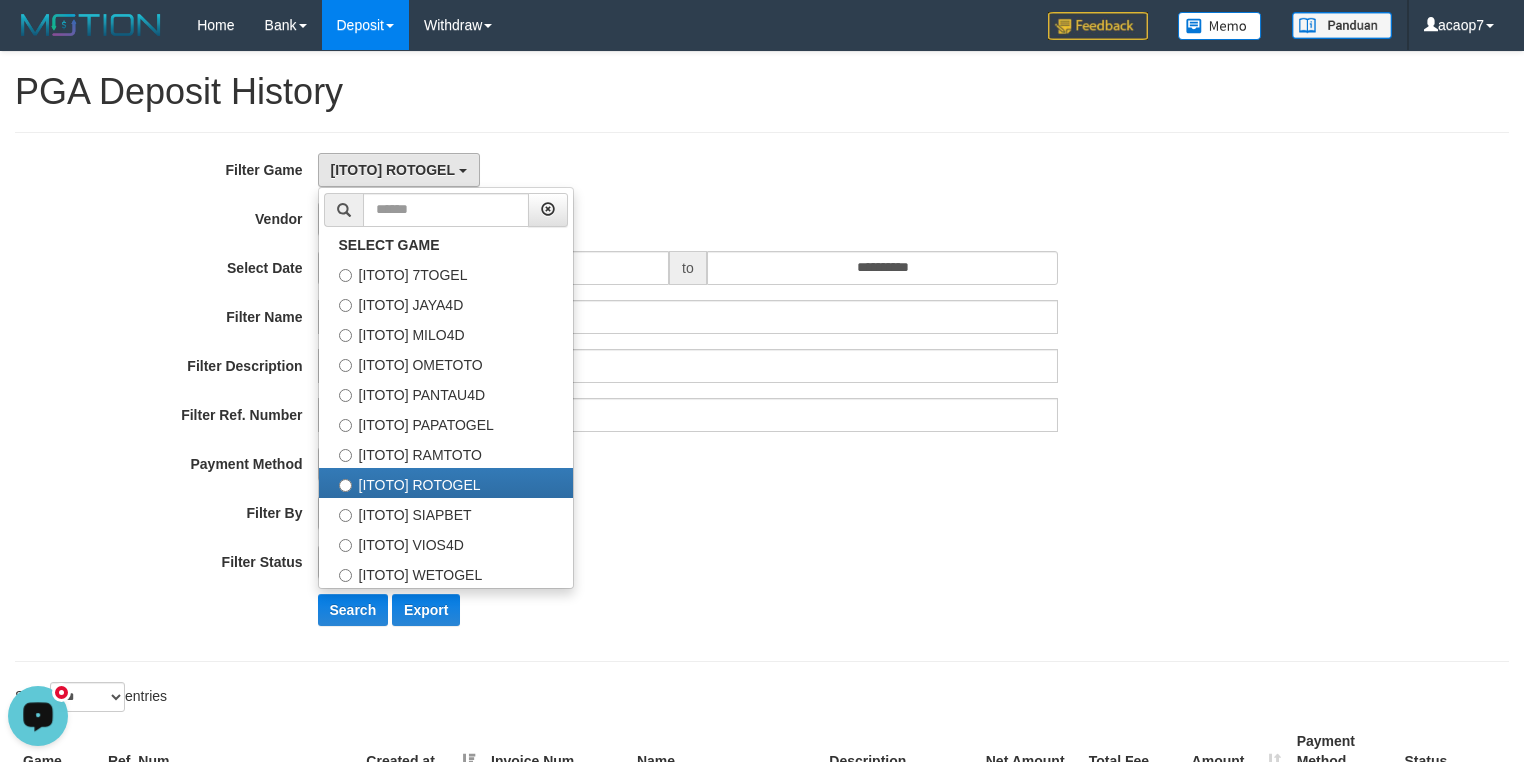 click on "Vendor" at bounding box center [159, 215] 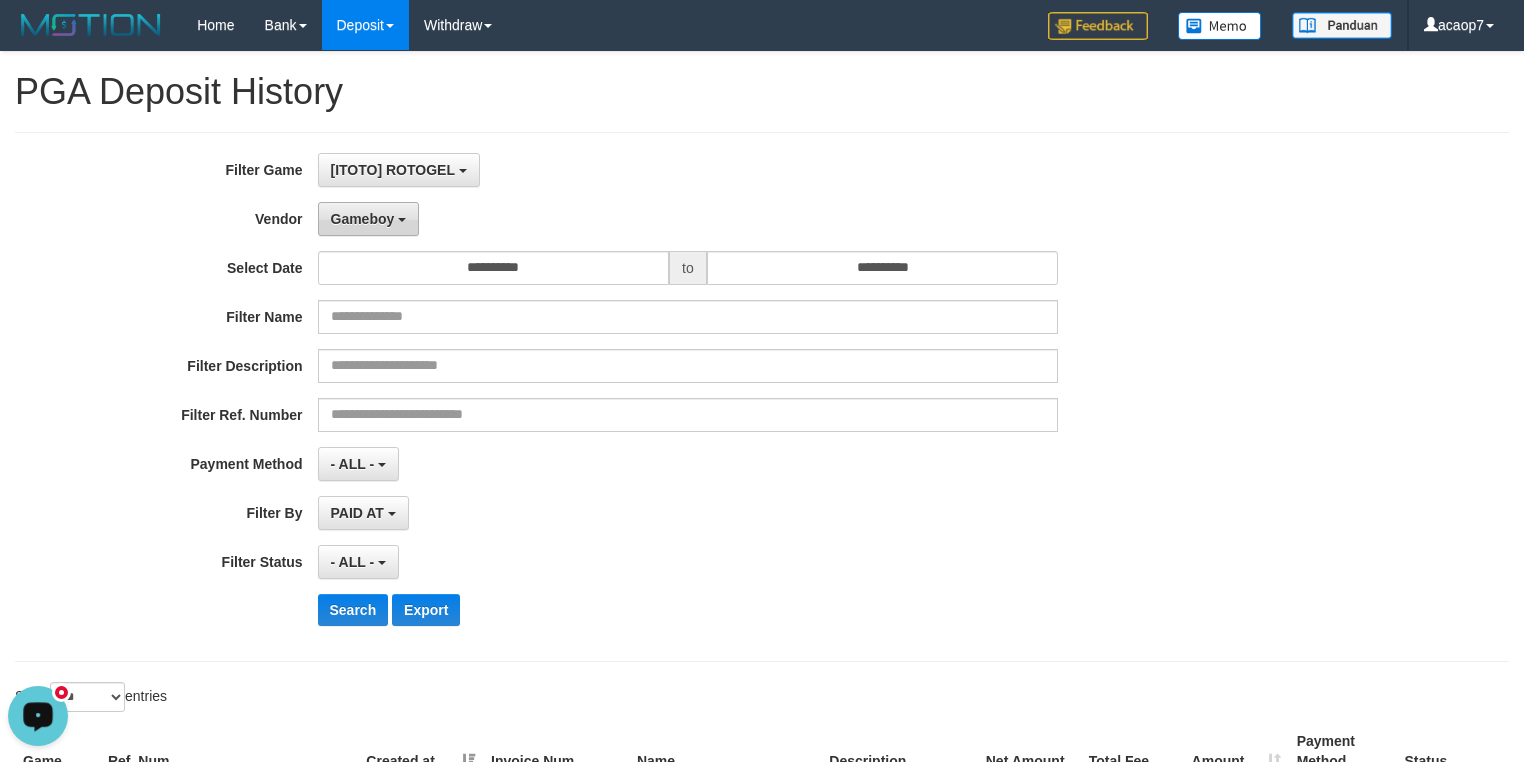 click on "Gameboy" at bounding box center (363, 219) 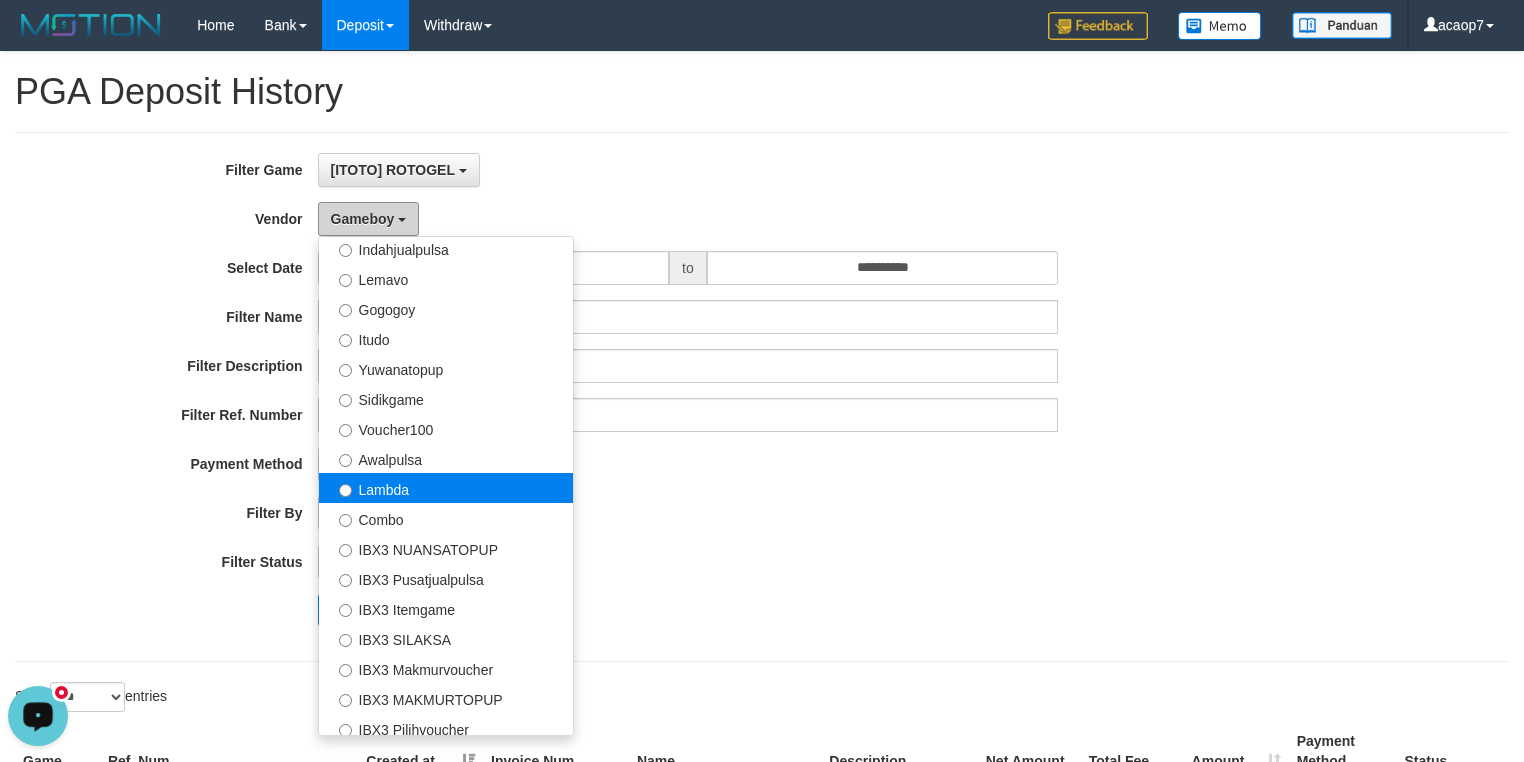 scroll, scrollTop: 656, scrollLeft: 0, axis: vertical 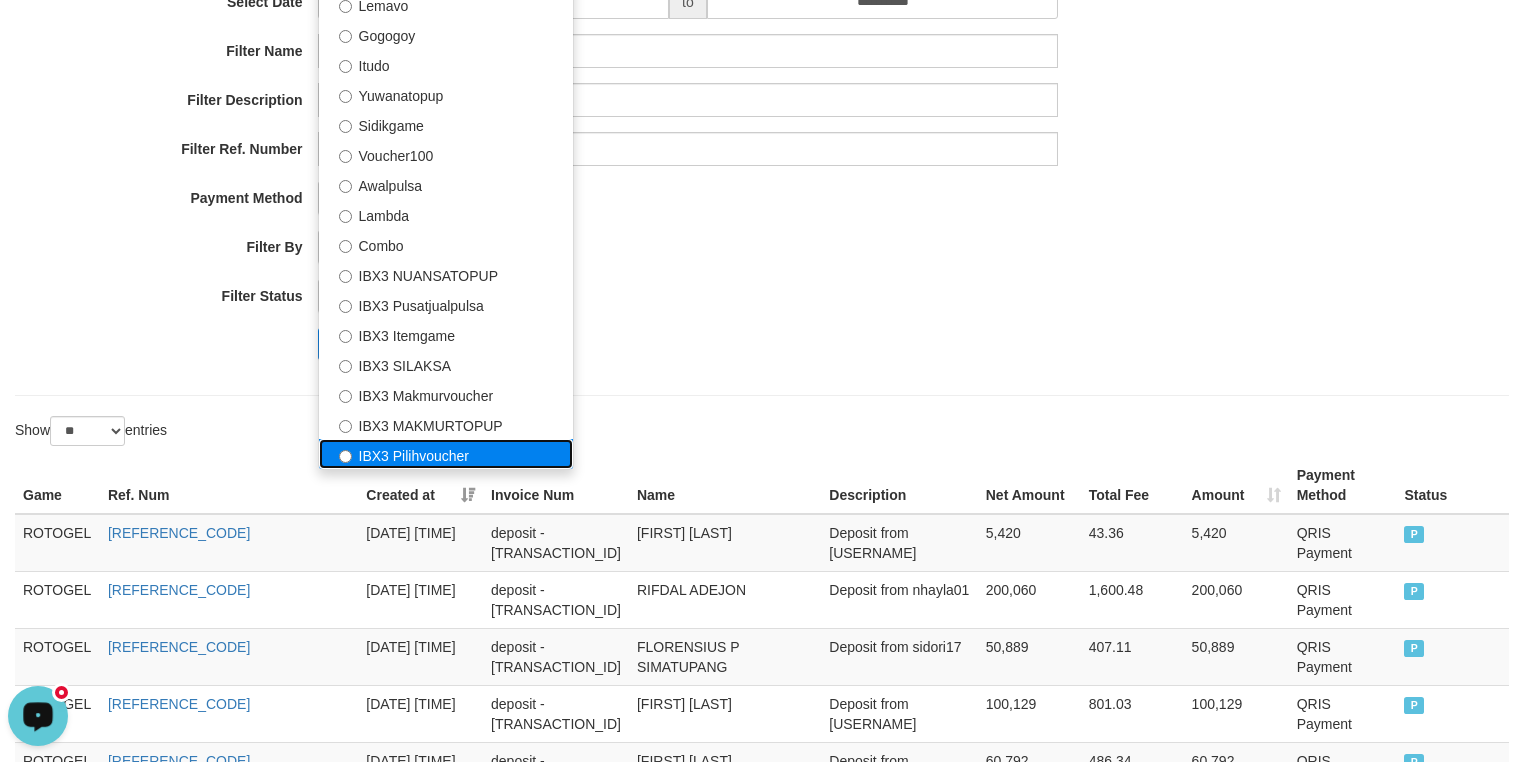 click on "IBX3 Pilihvoucher" at bounding box center (446, 454) 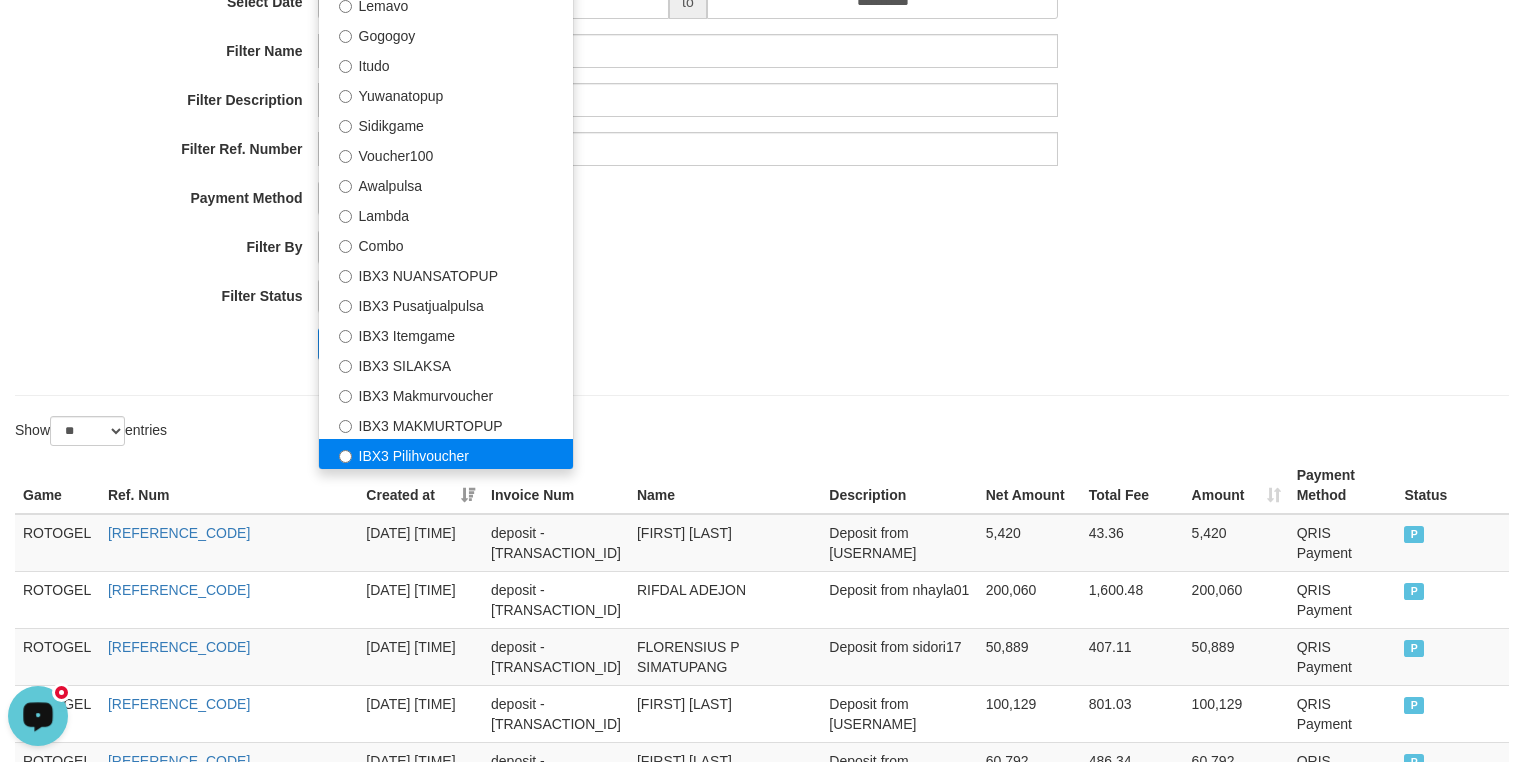 select on "**********" 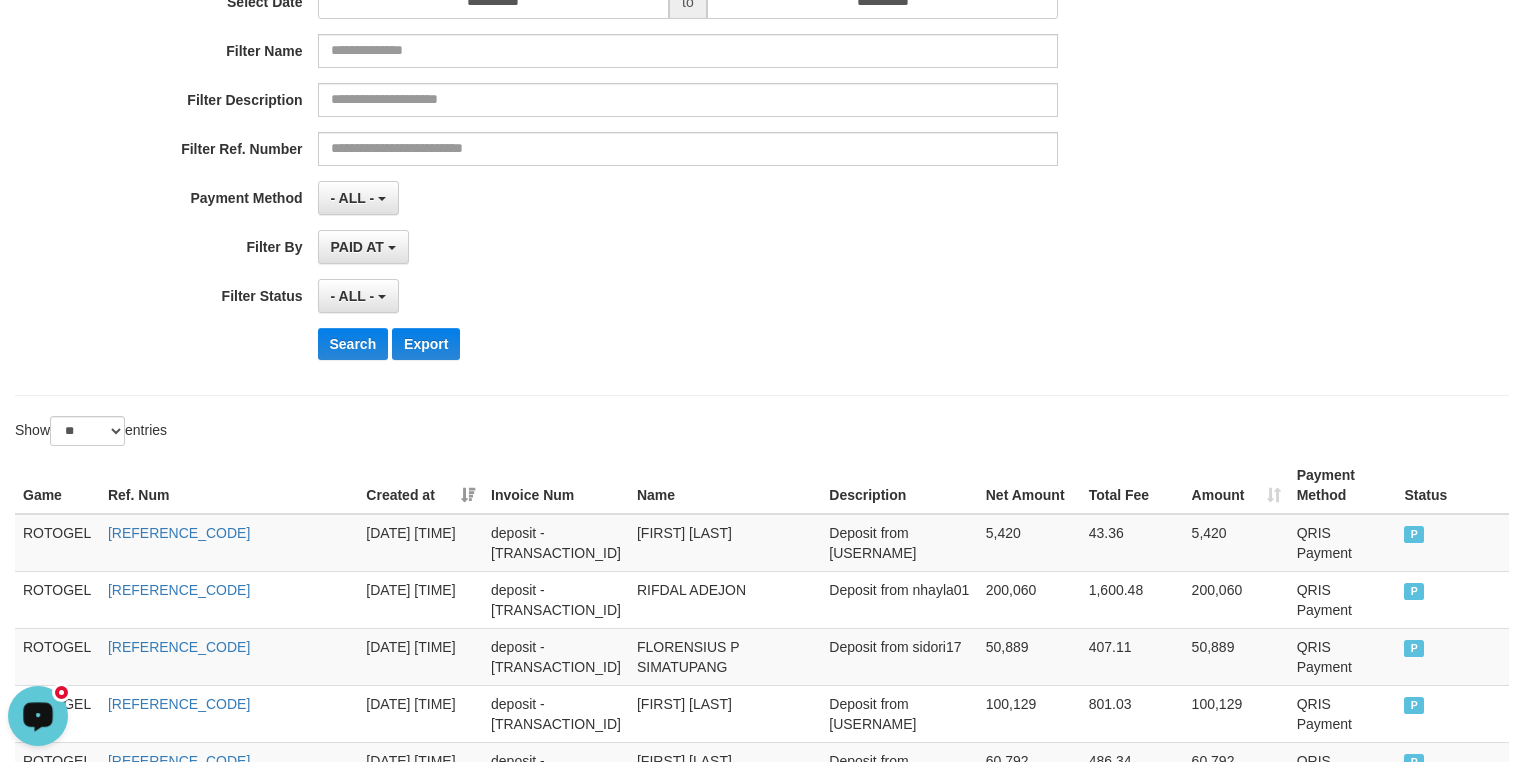 click on "**********" at bounding box center (635, 131) 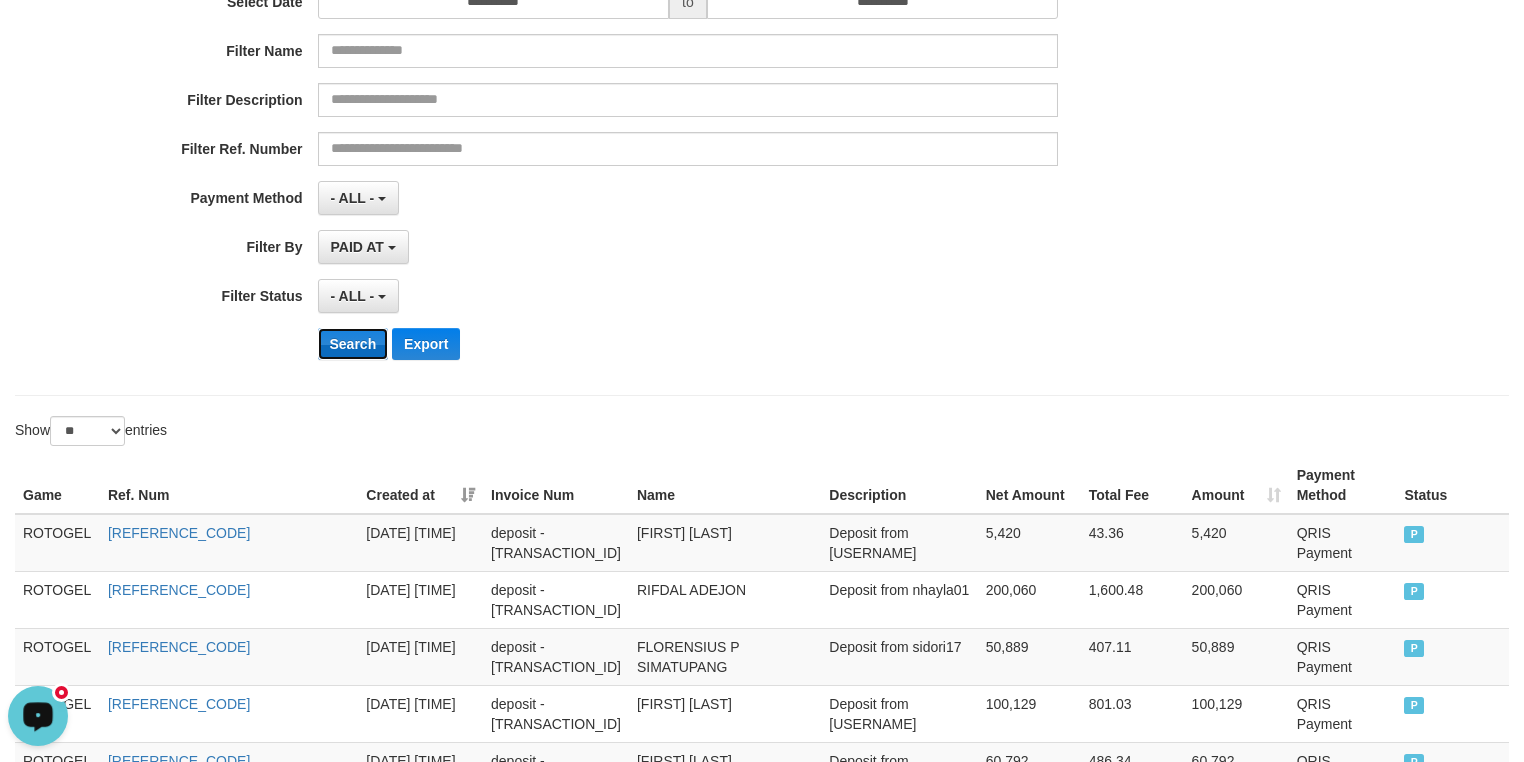 click on "Search" at bounding box center (353, 344) 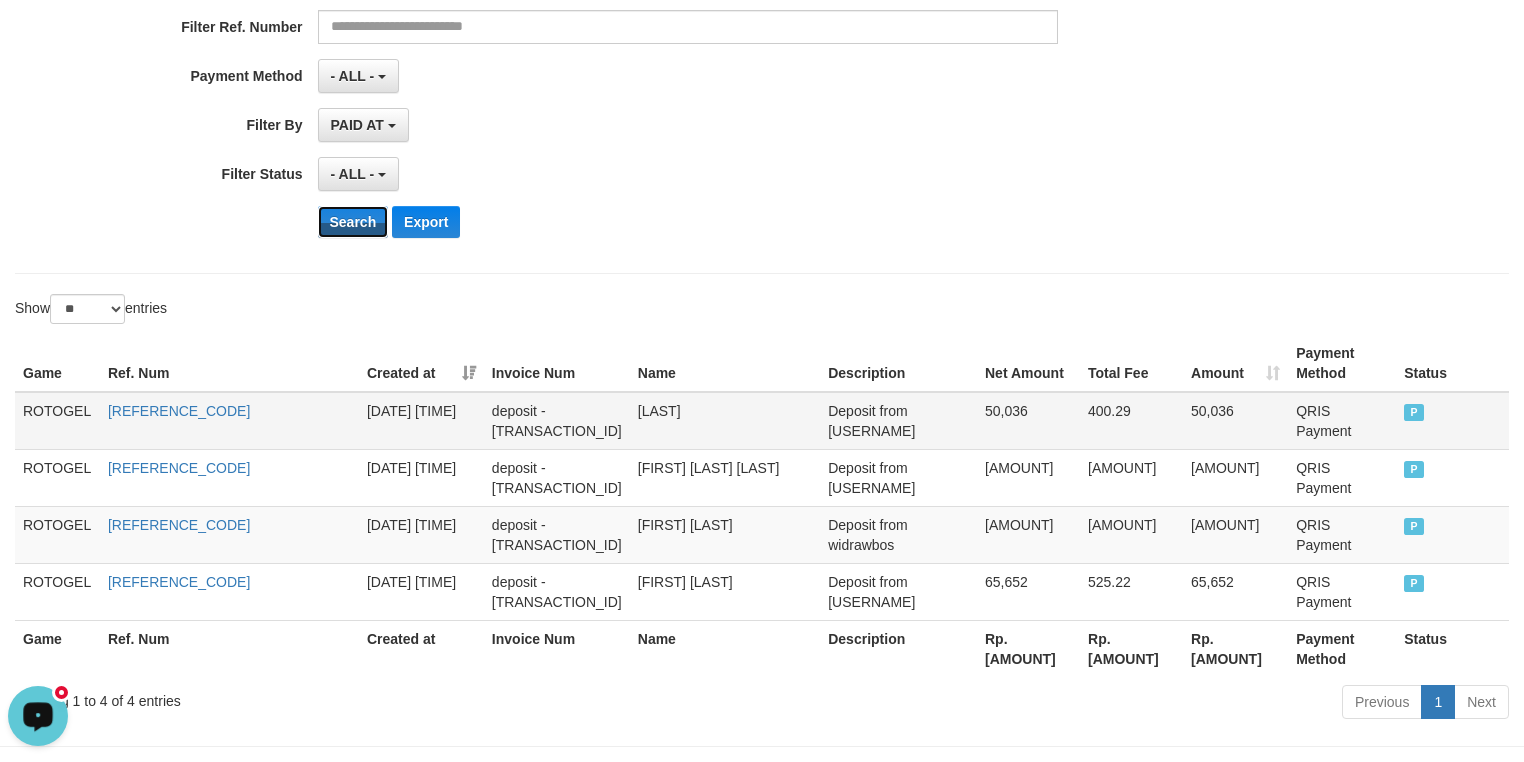 scroll, scrollTop: 458, scrollLeft: 0, axis: vertical 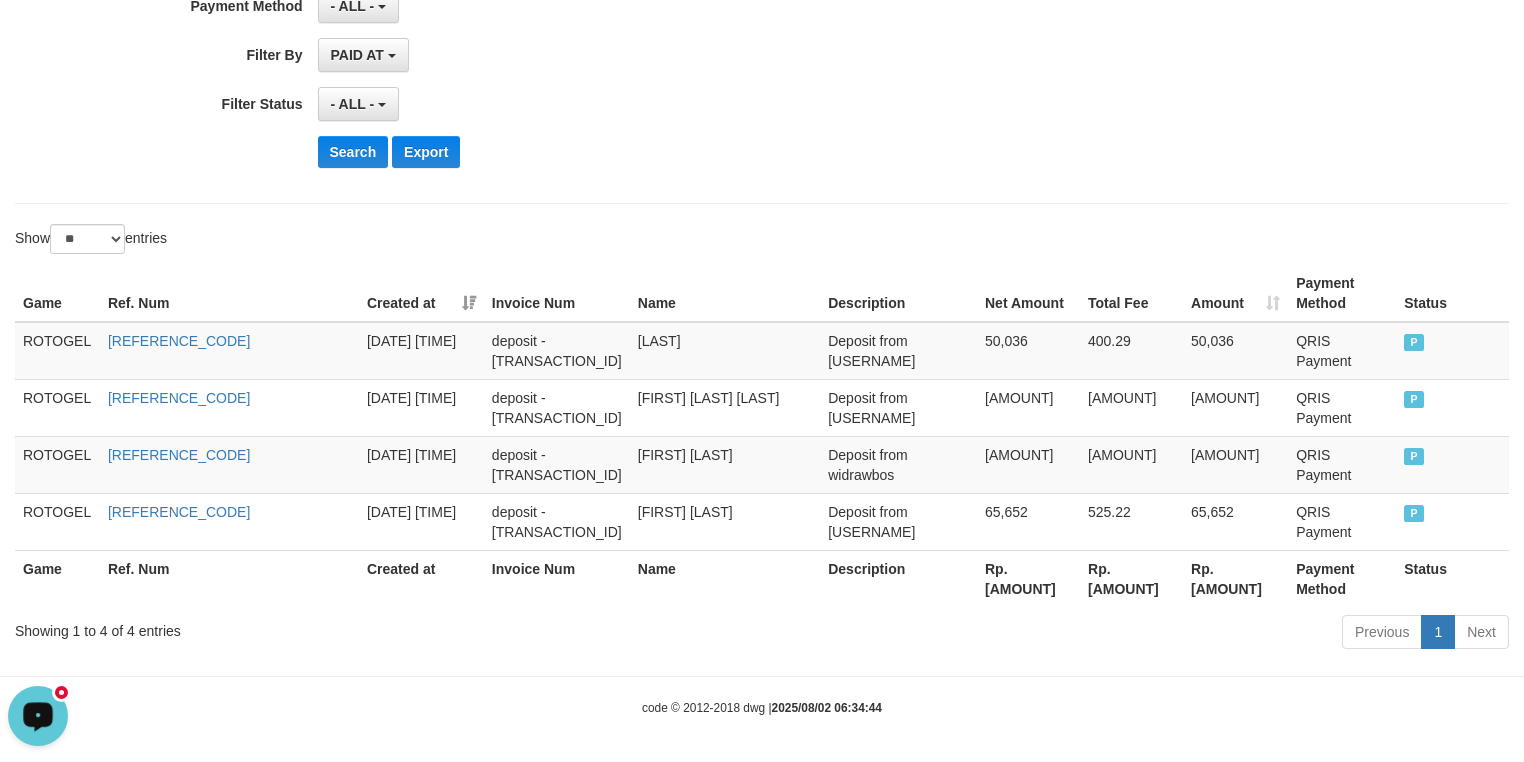 click on "Rp. 462,427" at bounding box center (1028, 578) 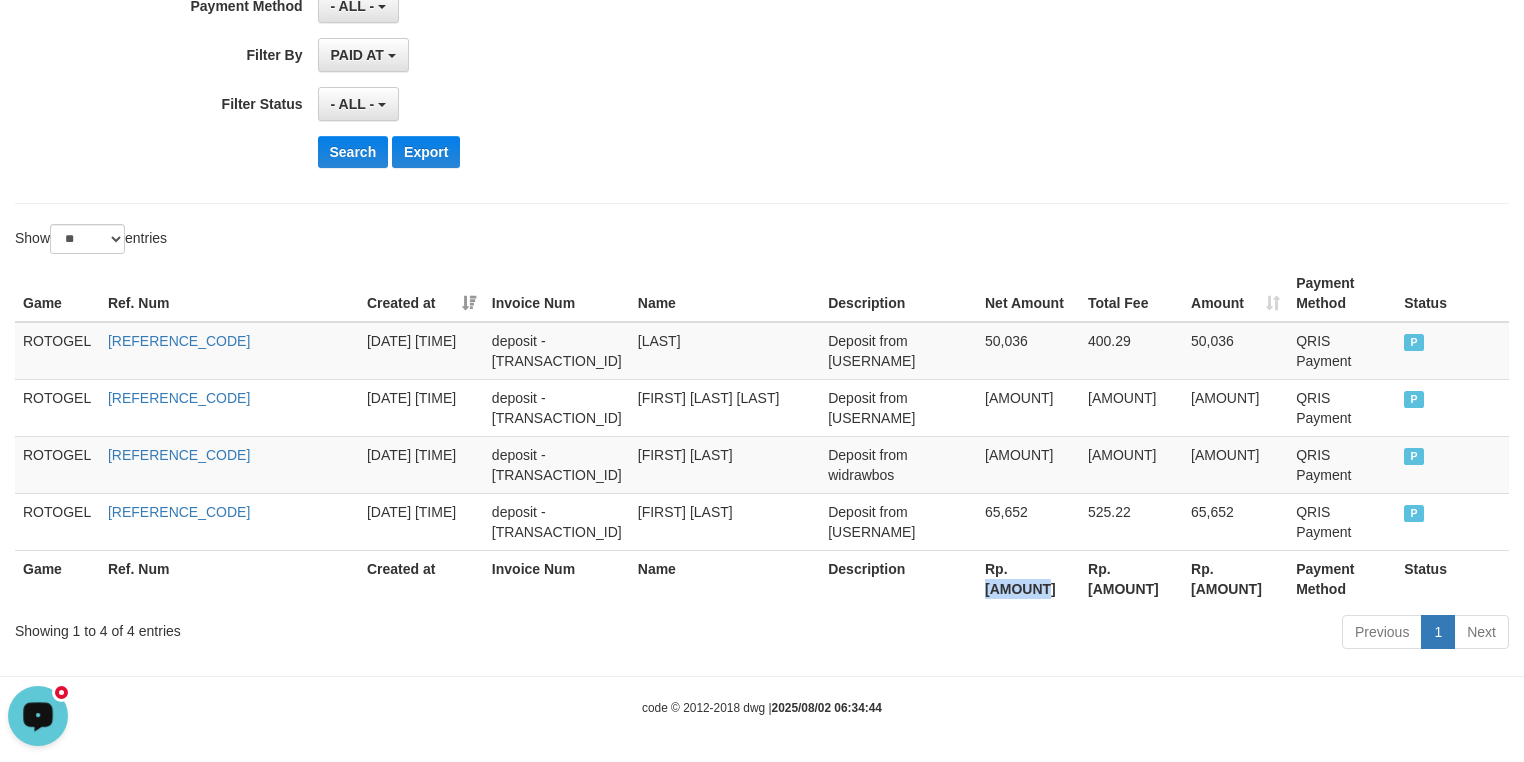 click on "Rp. 462,427" at bounding box center [1028, 578] 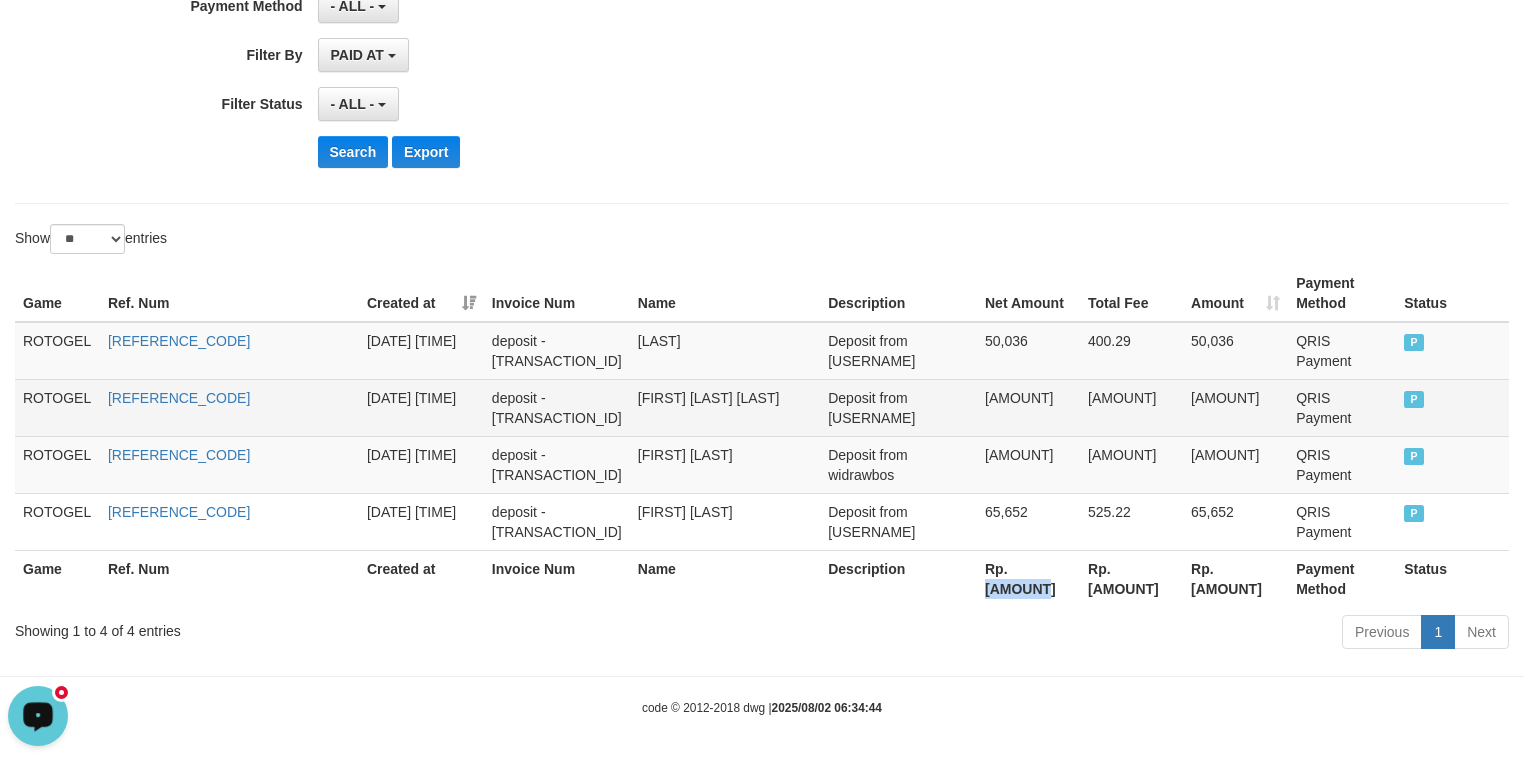 copy on "462,427" 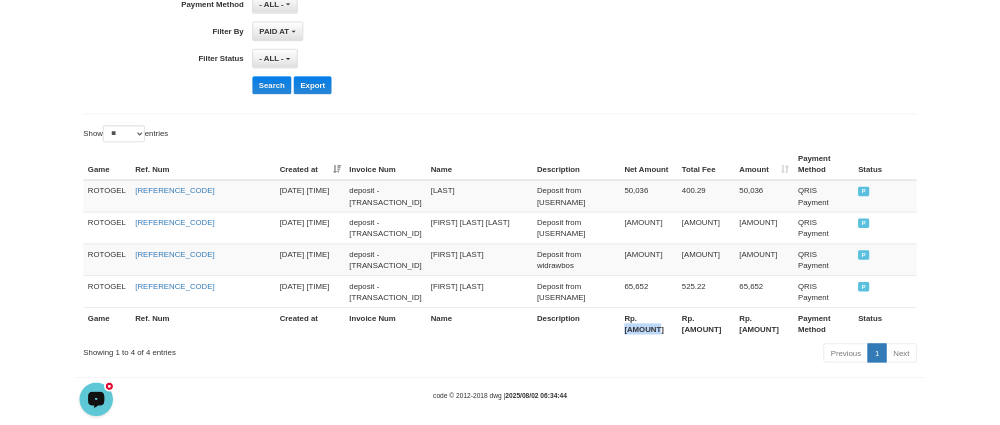 scroll, scrollTop: 508, scrollLeft: 0, axis: vertical 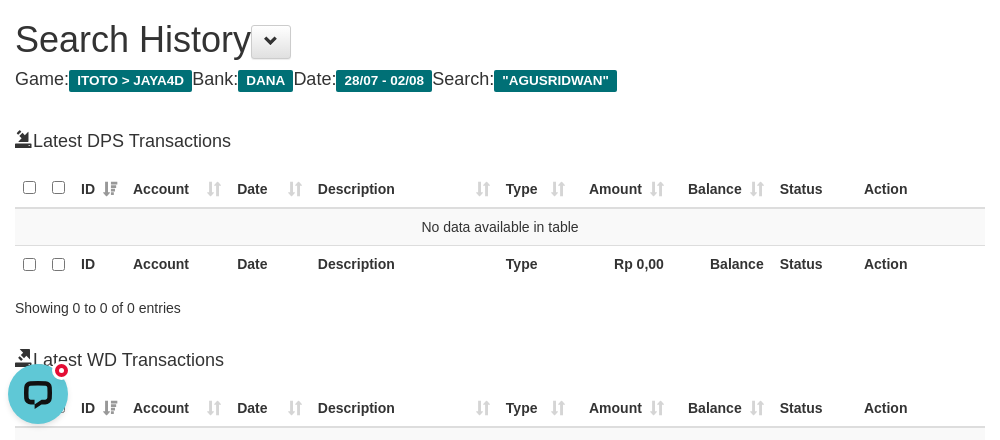 click on "Latest WD Transactions" at bounding box center [500, 359] 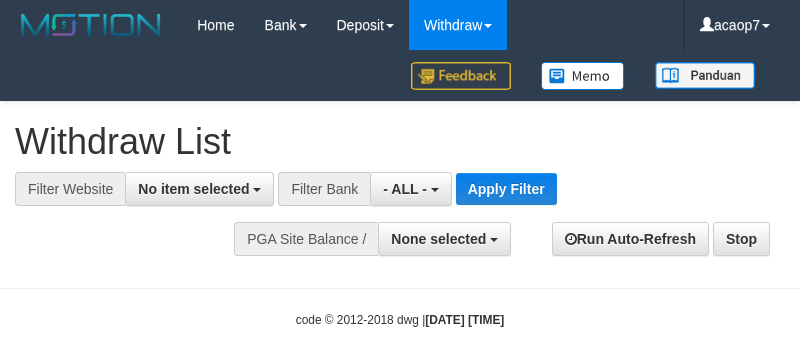 select 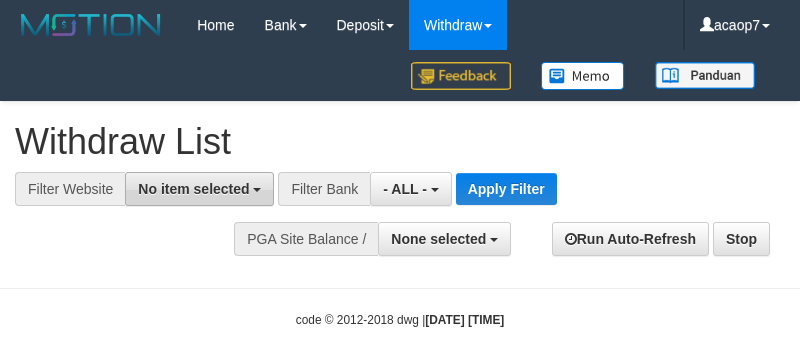 click on "No item selected" at bounding box center (199, 189) 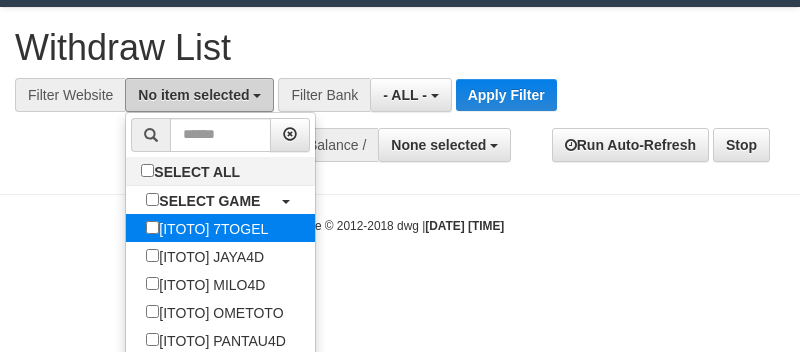 scroll, scrollTop: 133, scrollLeft: 0, axis: vertical 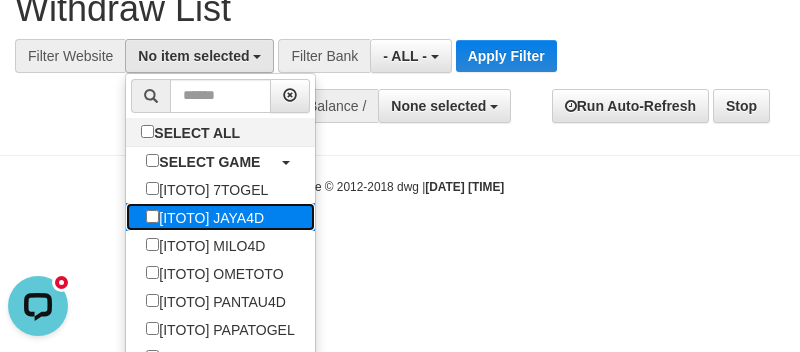 click on "[ITOTO] JAYA4D" at bounding box center [205, 217] 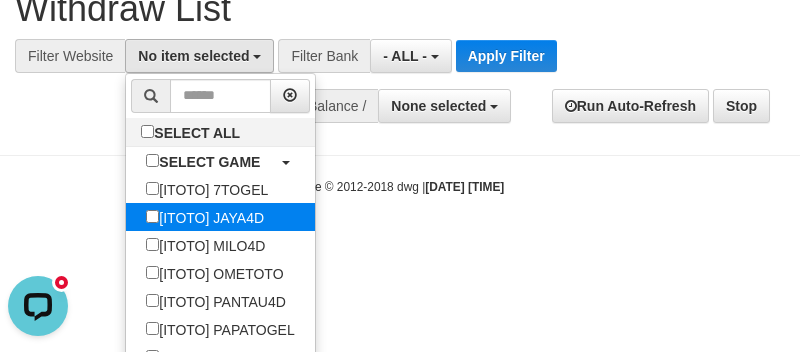 select on "***" 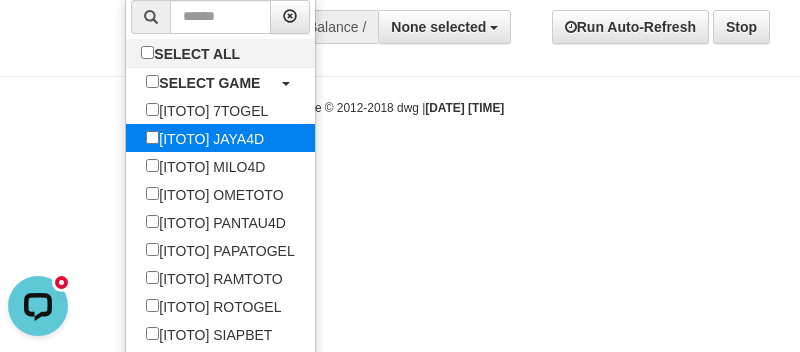 scroll, scrollTop: 266, scrollLeft: 0, axis: vertical 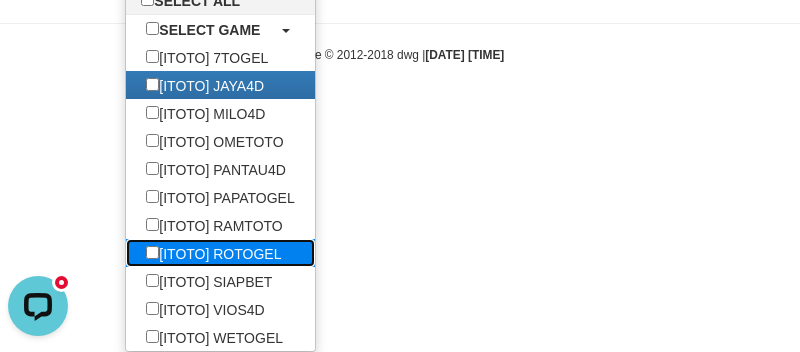 click on "[ITOTO] ROTOGEL" at bounding box center (213, 253) 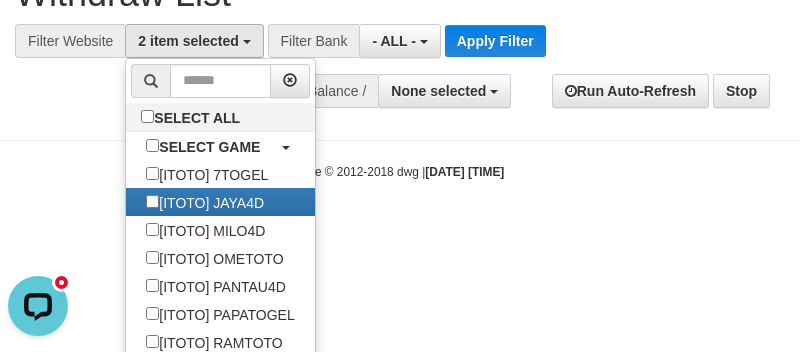 scroll, scrollTop: 0, scrollLeft: 0, axis: both 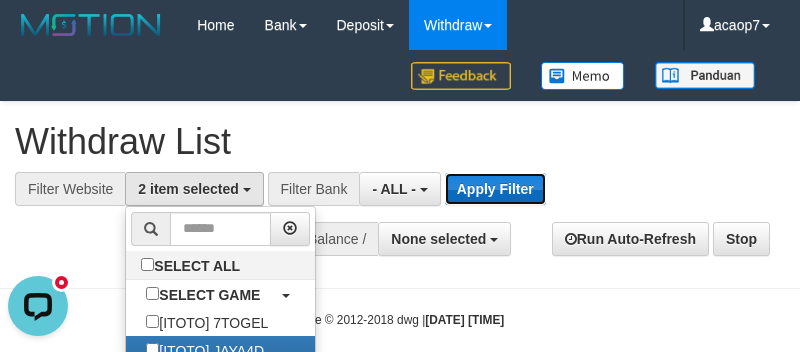 click on "Apply Filter" at bounding box center (495, 189) 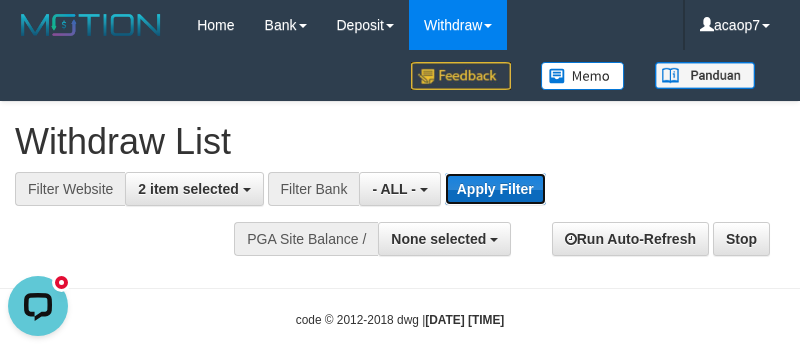 type 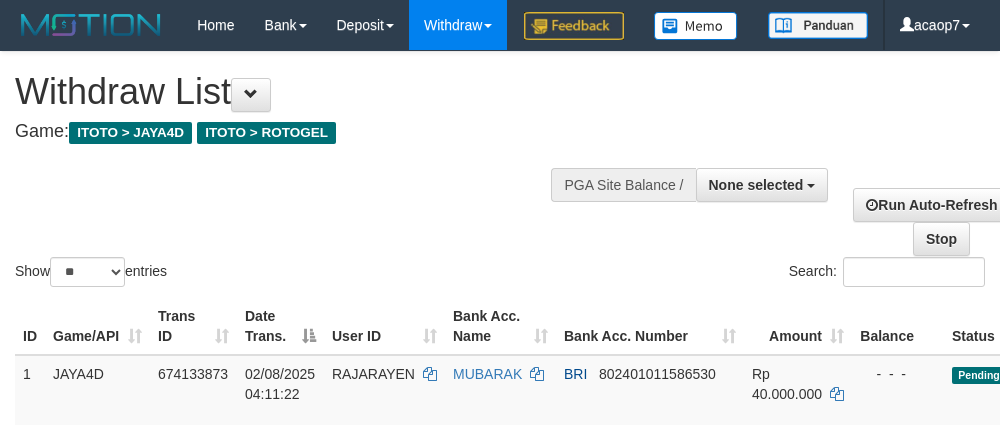 select 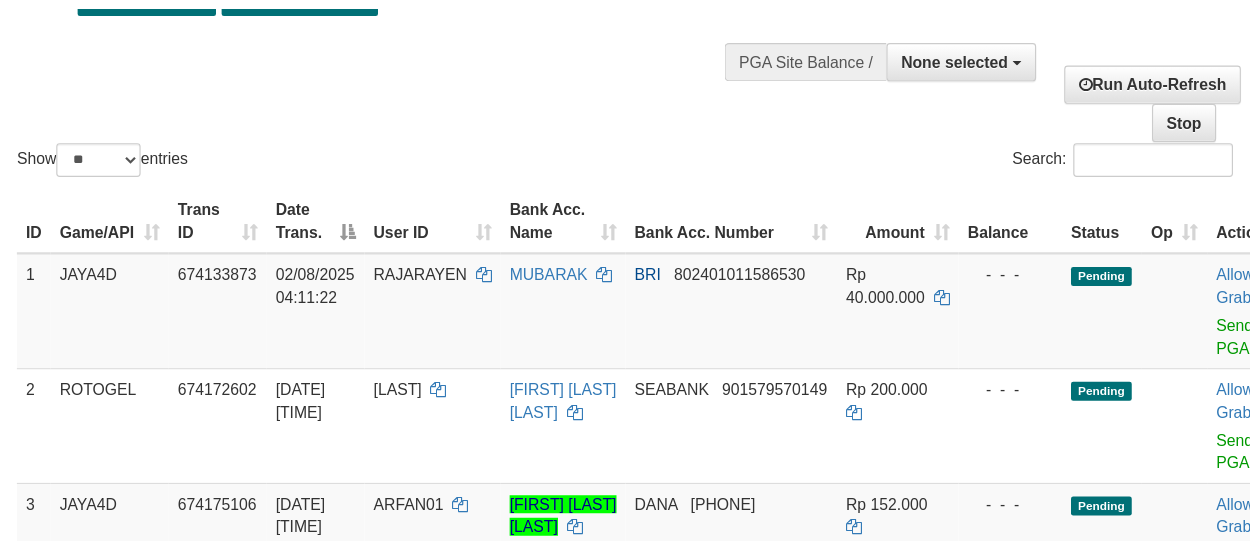 scroll, scrollTop: 185, scrollLeft: 0, axis: vertical 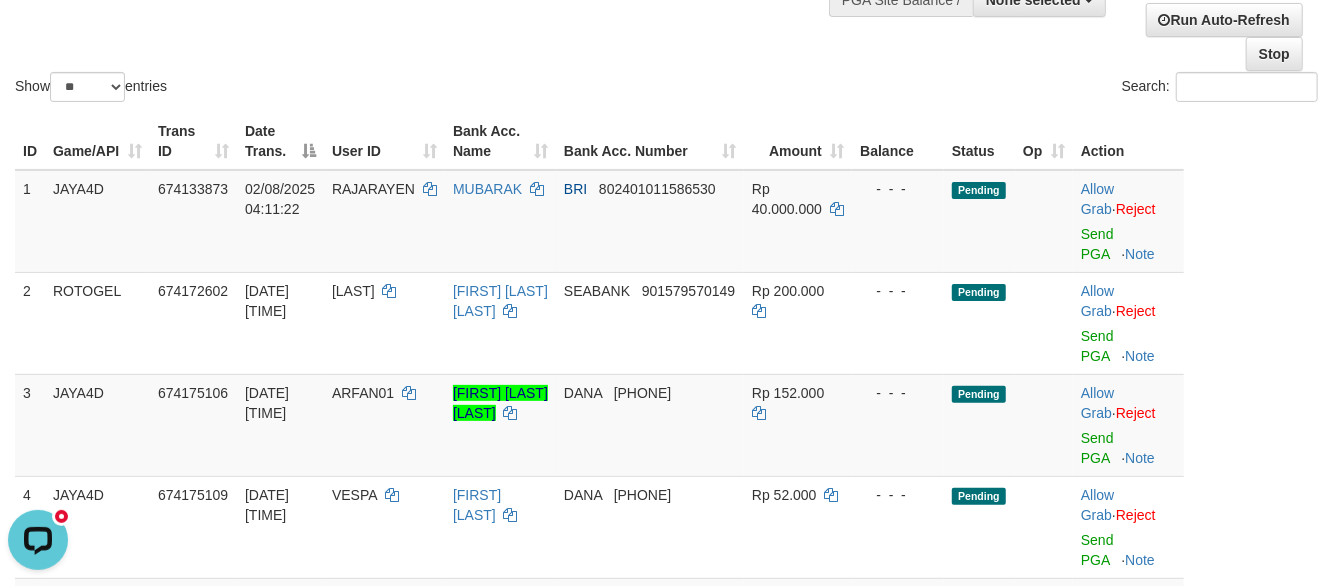 click on "Show  ** ** ** ***  entries Search:" at bounding box center (666, -14) 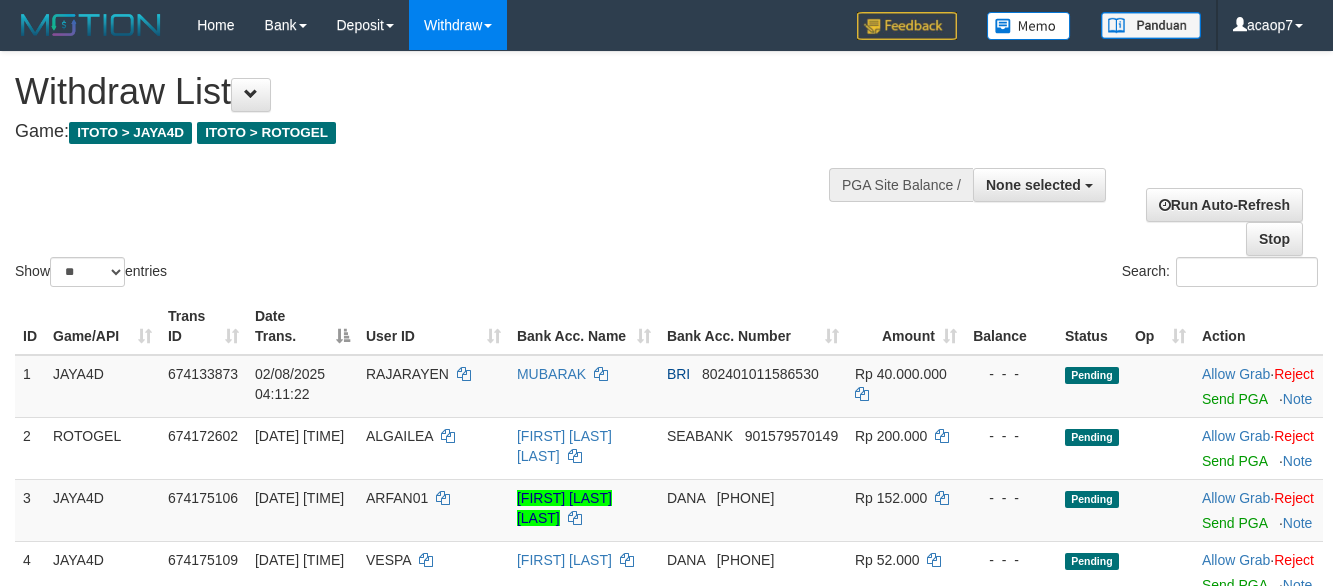 select 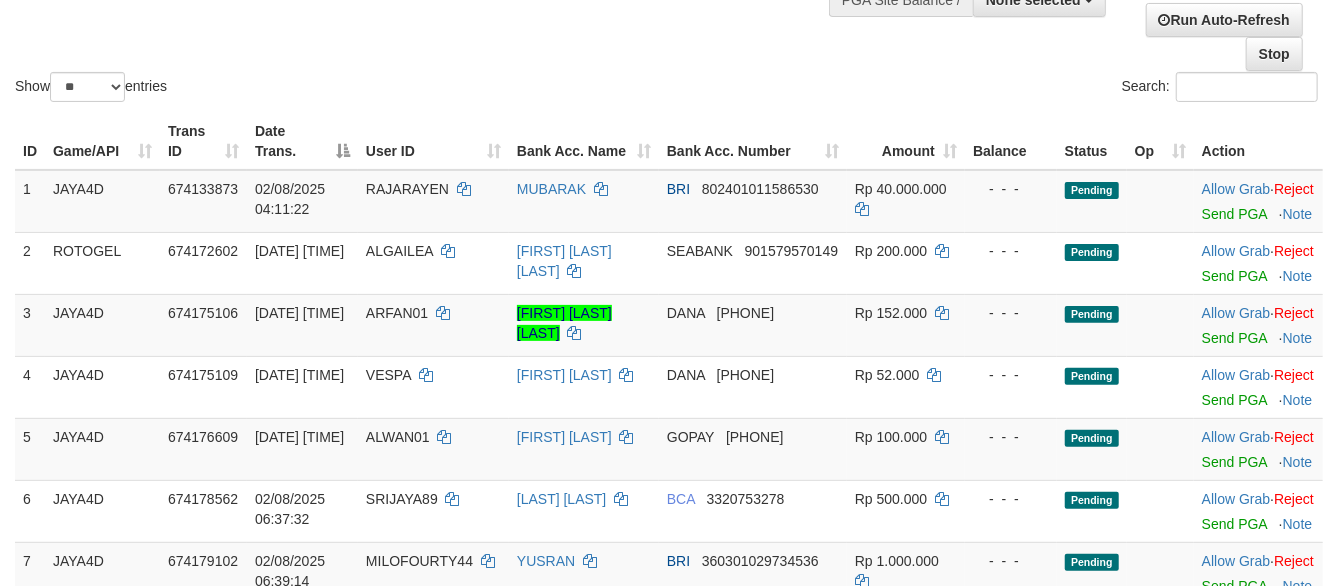 scroll, scrollTop: 593, scrollLeft: 0, axis: vertical 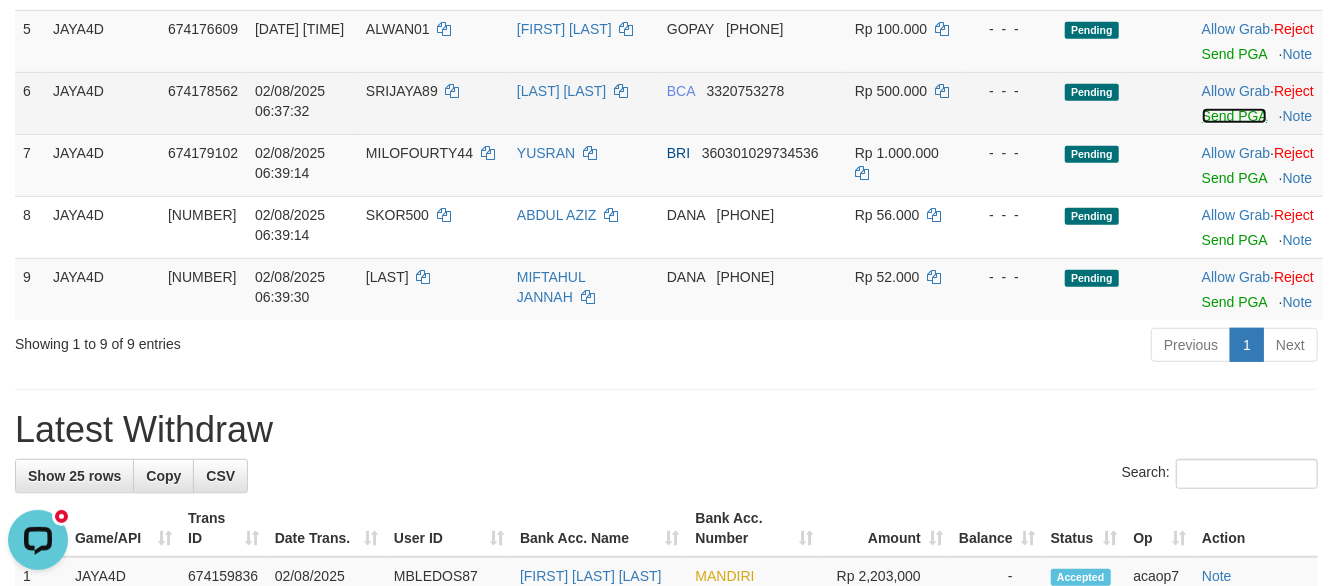 click on "Send PGA" at bounding box center [1234, 116] 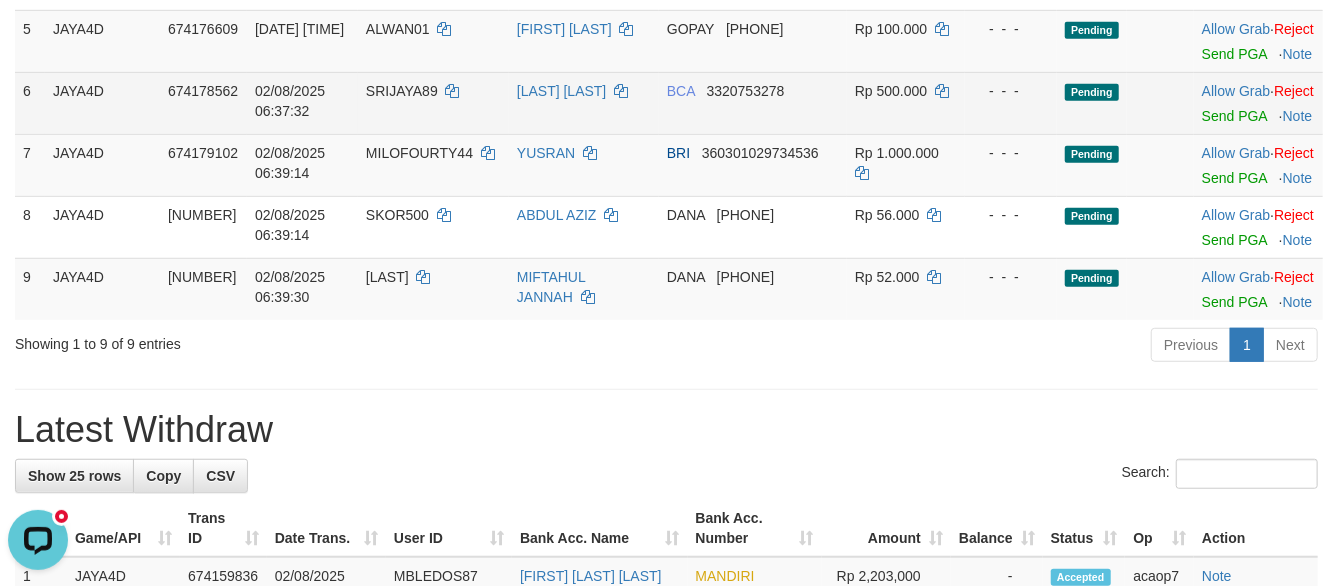 click on "674178562" at bounding box center (203, 103) 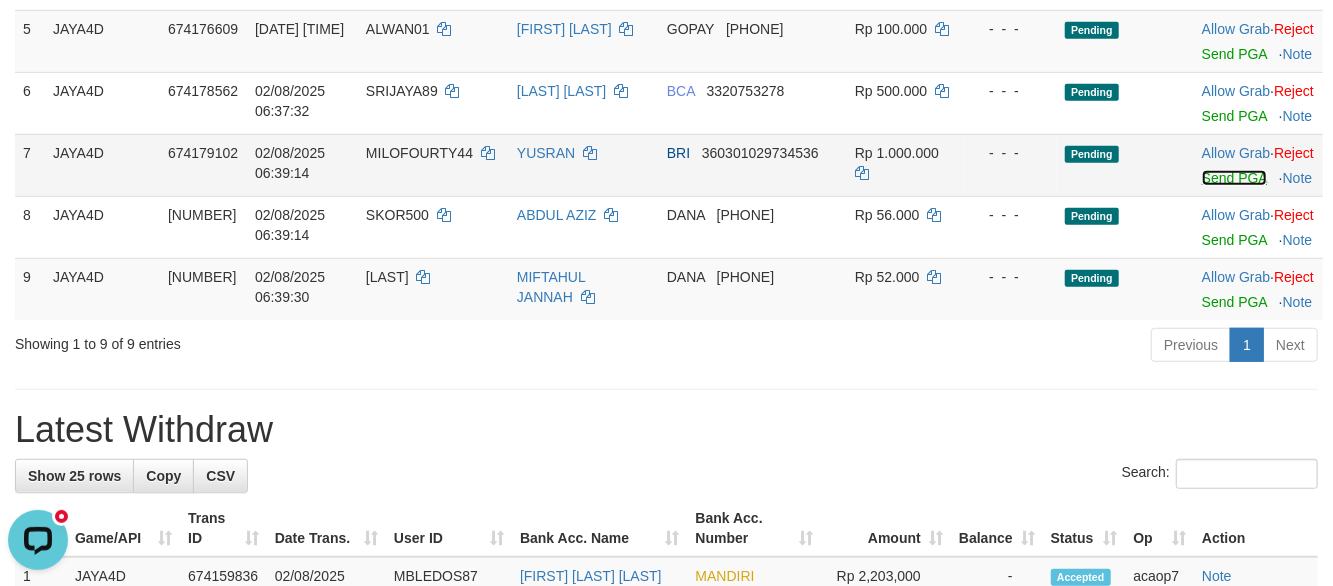 click on "Send PGA" at bounding box center (1234, 178) 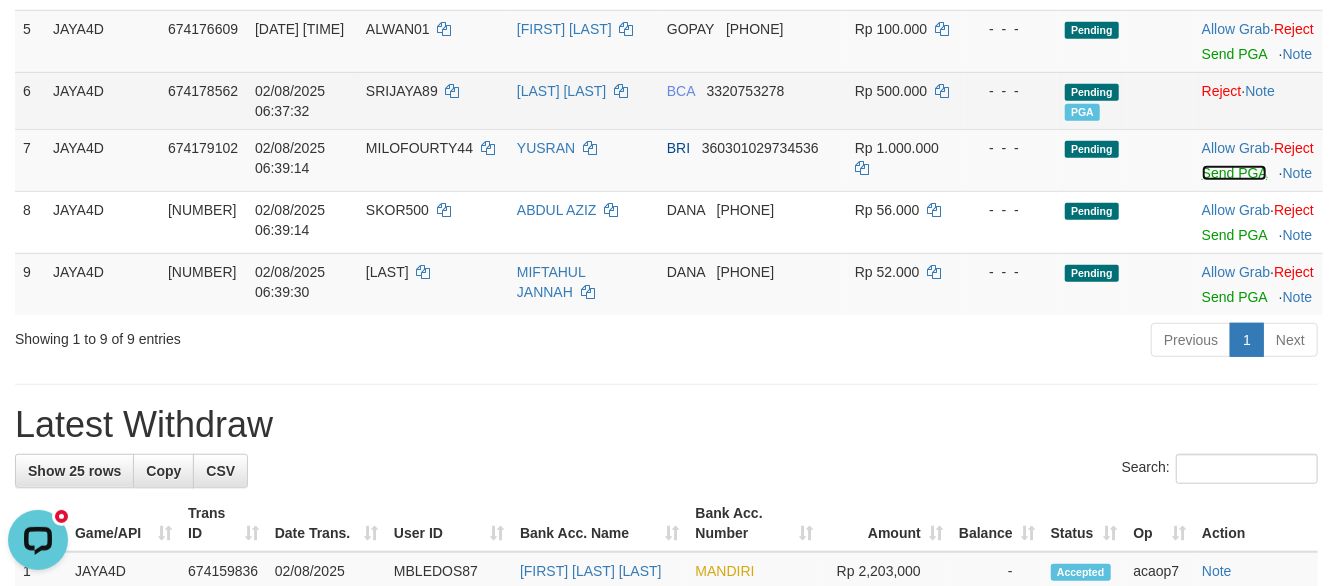 scroll, scrollTop: 548, scrollLeft: 0, axis: vertical 